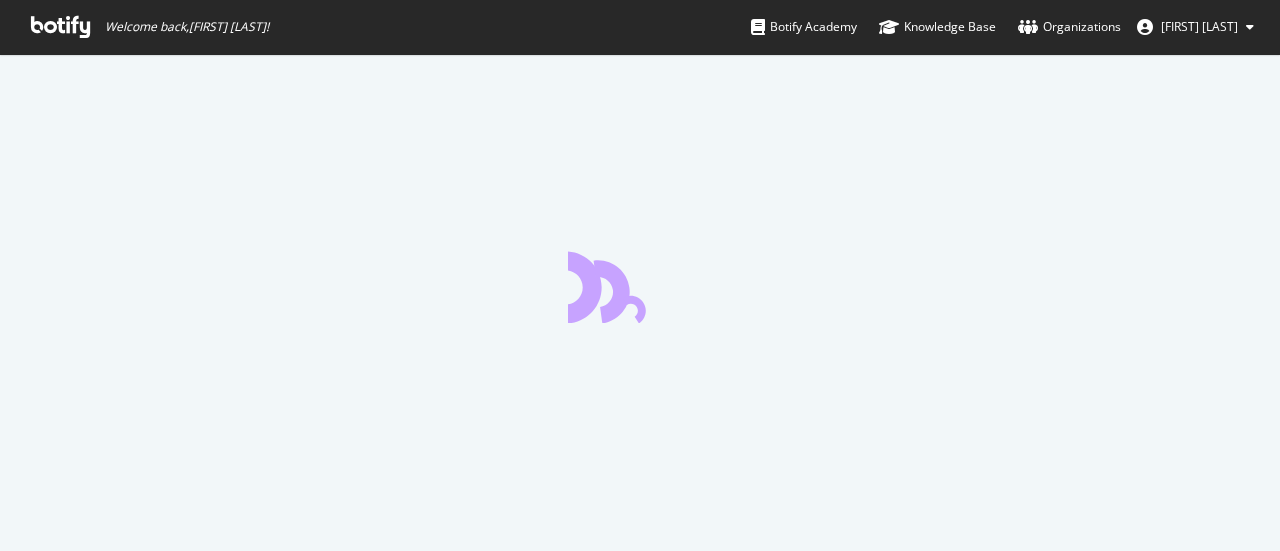 scroll, scrollTop: 0, scrollLeft: 0, axis: both 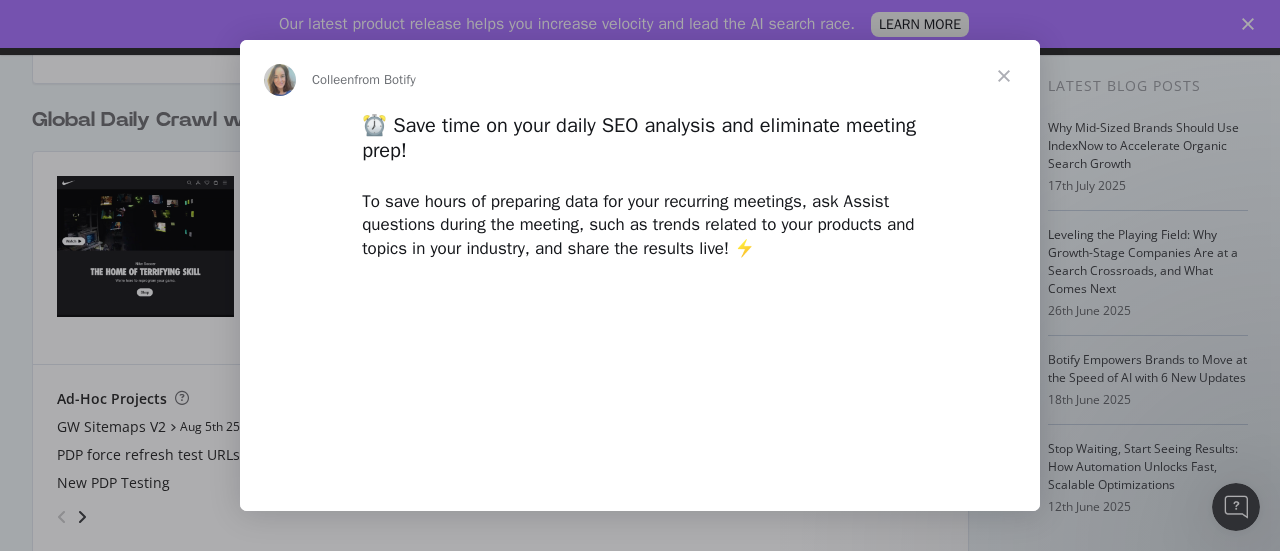 type on "[NUMBER]" 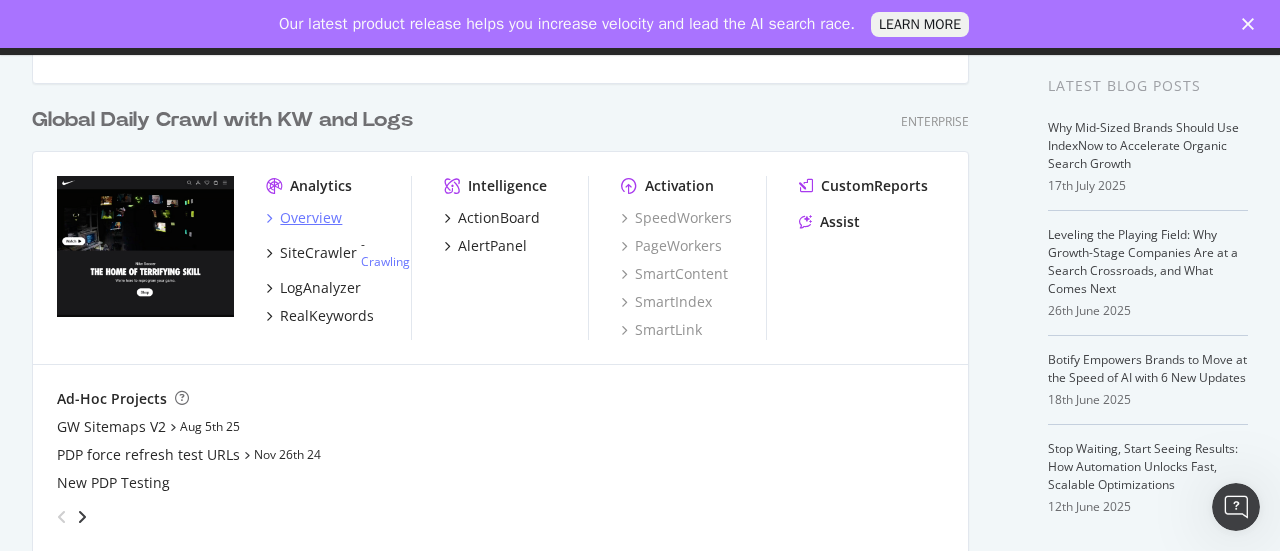 click on "Overview" at bounding box center [311, 218] 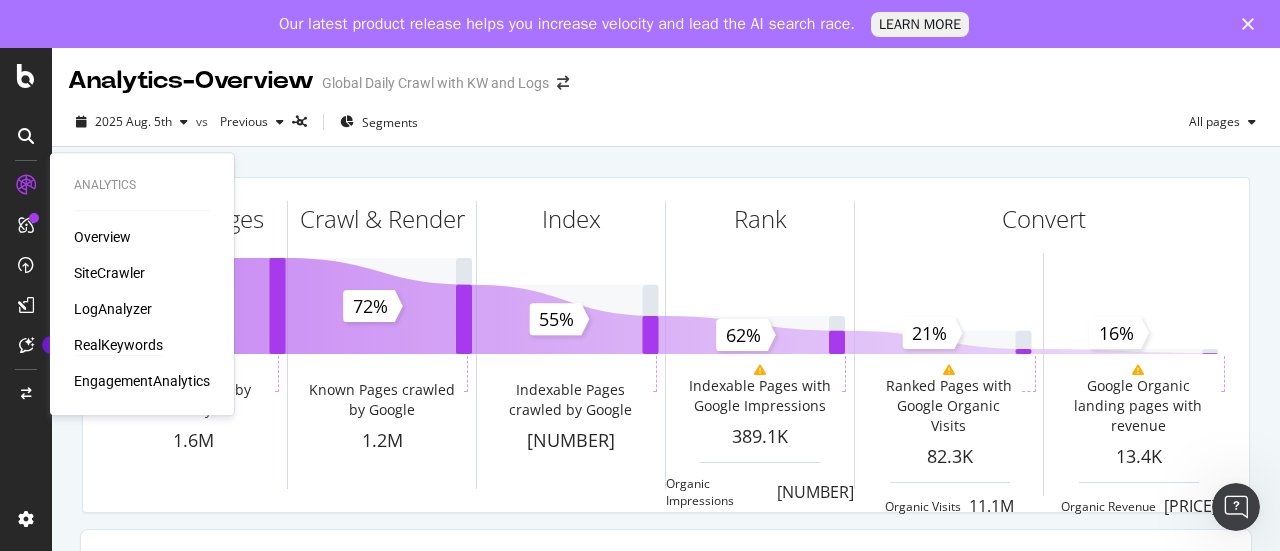 click on "RealKeywords" at bounding box center [118, 345] 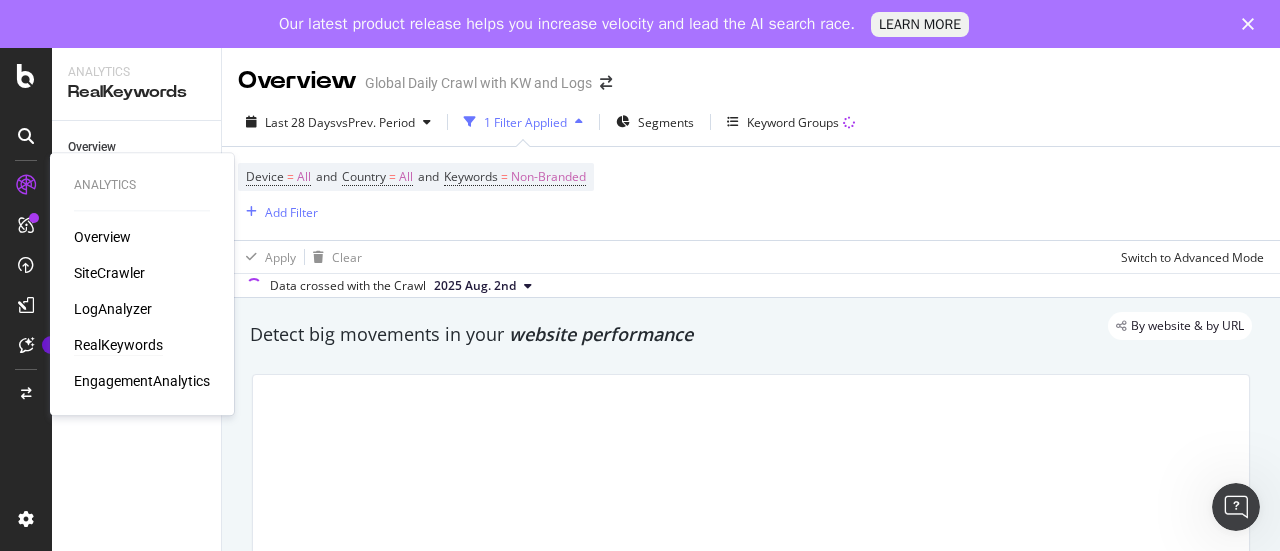 click 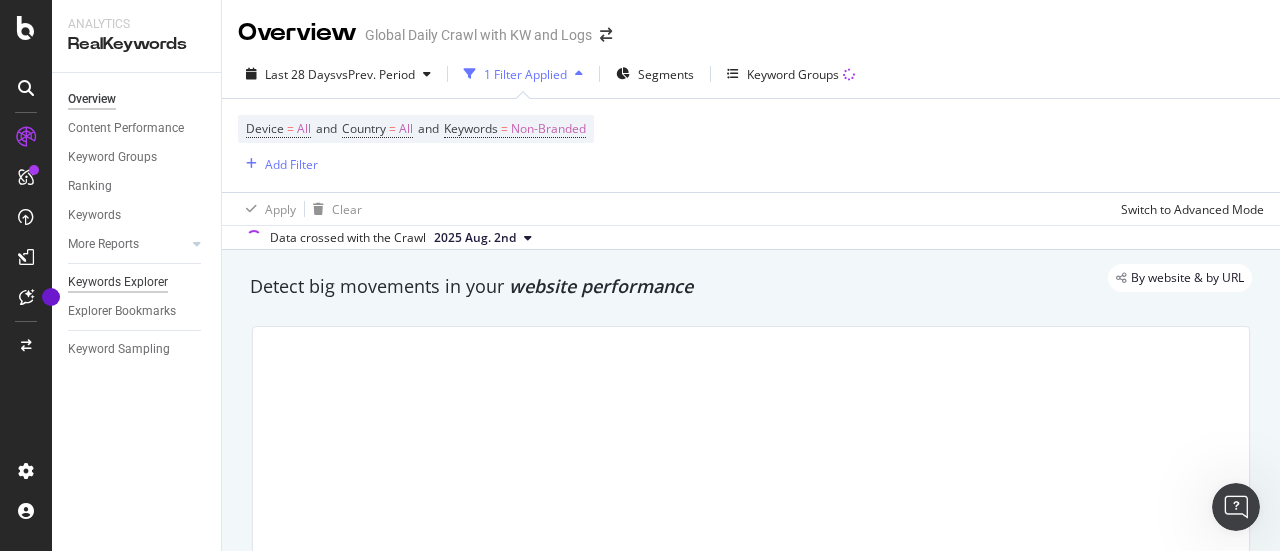 click on "Keywords Explorer" at bounding box center [118, 282] 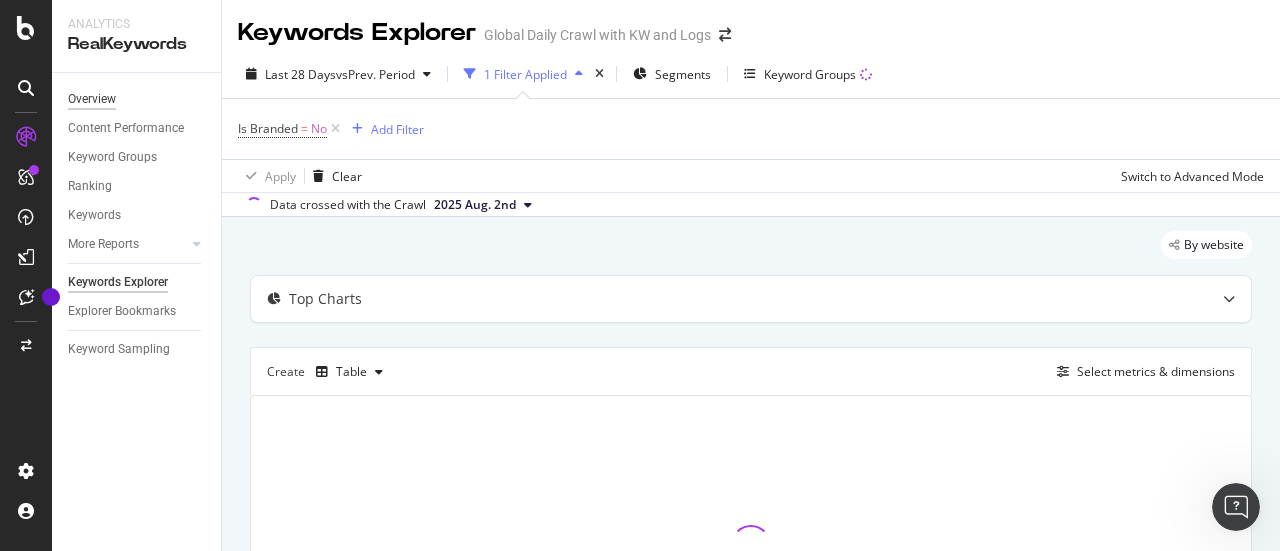 click on "Overview" at bounding box center (92, 99) 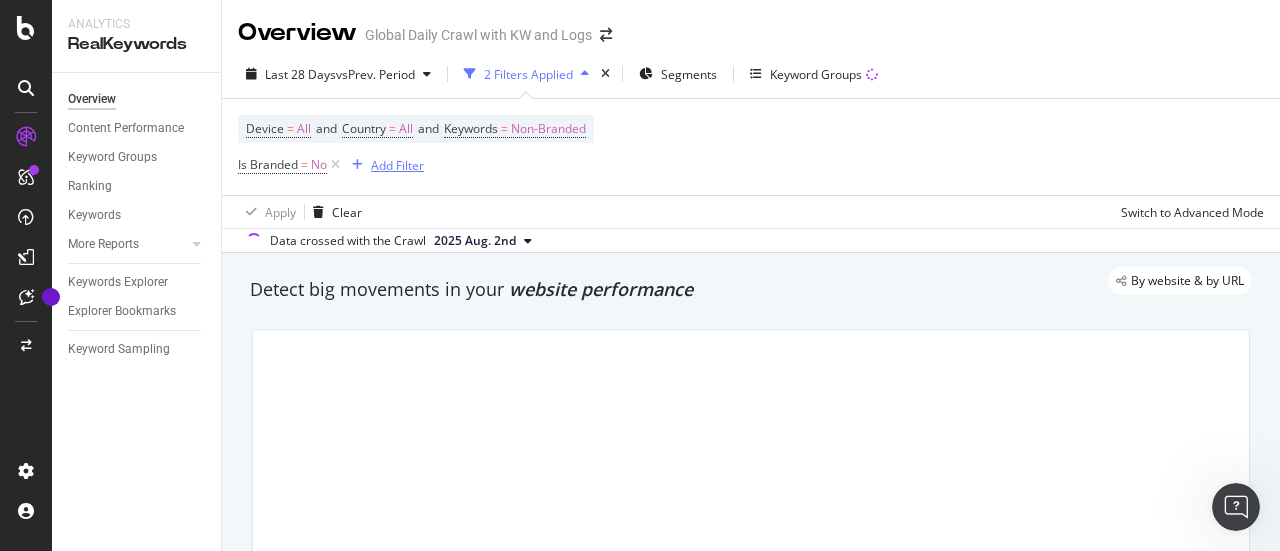 click on "Add Filter" at bounding box center [397, 165] 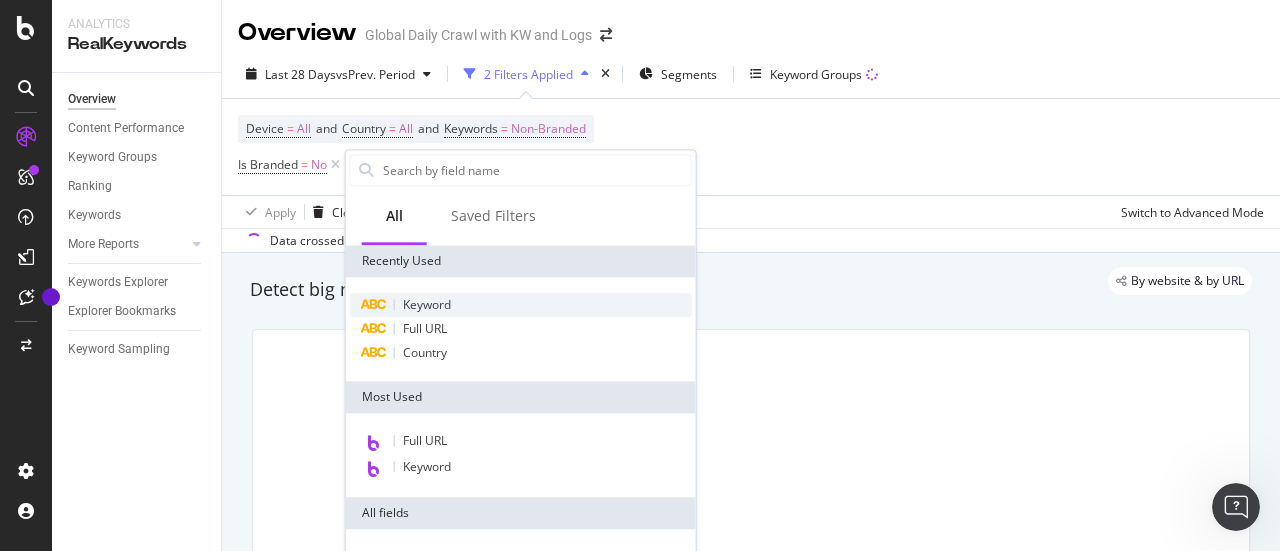 click on "Keyword" at bounding box center (521, 305) 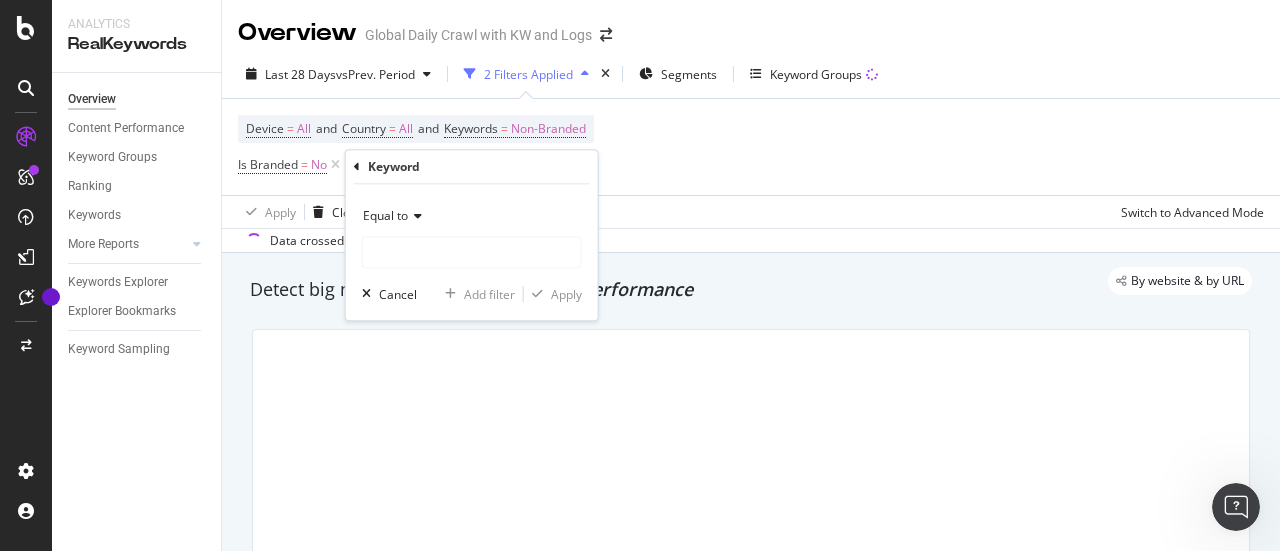 drag, startPoint x: 357, startPoint y: 177, endPoint x: 355, endPoint y: 164, distance: 13.152946 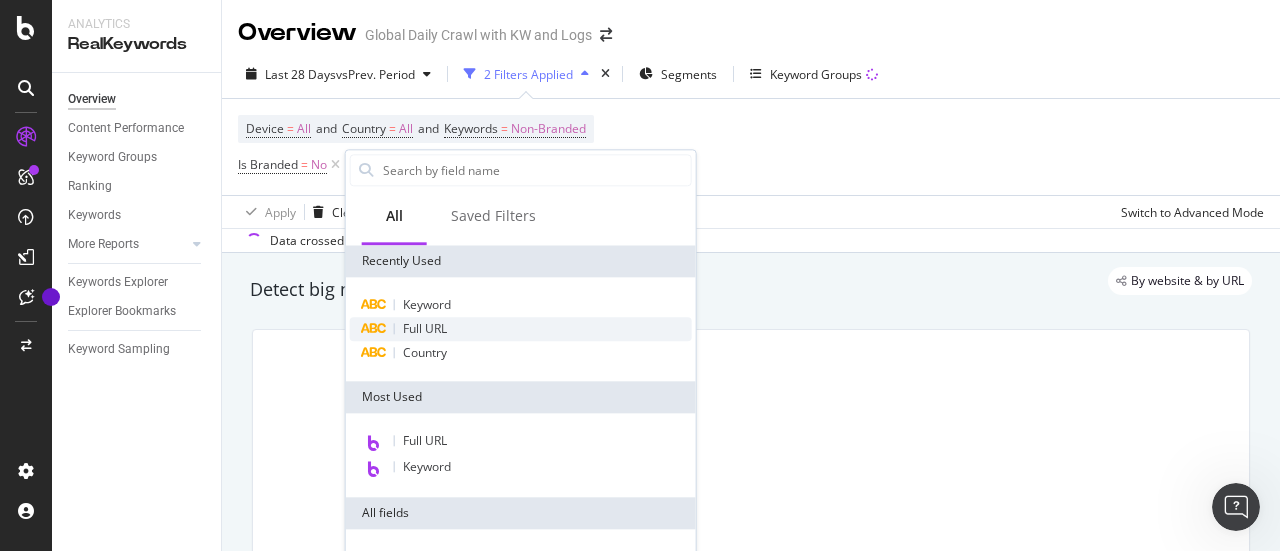 click on "Full URL" at bounding box center (425, 328) 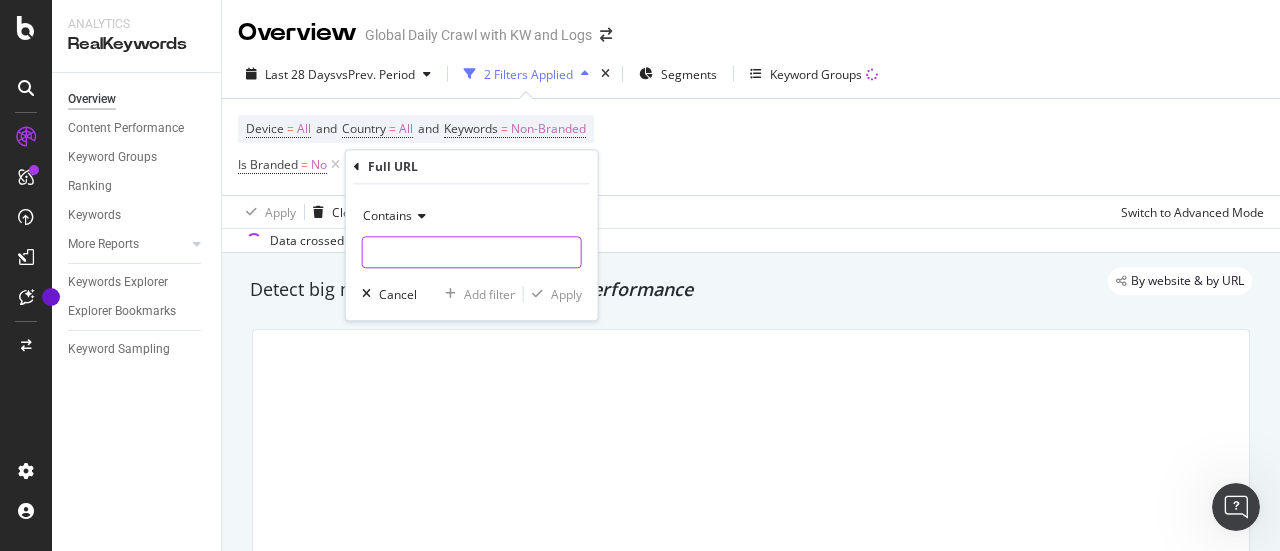 click at bounding box center (472, 252) 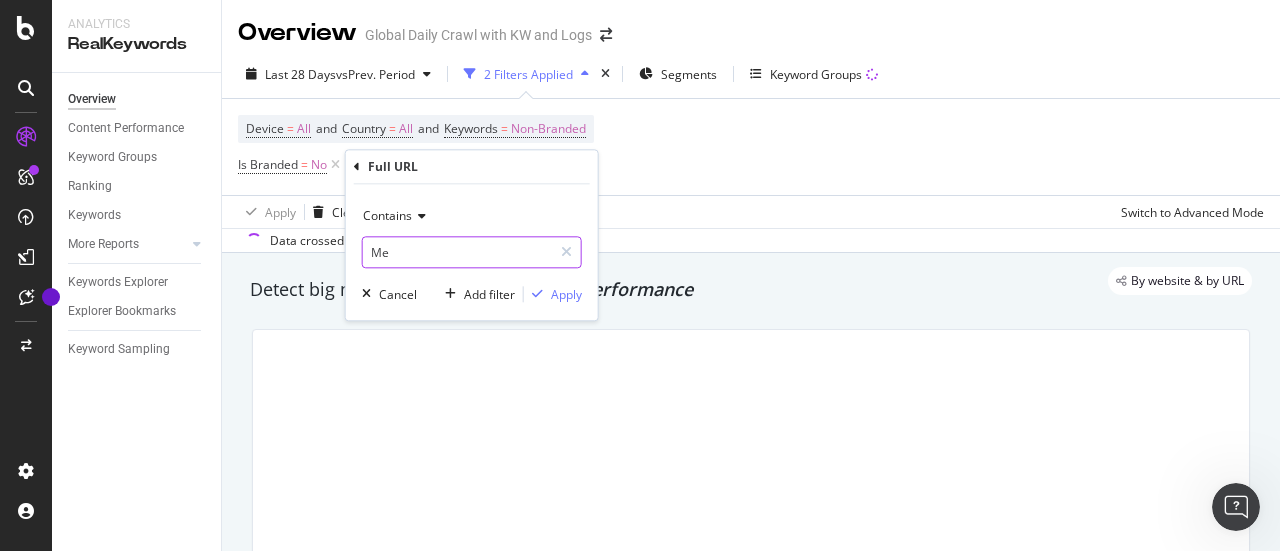 type on "M" 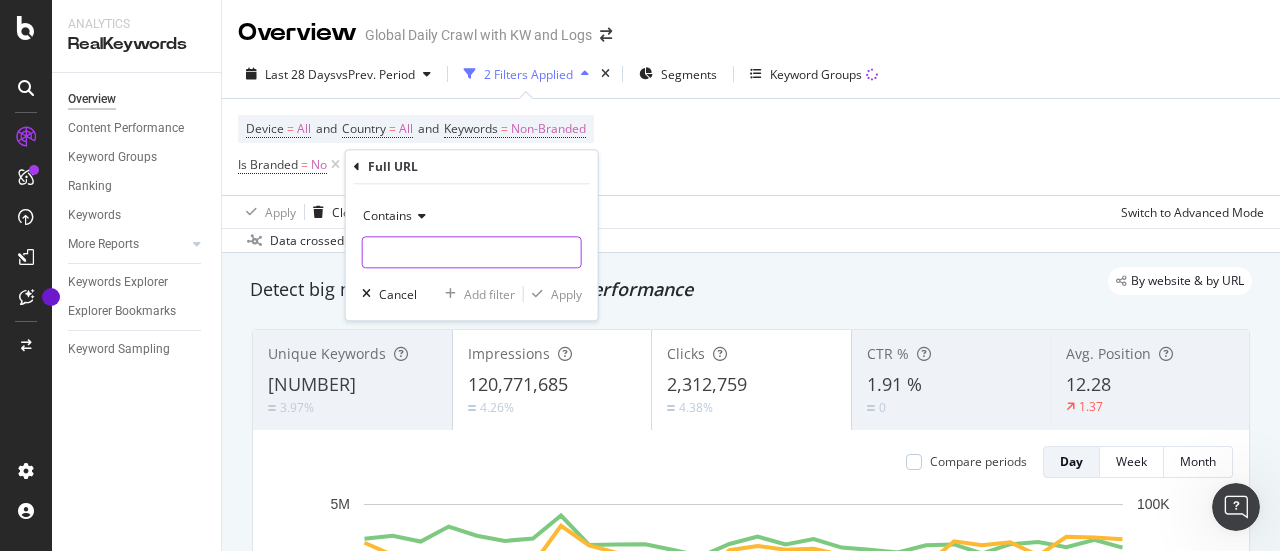 paste on "https://www.nike.com/gb/w/mens-training-gym-shoes-58jtoznik1zy7ok" 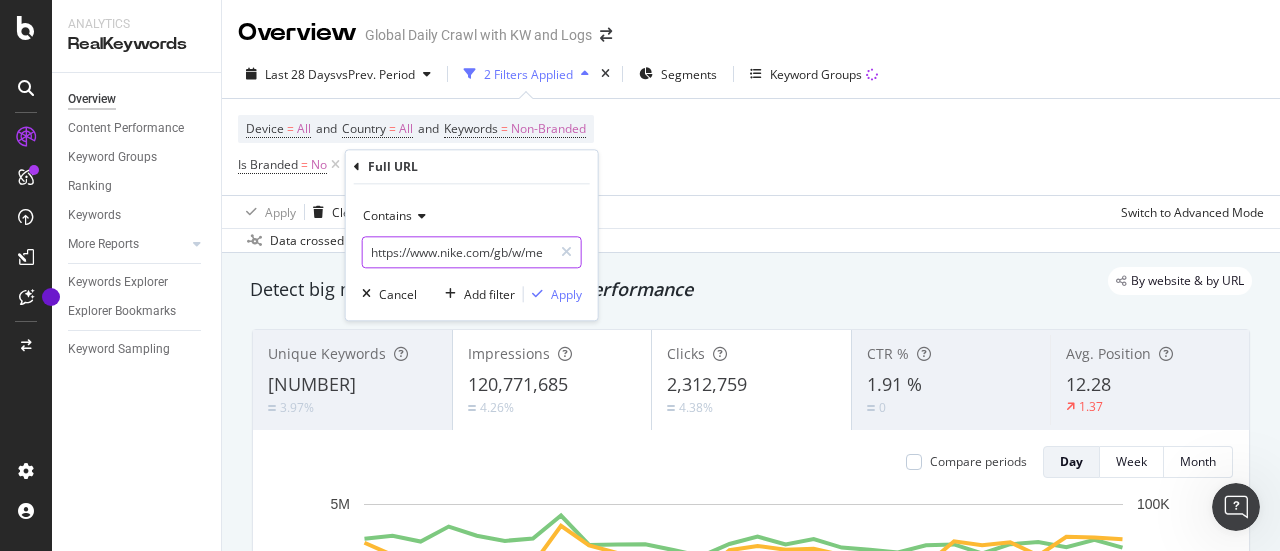 scroll, scrollTop: 0, scrollLeft: 220, axis: horizontal 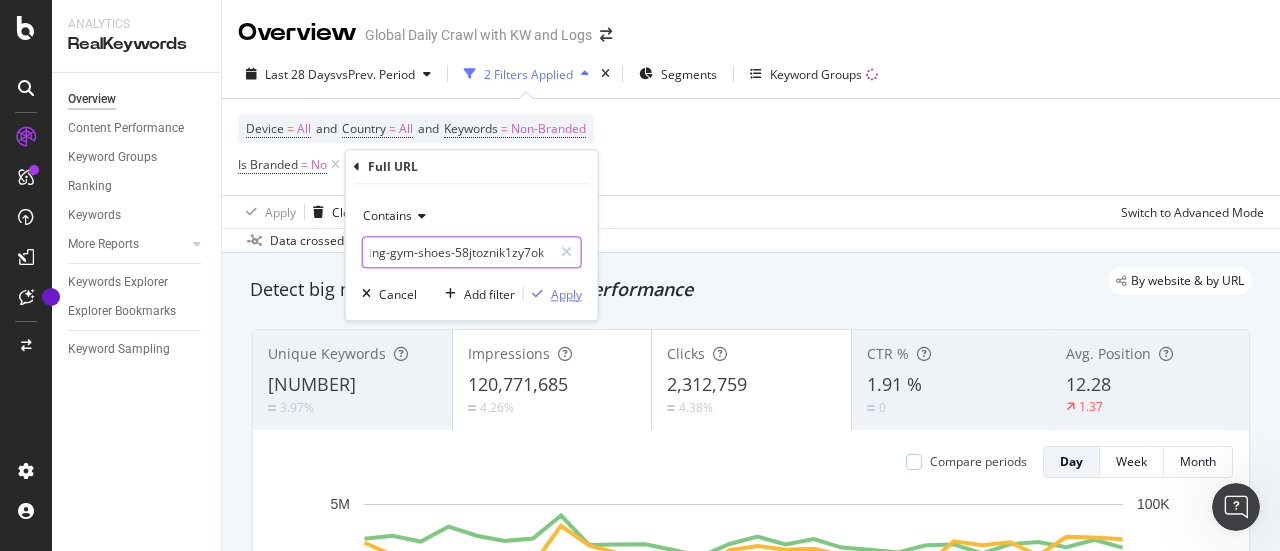 type on "https://www.nike.com/gb/w/mens-training-gym-shoes-58jtoznik1zy7ok" 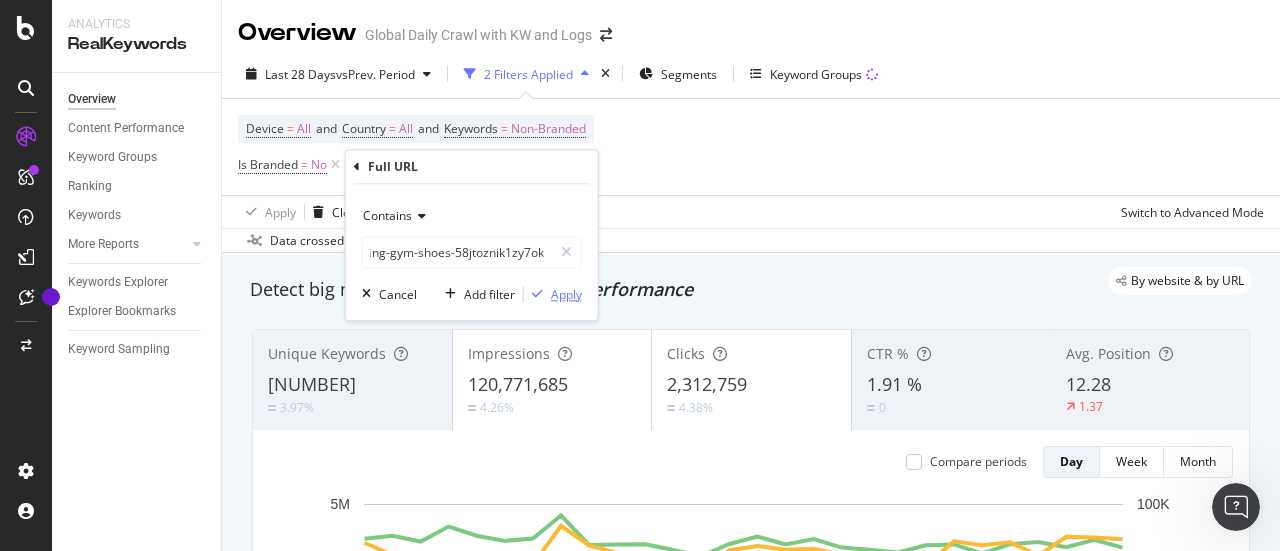 scroll, scrollTop: 0, scrollLeft: 0, axis: both 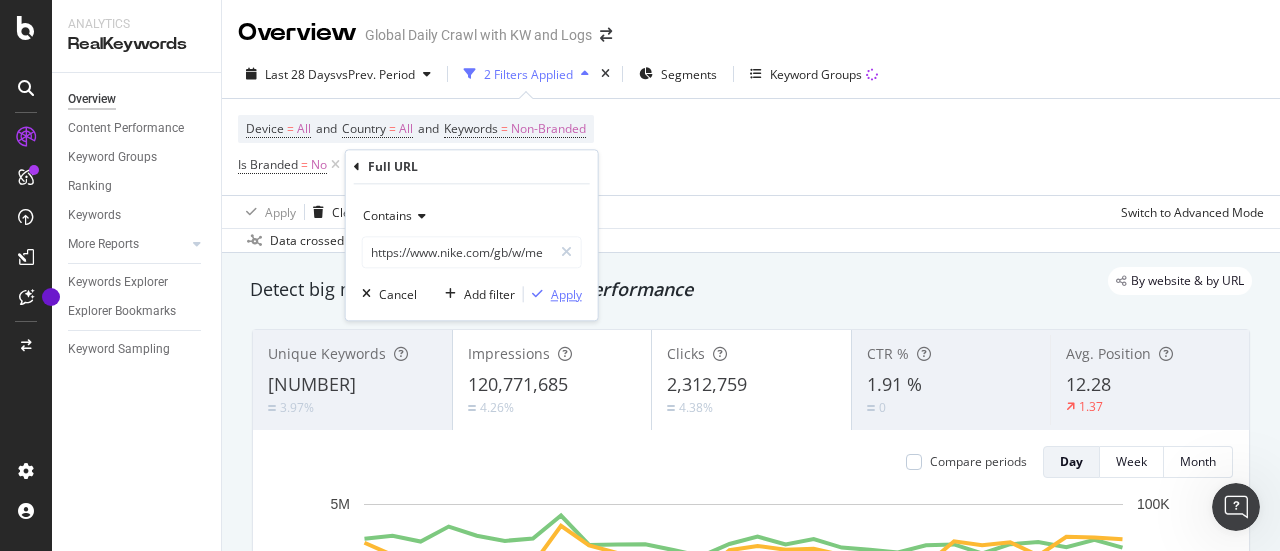 click on "Apply" at bounding box center [566, 294] 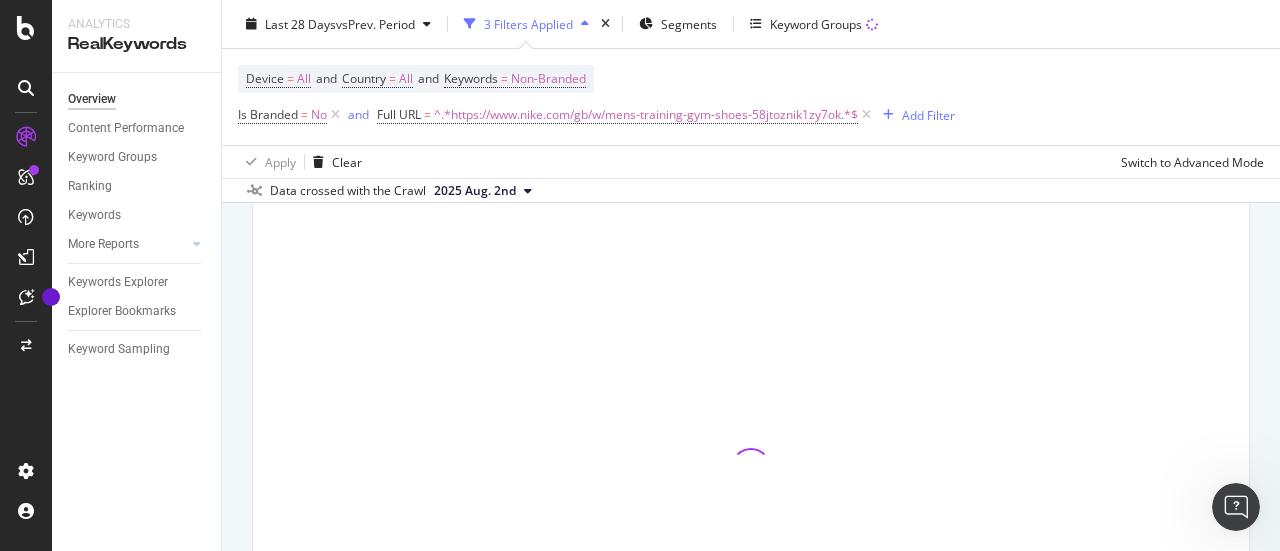 scroll, scrollTop: 144, scrollLeft: 0, axis: vertical 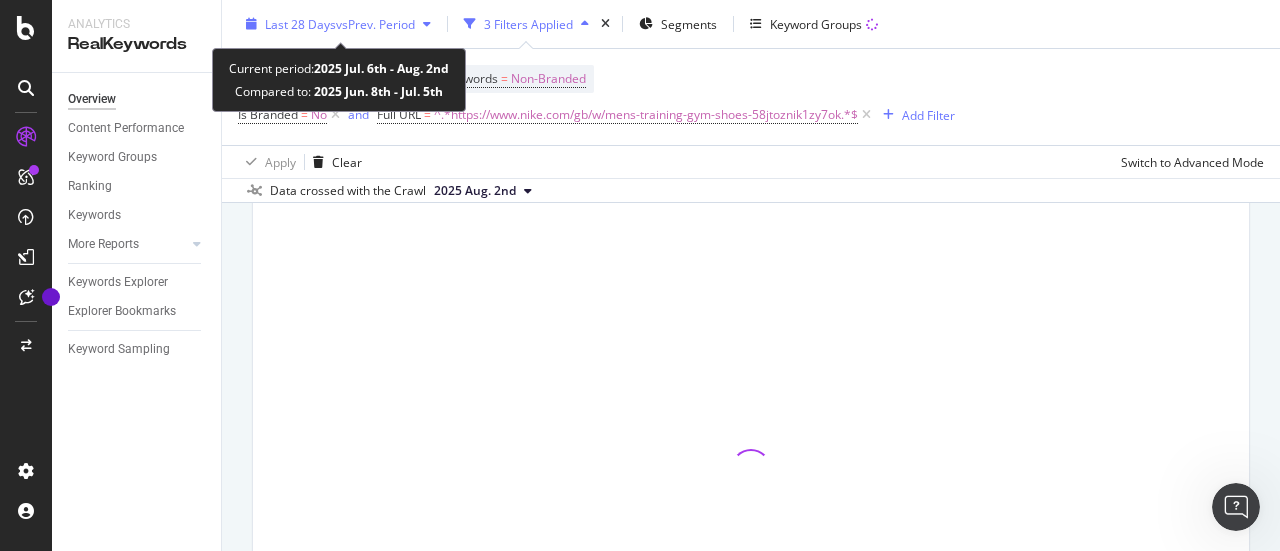 click on "vs  Prev. Period" at bounding box center (375, 23) 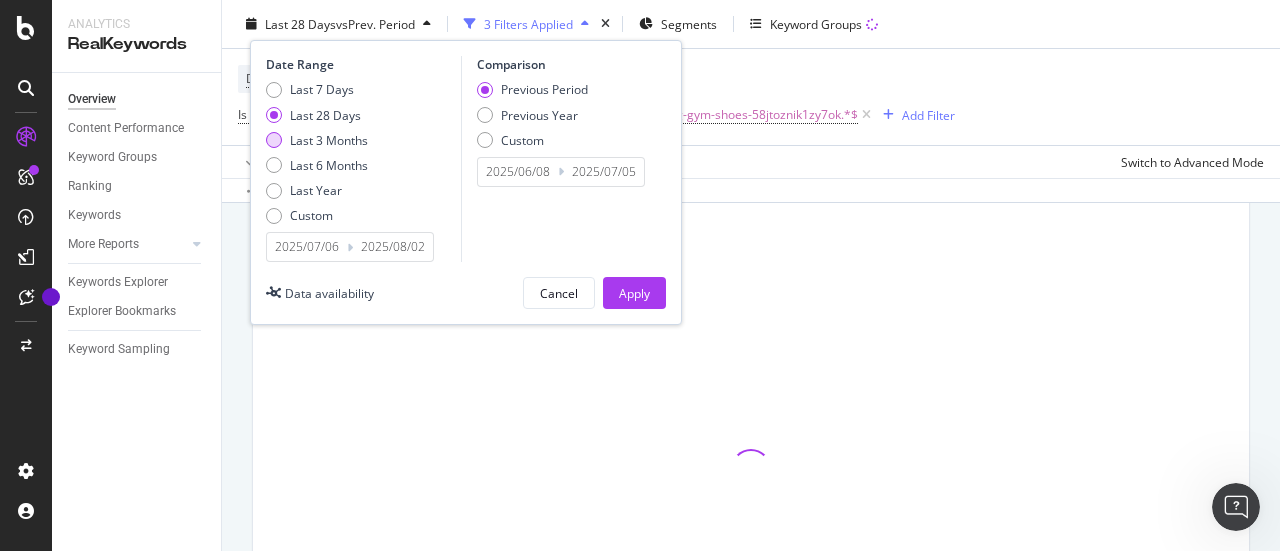 click on "Last 3 Months" at bounding box center (329, 139) 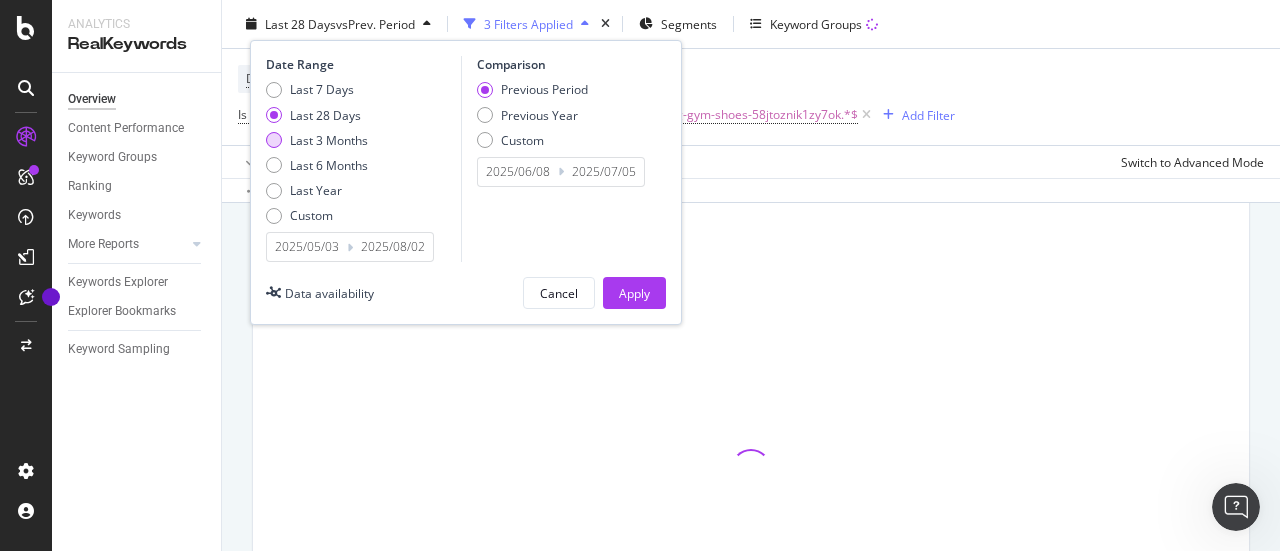type on "2025/01/31" 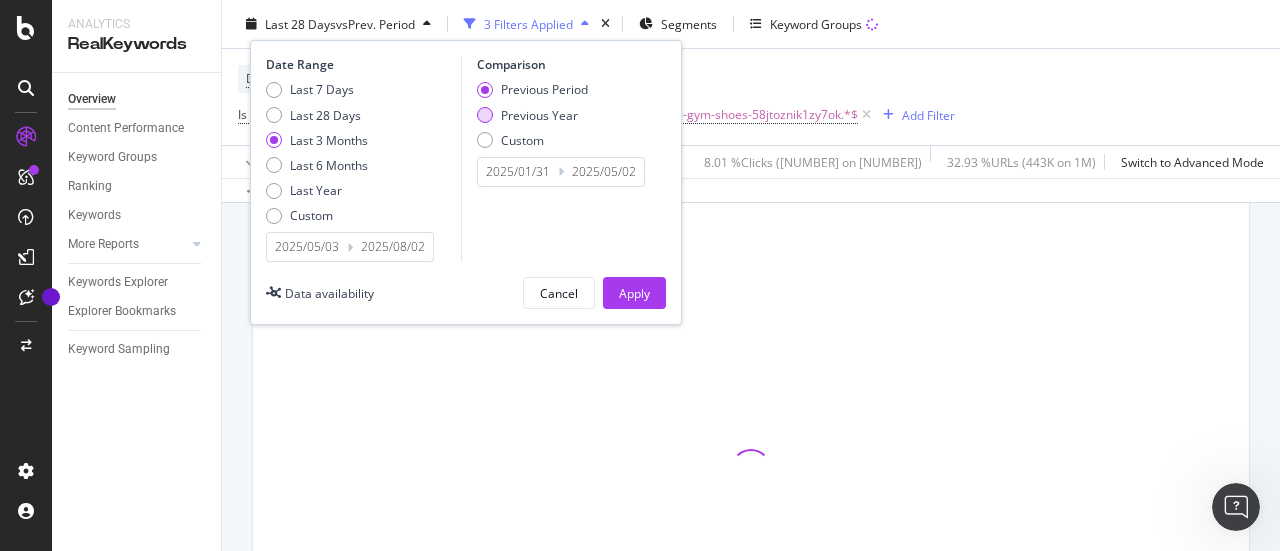 click on "Previous Year" at bounding box center (539, 114) 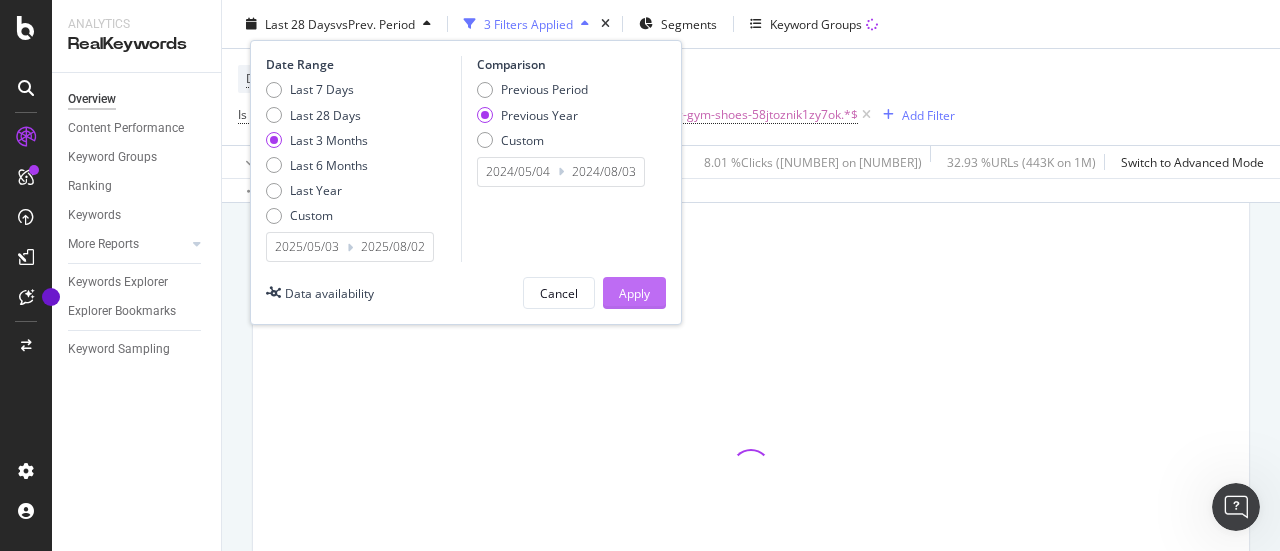 click on "Apply" at bounding box center [634, 293] 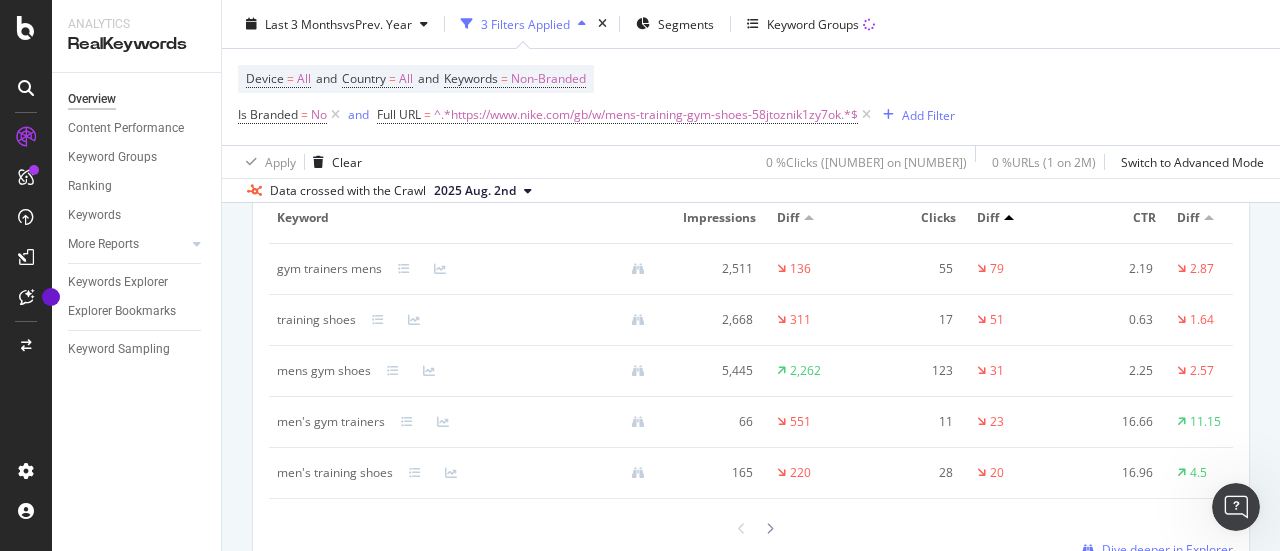 scroll, scrollTop: 2502, scrollLeft: 0, axis: vertical 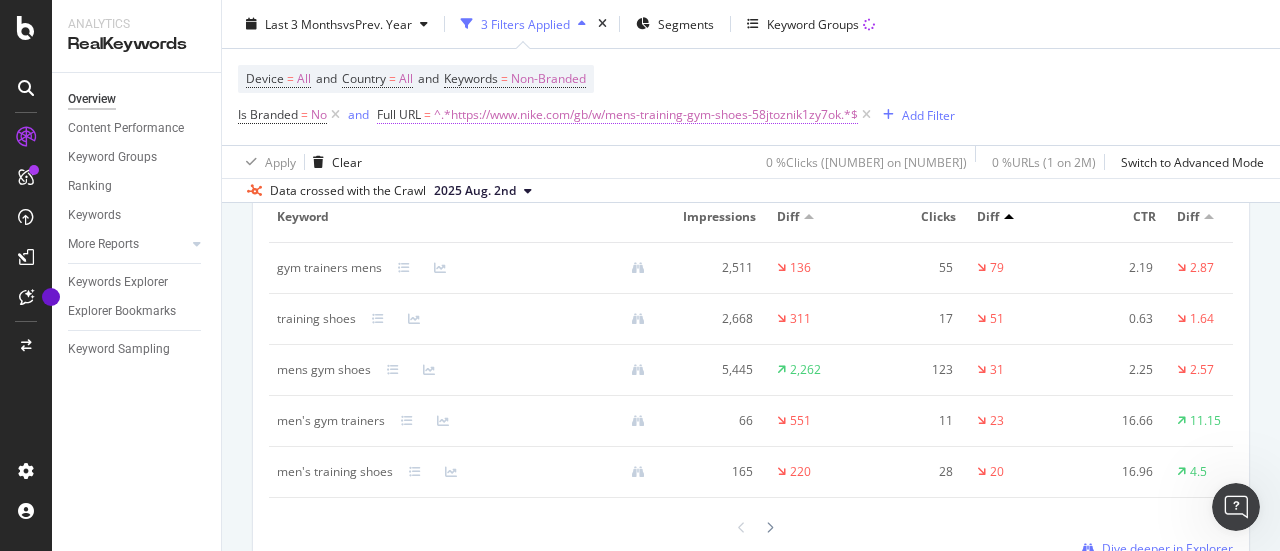 click on "^.*https://www.nike.com/gb/w/mens-training-gym-shoes-58jtoznik1zy7ok.*$" at bounding box center [646, 115] 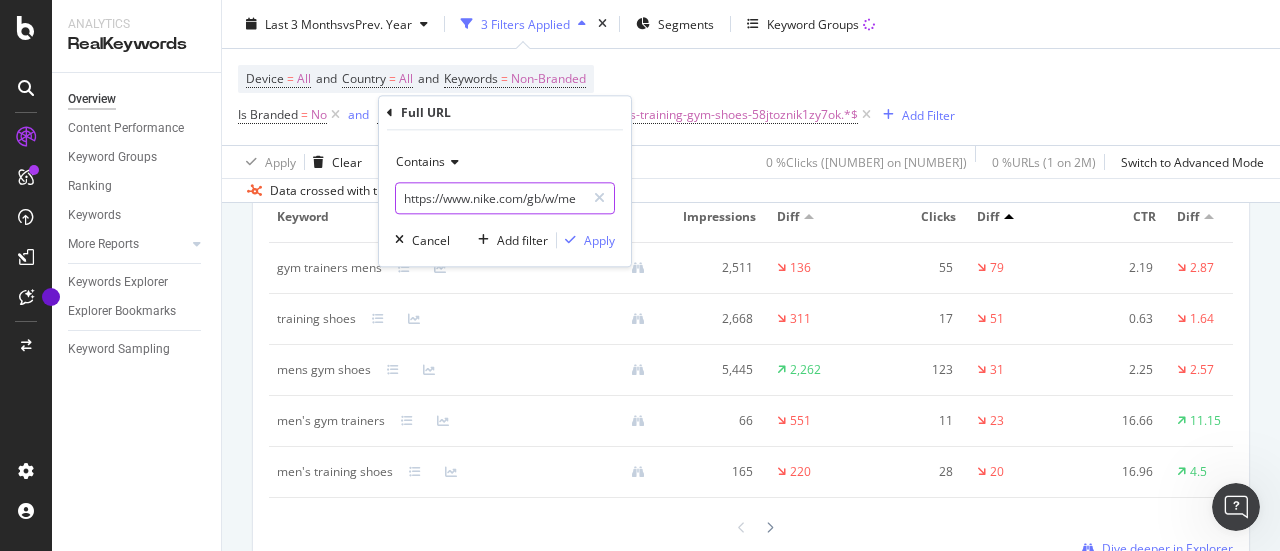 click on "https://www.nike.com/gb/w/mens-training-gym-shoes-58jtoznik1zy7ok" at bounding box center [490, 198] 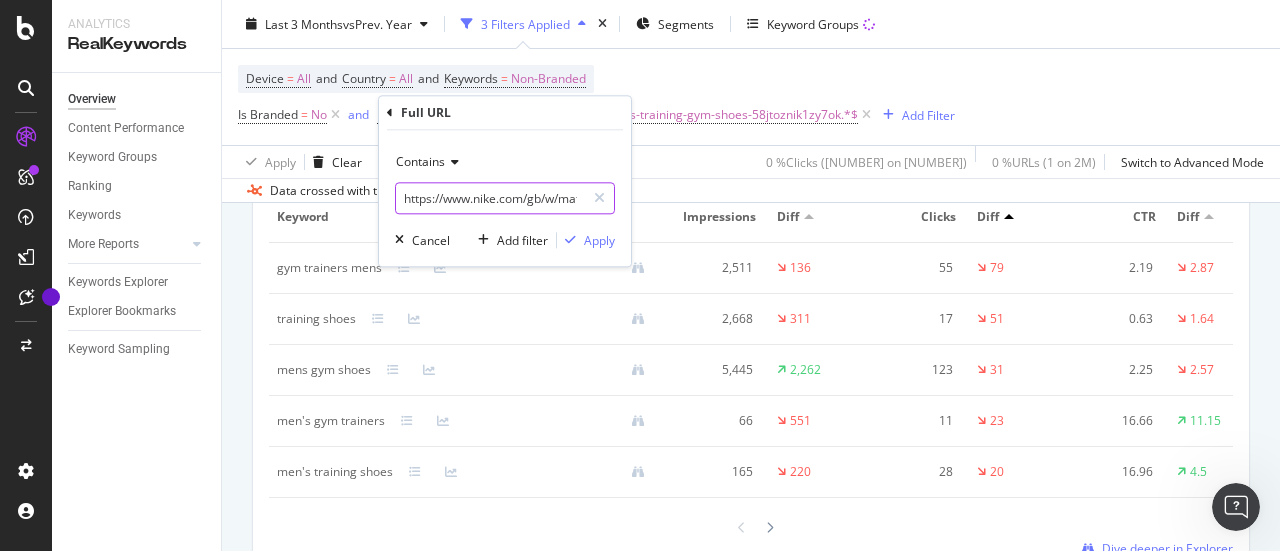 scroll, scrollTop: 0, scrollLeft: 206, axis: horizontal 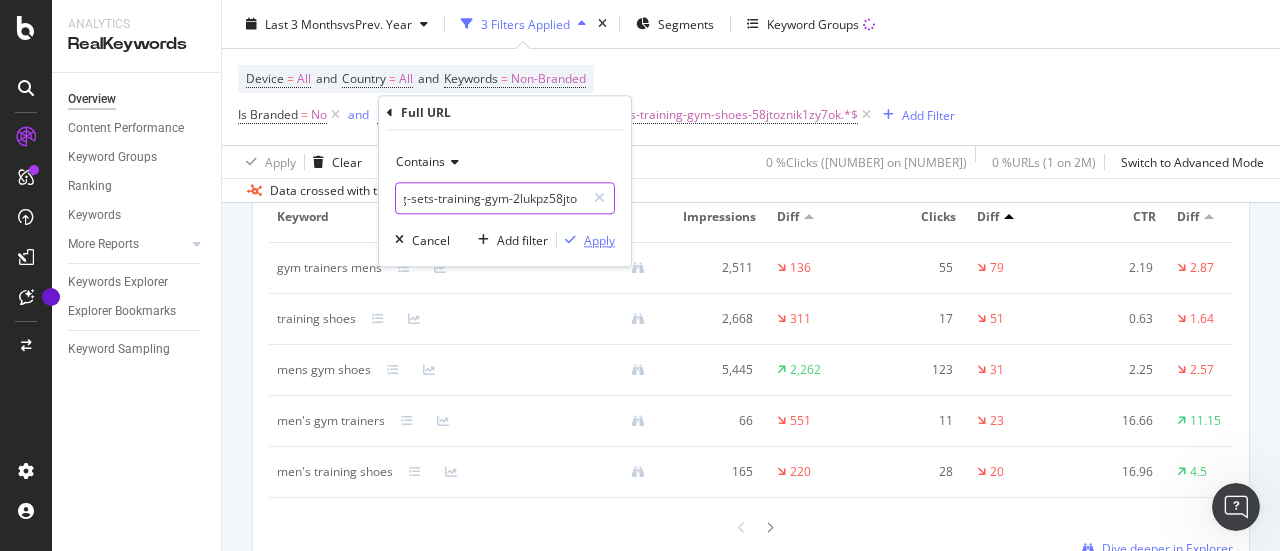type on "https://www.nike.com/gb/w/matching-sets-training-gym-2lukpz58jto" 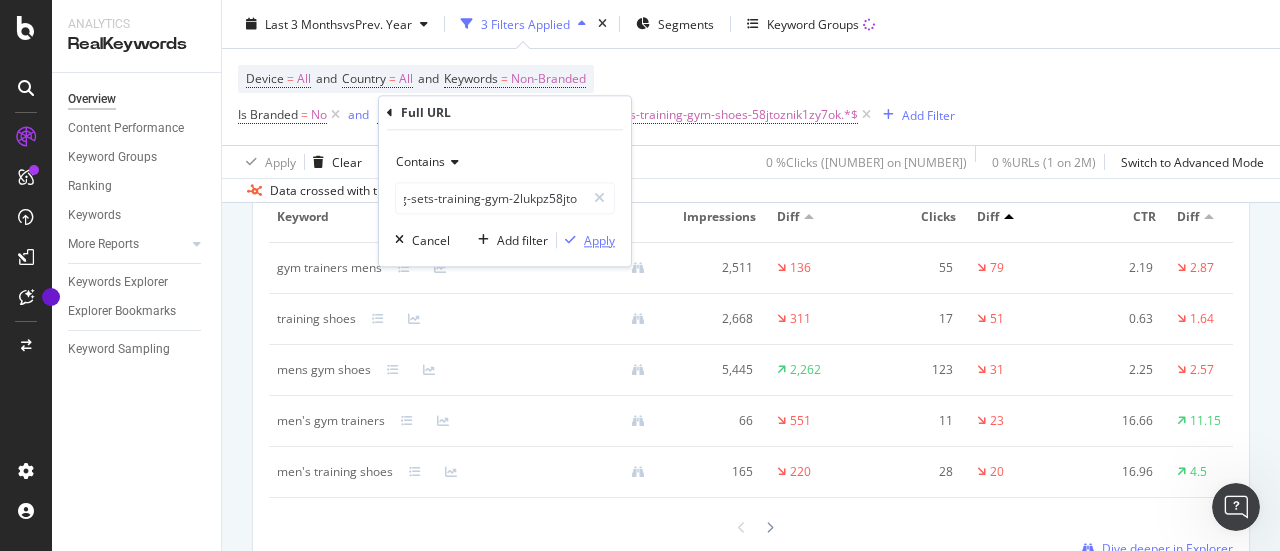 scroll, scrollTop: 0, scrollLeft: 0, axis: both 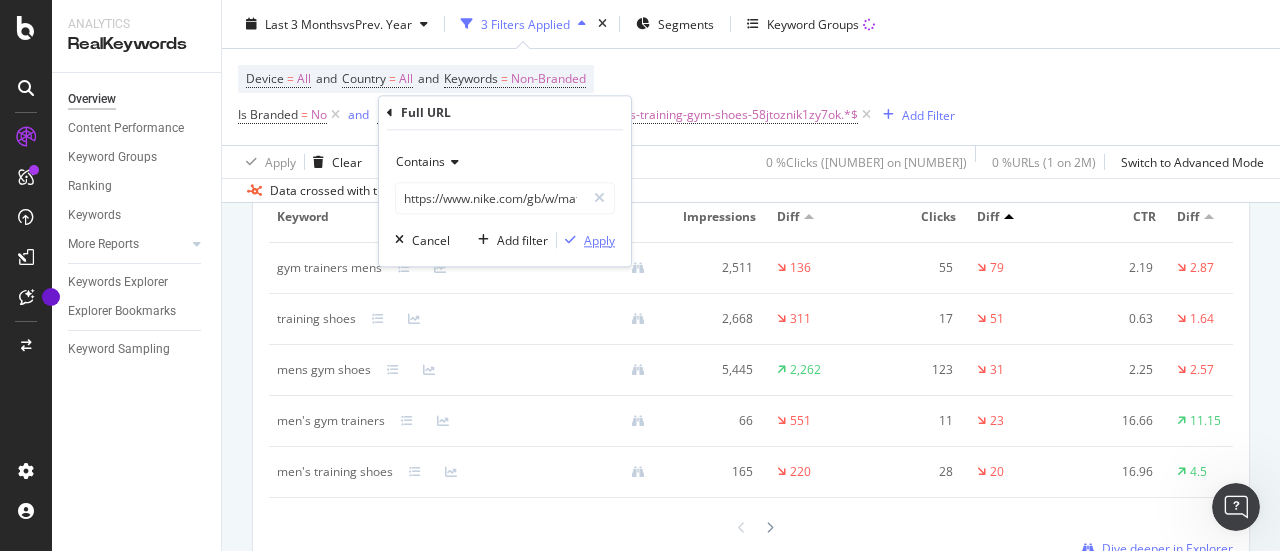 click on "Apply" at bounding box center [599, 240] 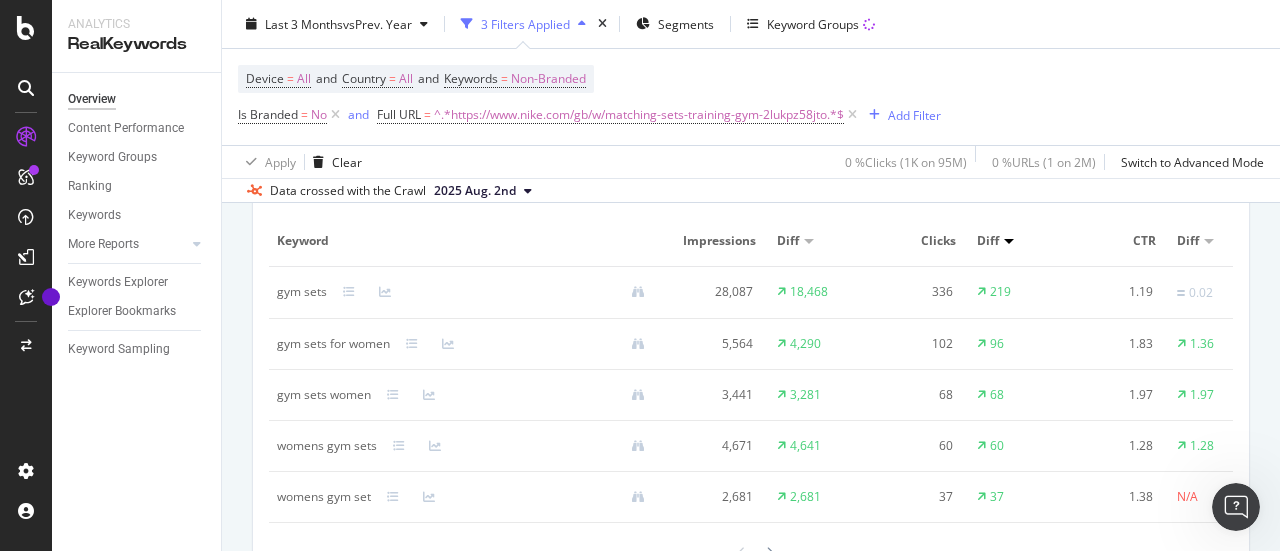 scroll, scrollTop: 1908, scrollLeft: 0, axis: vertical 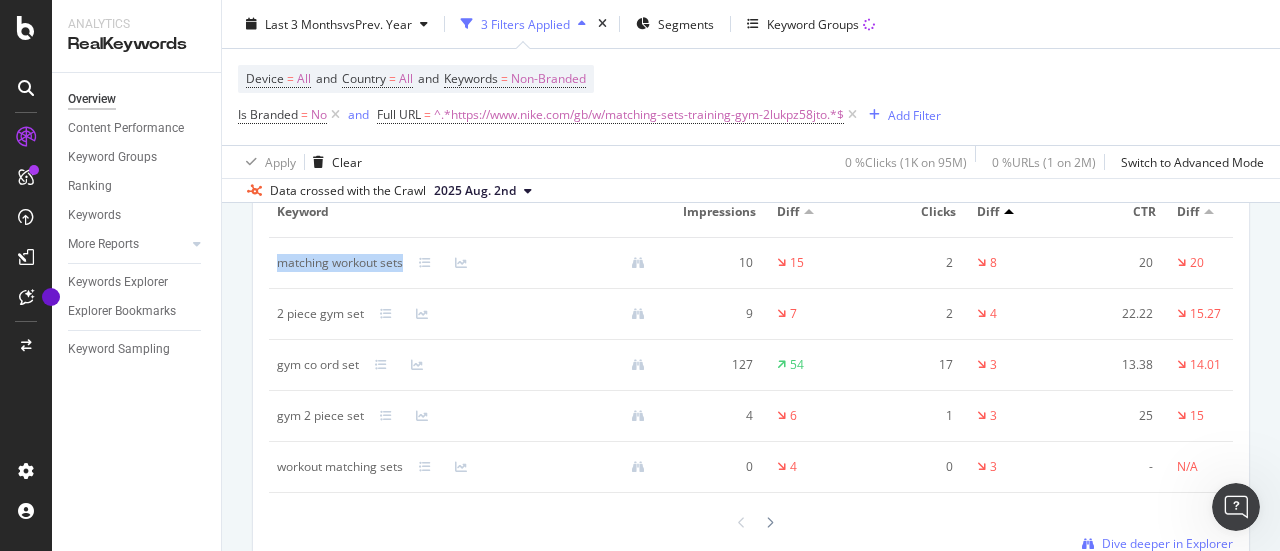 drag, startPoint x: 276, startPoint y: 276, endPoint x: 404, endPoint y: 277, distance: 128.0039 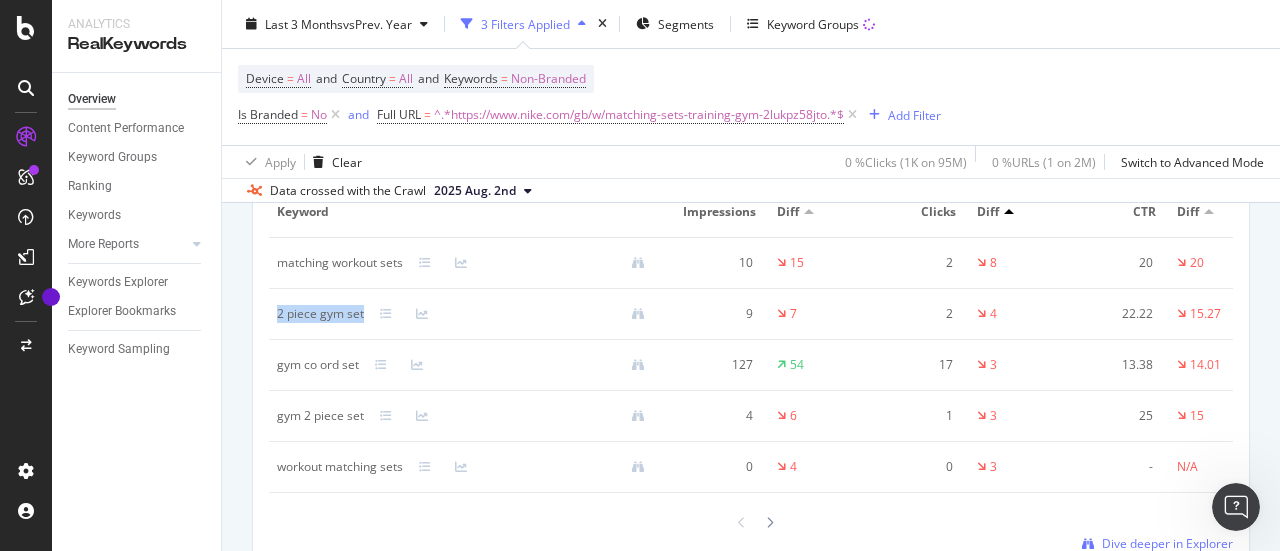 drag, startPoint x: 274, startPoint y: 325, endPoint x: 368, endPoint y: 335, distance: 94.53042 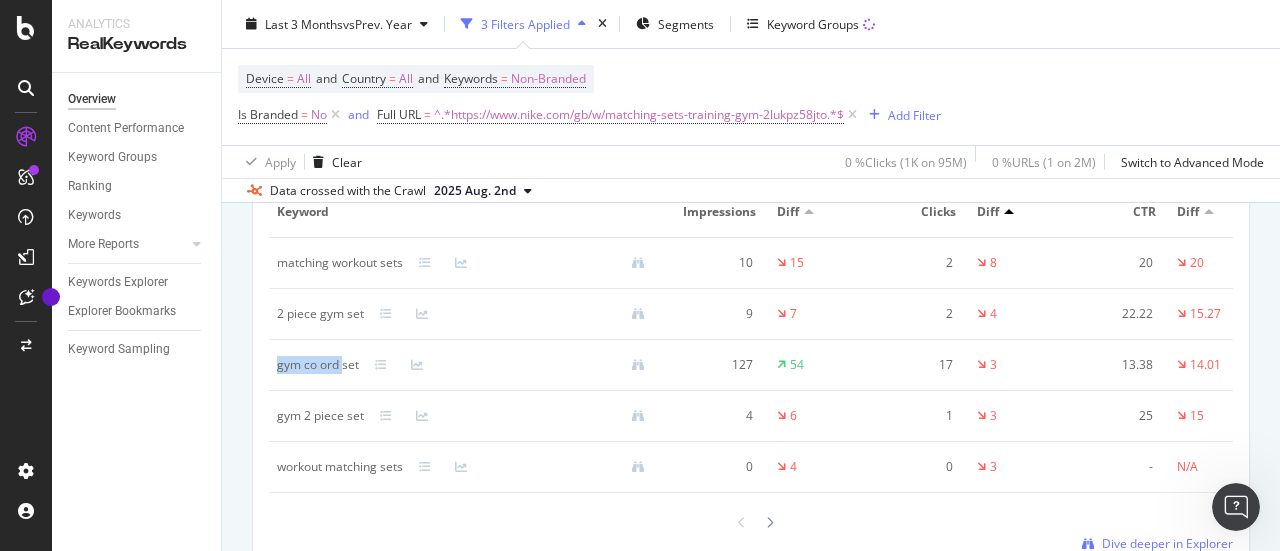 drag, startPoint x: 275, startPoint y: 377, endPoint x: 344, endPoint y: 377, distance: 69 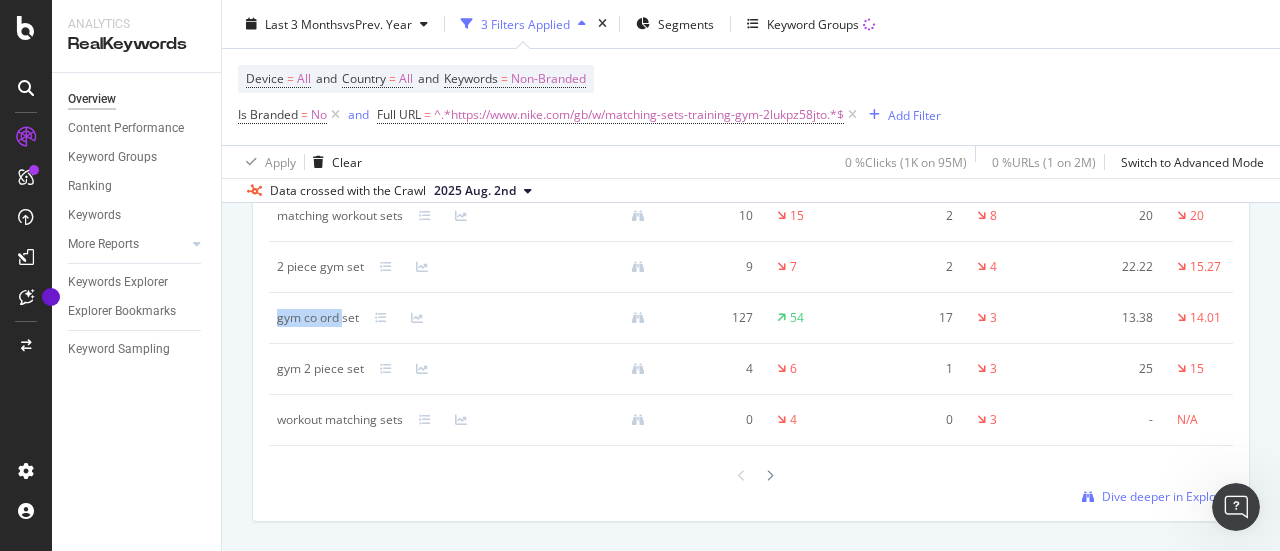 scroll, scrollTop: 2556, scrollLeft: 0, axis: vertical 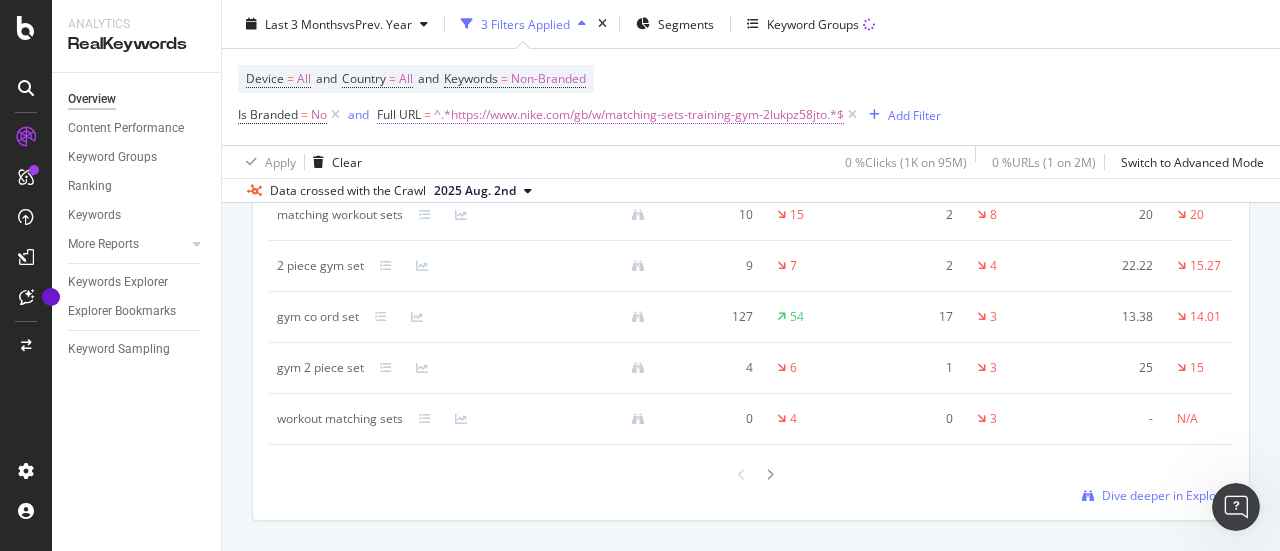 click on "^.*https://www.nike.com/gb/w/matching-sets-training-gym-2lukpz58jto.*$" at bounding box center [639, 115] 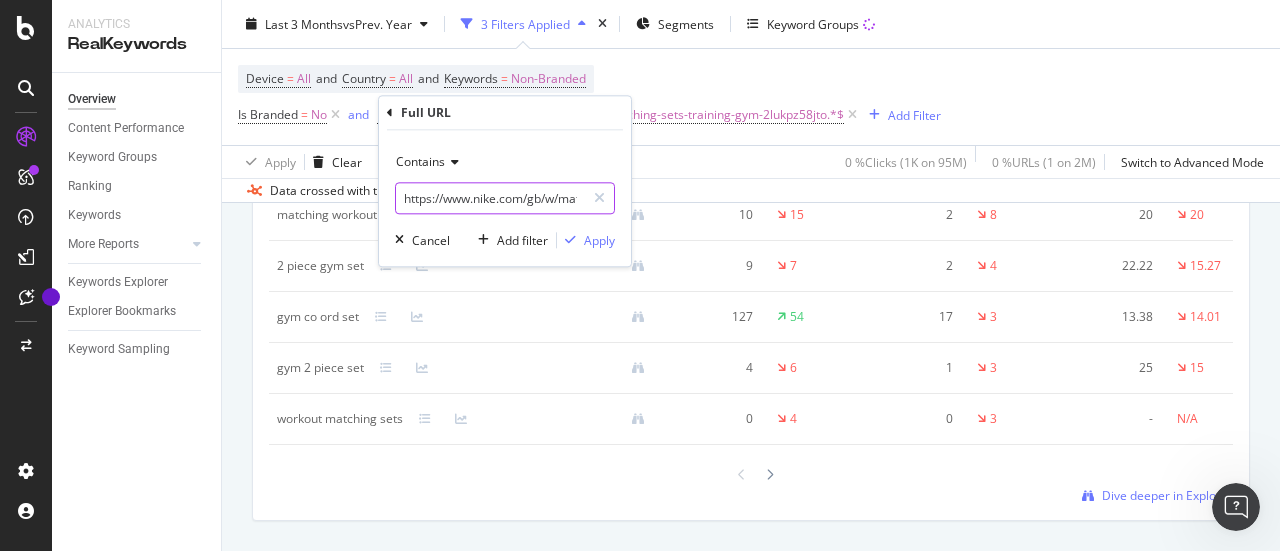 click on "https://www.nike.com/gb/w/matching-sets-training-gym-2lukpz58jto" at bounding box center [490, 198] 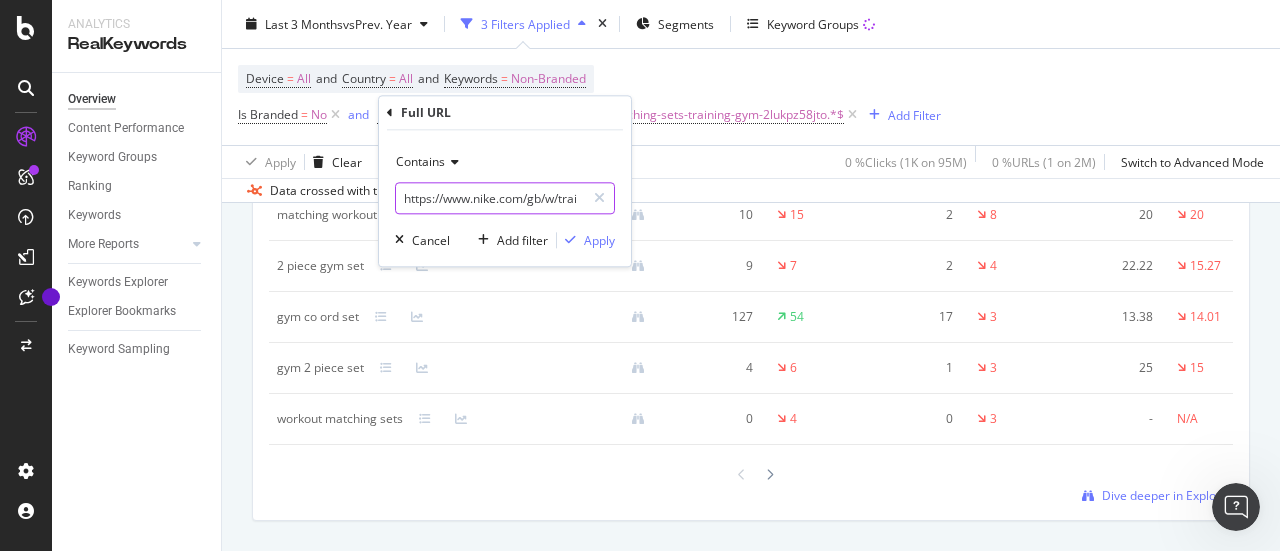scroll, scrollTop: 0, scrollLeft: 178, axis: horizontal 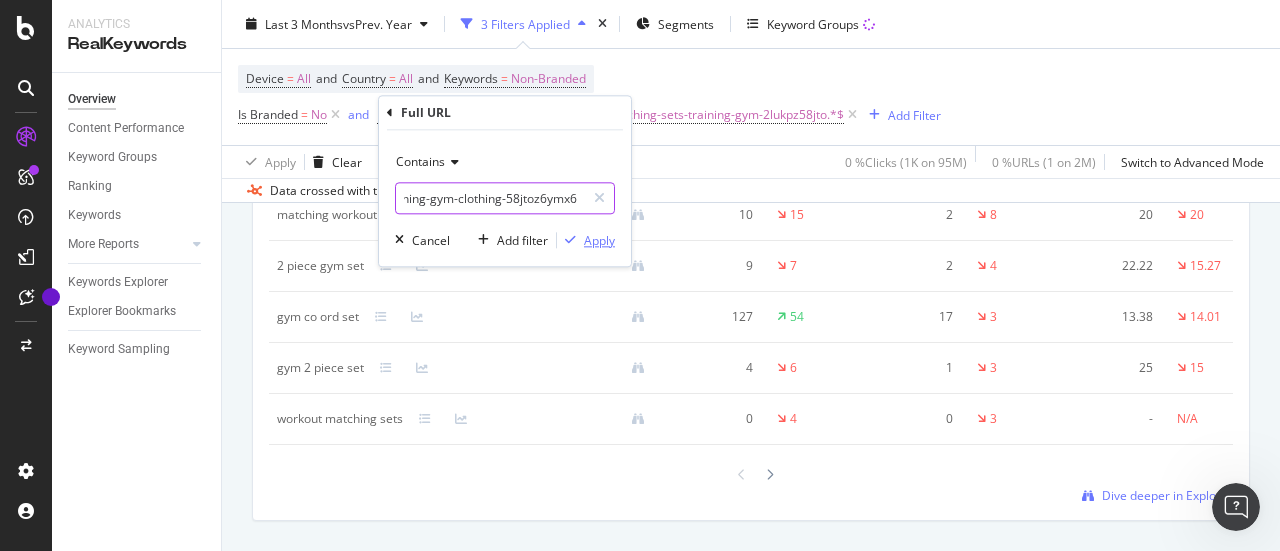 type on "https://www.nike.com/gb/w/training-gym-clothing-58jtoz6ymx6" 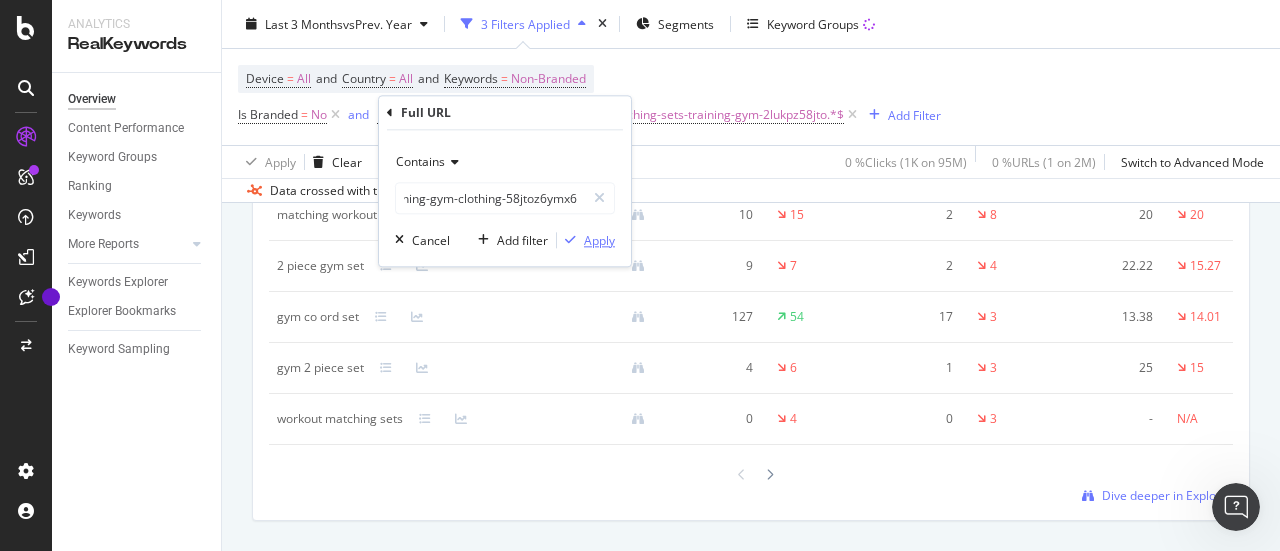 scroll, scrollTop: 0, scrollLeft: 0, axis: both 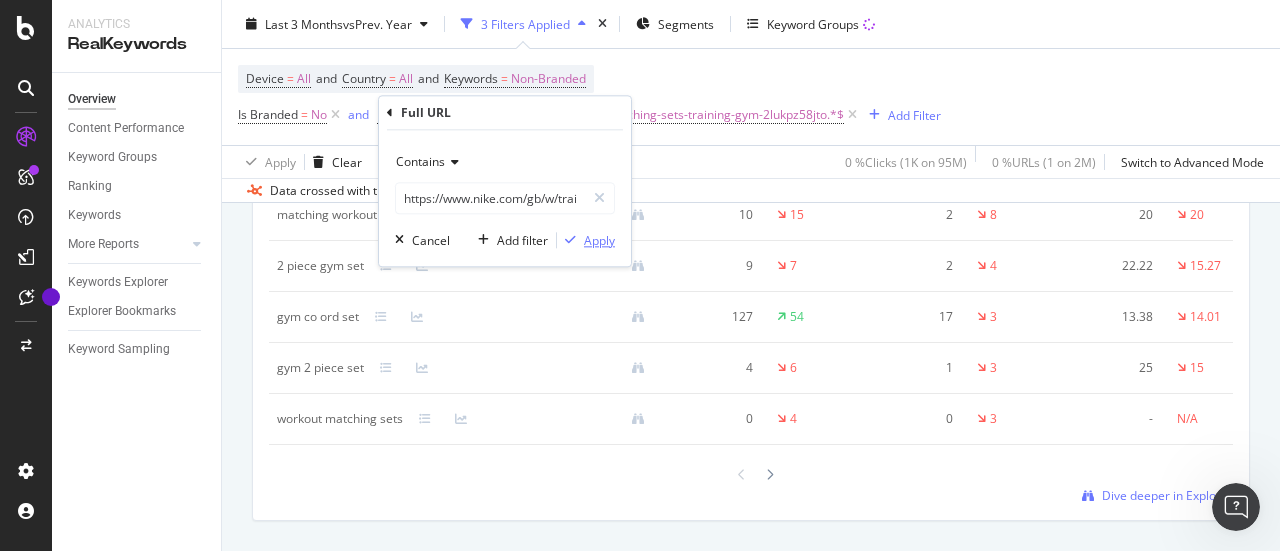 click on "Apply" at bounding box center [599, 240] 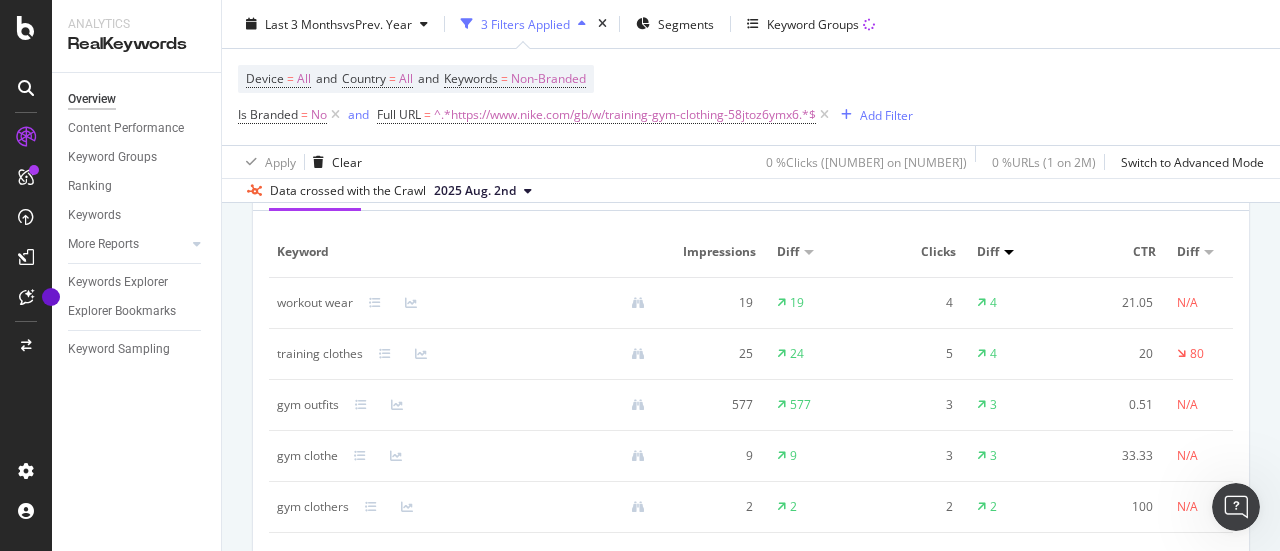 scroll, scrollTop: 1896, scrollLeft: 0, axis: vertical 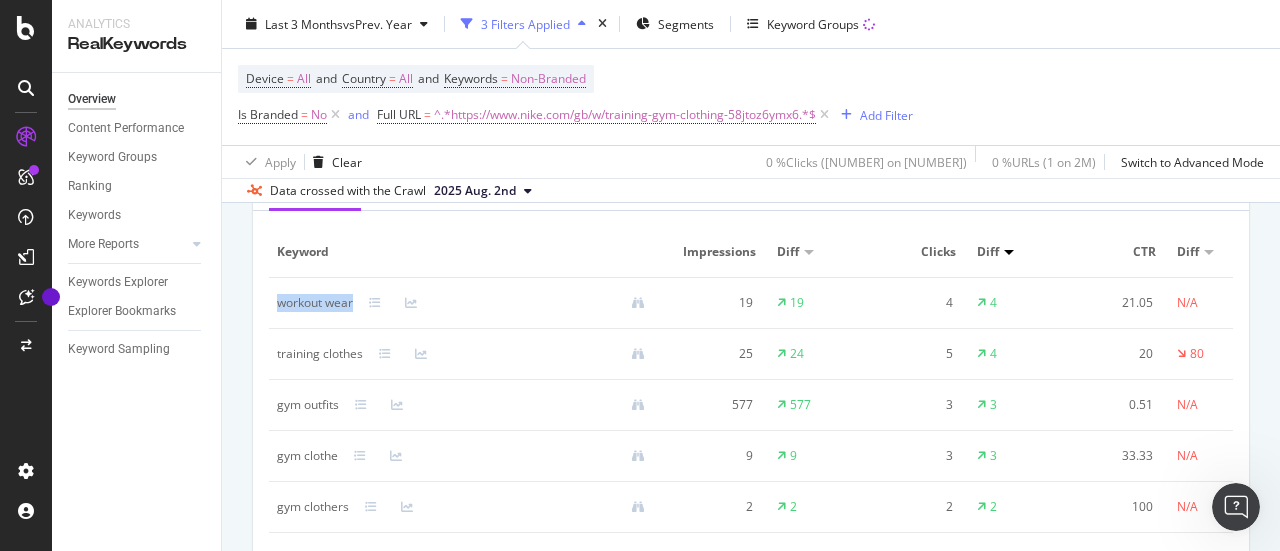 drag, startPoint x: 271, startPoint y: 304, endPoint x: 353, endPoint y: 314, distance: 82.607506 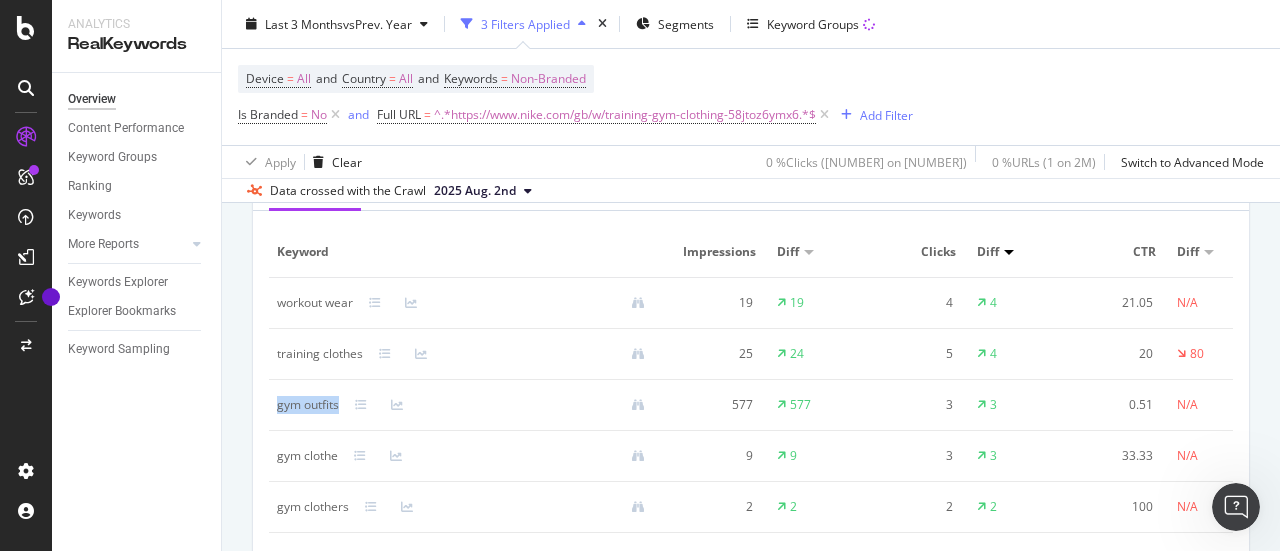 drag, startPoint x: 278, startPoint y: 399, endPoint x: 341, endPoint y: 407, distance: 63.505905 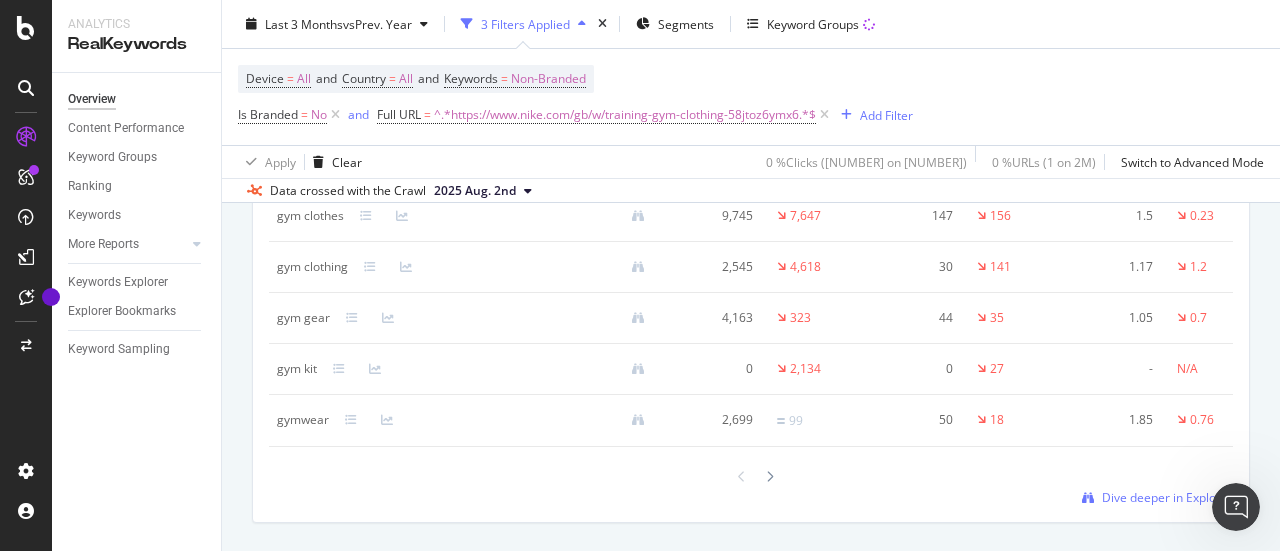 scroll, scrollTop: 2554, scrollLeft: 0, axis: vertical 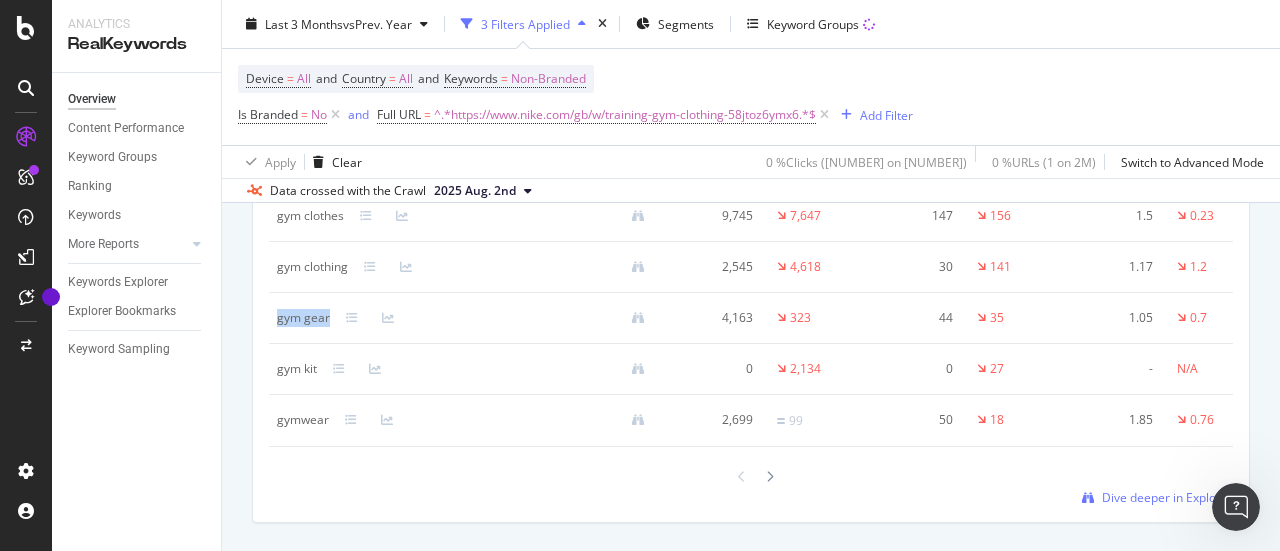 drag, startPoint x: 274, startPoint y: 328, endPoint x: 329, endPoint y: 333, distance: 55.226807 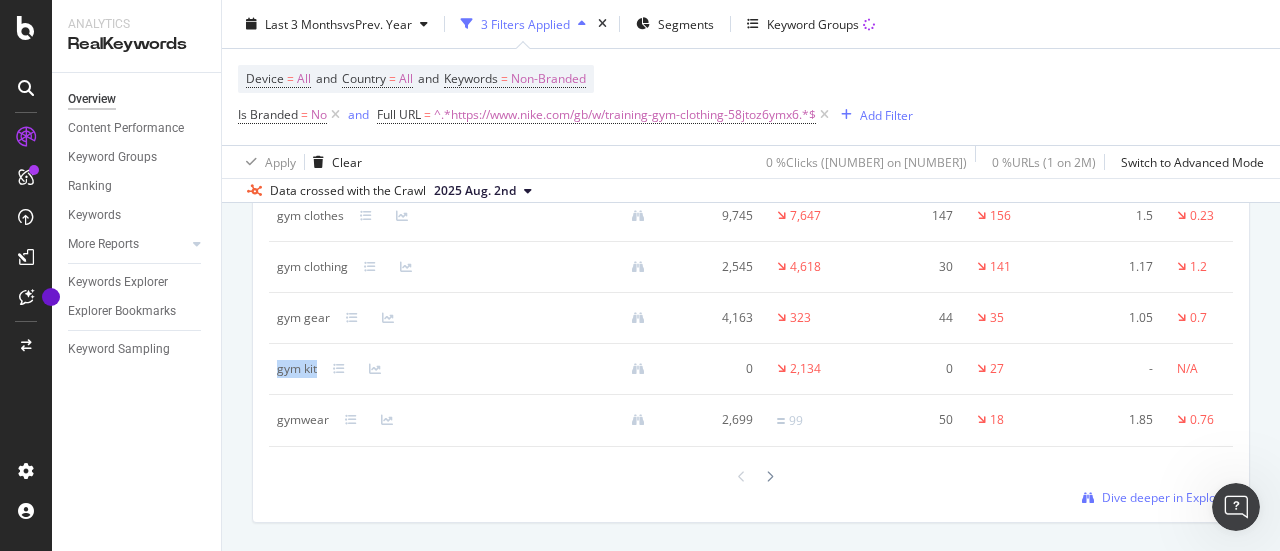 drag, startPoint x: 274, startPoint y: 385, endPoint x: 324, endPoint y: 387, distance: 50.039986 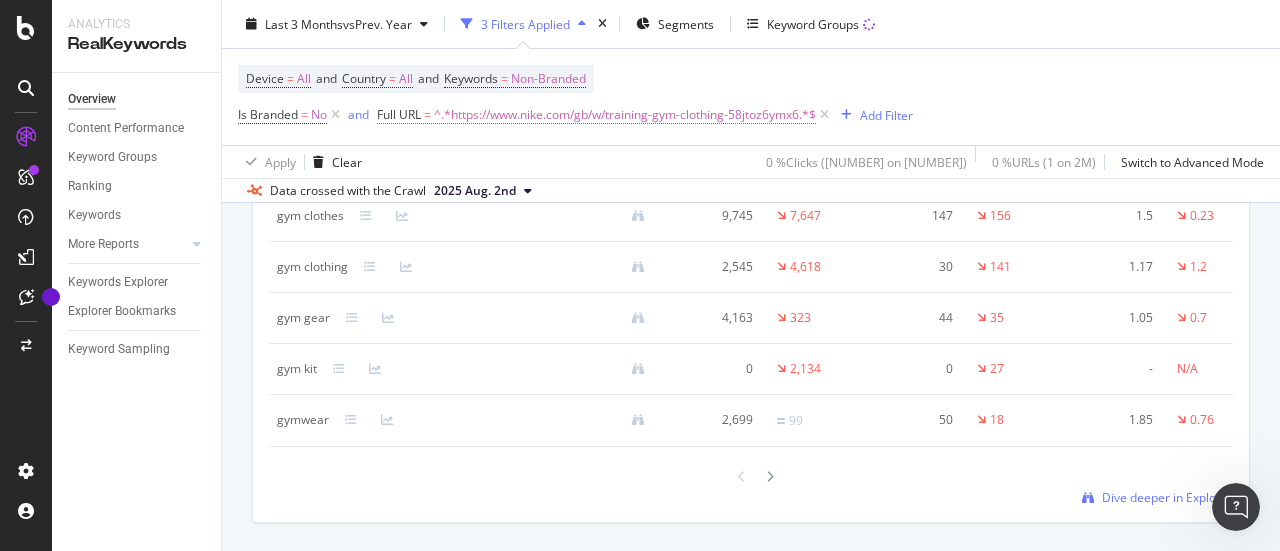 click on "^.*https://www.nike.com/gb/w/training-gym-clothing-58jtoz6ymx6.*$" at bounding box center [625, 115] 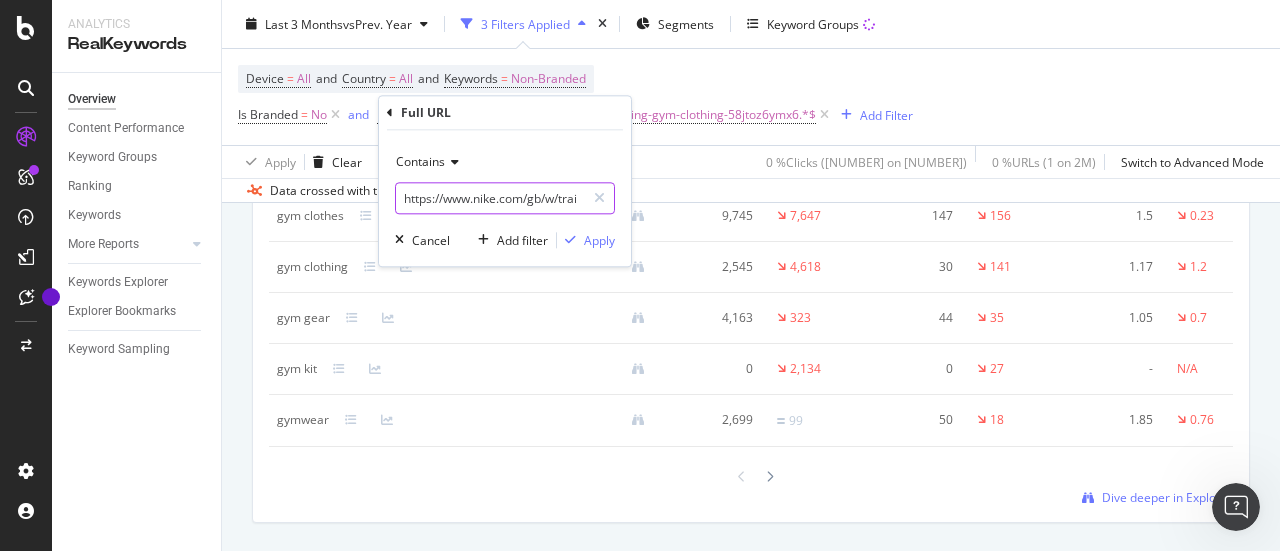 paste on "womens-training-gym-bags-backpacks-58jtoz5e1x6z9xy71" 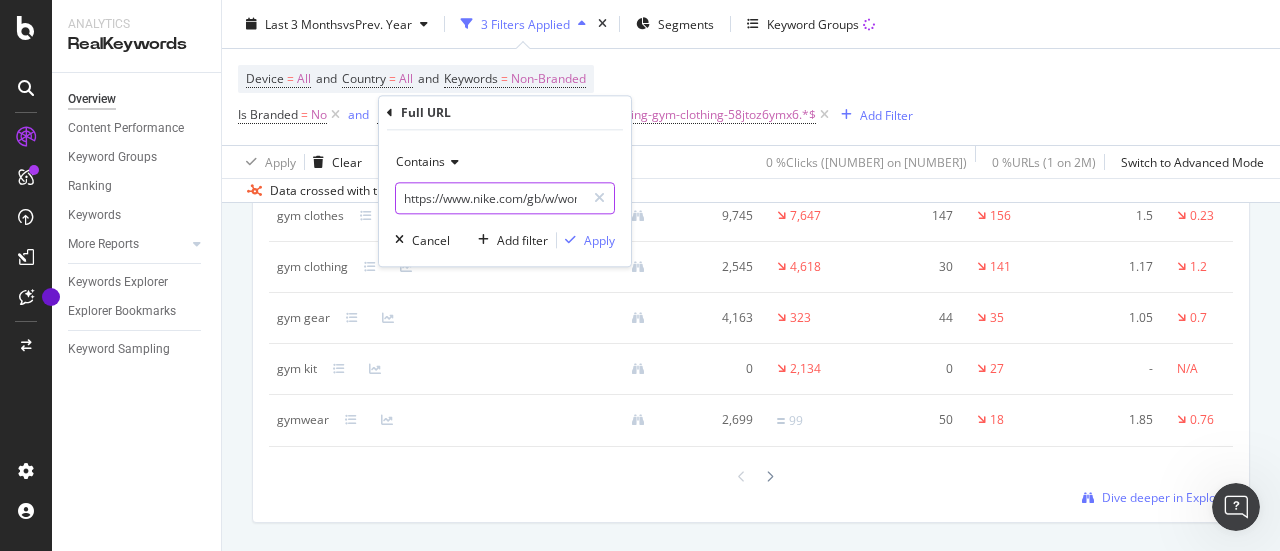 click on "https://www.nike.com/gb/w/womens-training-gym-bags-backpacks-58jtoz5e1x6z9xy71" at bounding box center [490, 198] 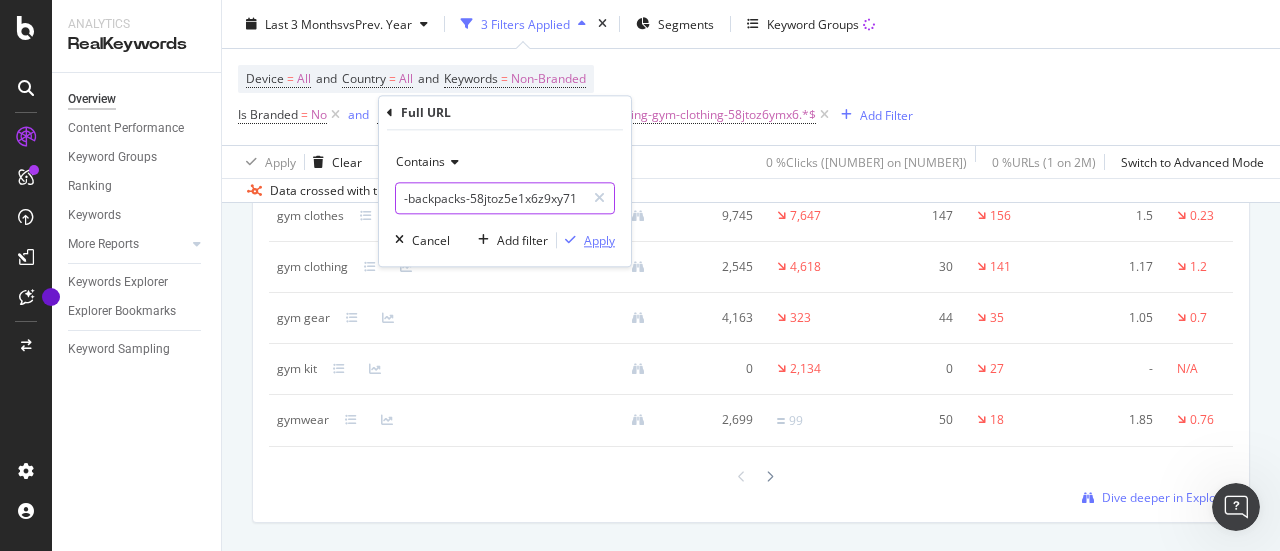 type on "https://www.nike.com/gb/w/womens-training-gym-bags-backpacks-58jtoz5e1x6z9xy71" 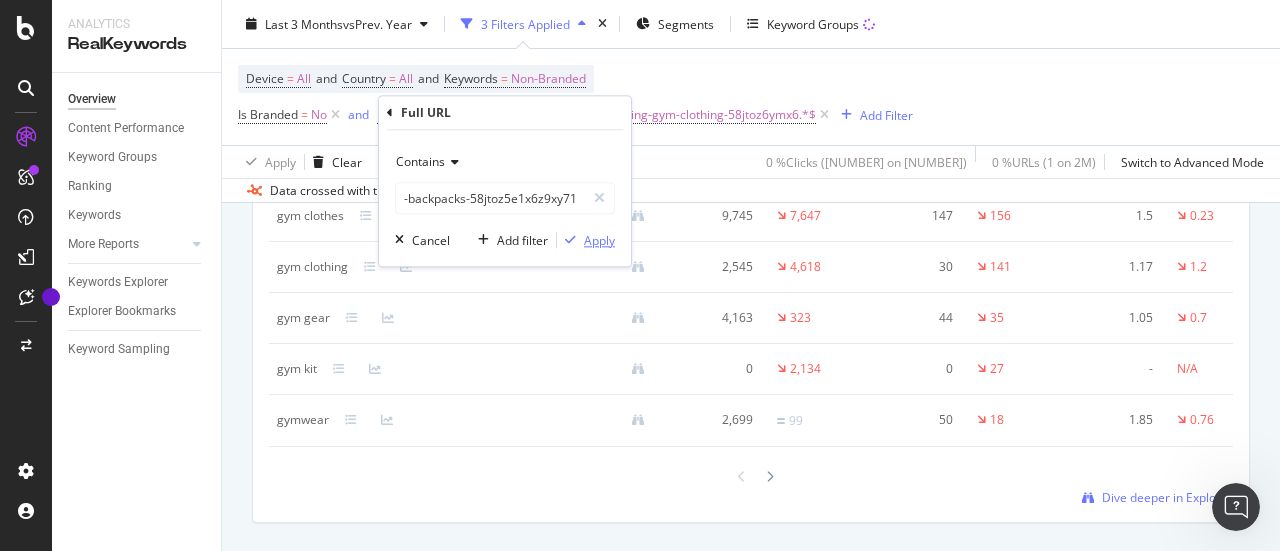 scroll, scrollTop: 0, scrollLeft: 0, axis: both 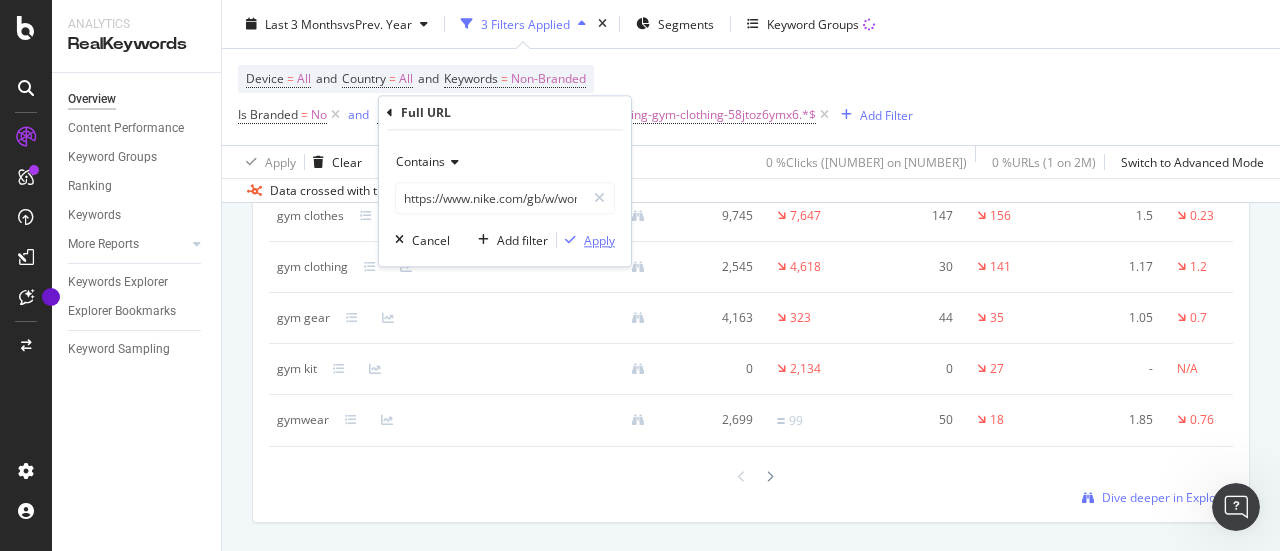 click on "Apply" at bounding box center [599, 240] 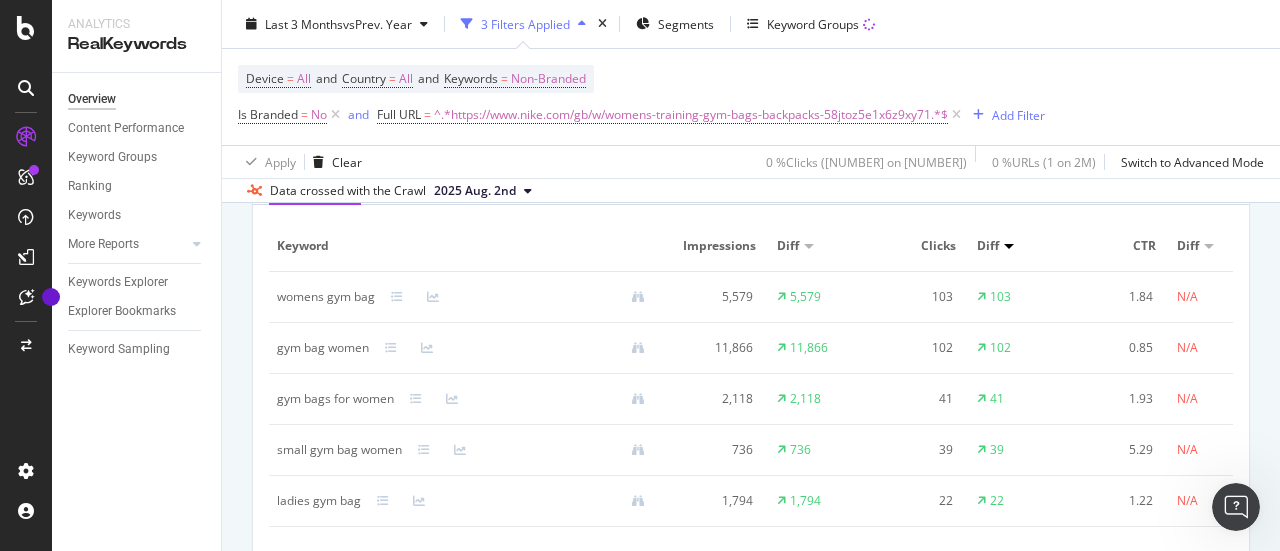 scroll, scrollTop: 1902, scrollLeft: 0, axis: vertical 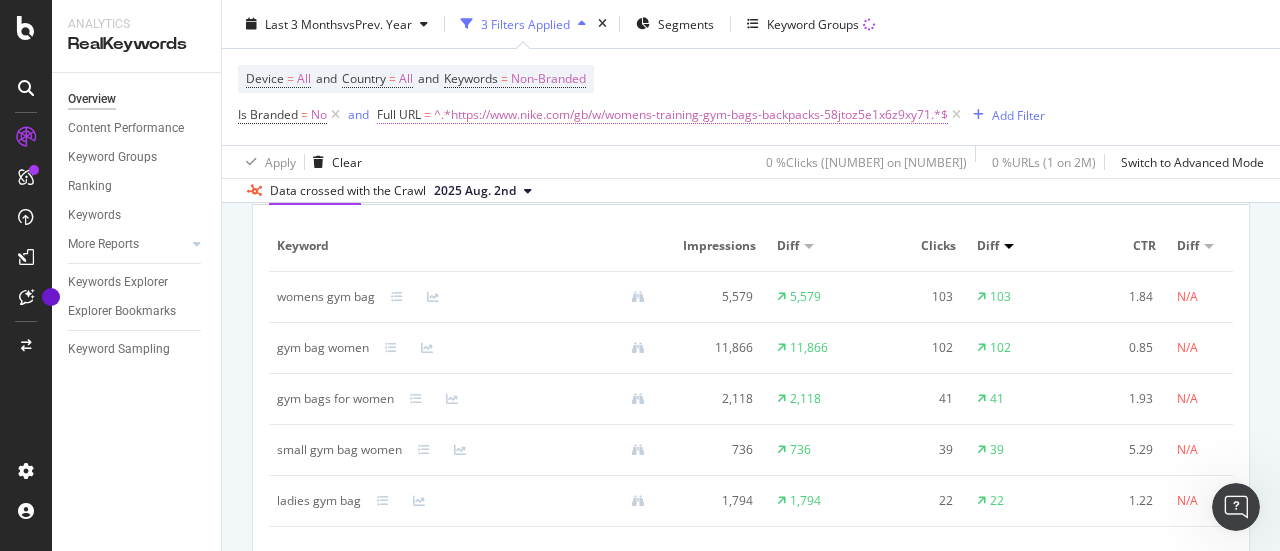 click on "^.*https://www.nike.com/gb/w/womens-training-gym-bags-backpacks-58jtoz5e1x6z9xy71.*$" at bounding box center (691, 115) 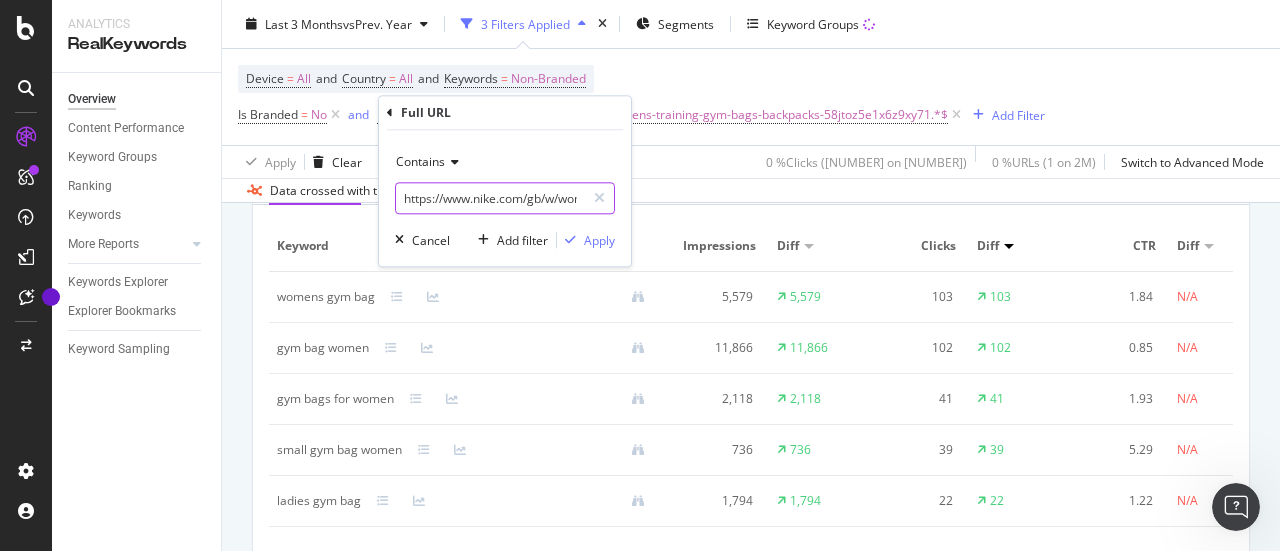 click on "https://www.nike.com/gb/w/womens-training-gym-bags-backpacks-58jtoz5e1x6z9xy71" at bounding box center (490, 198) 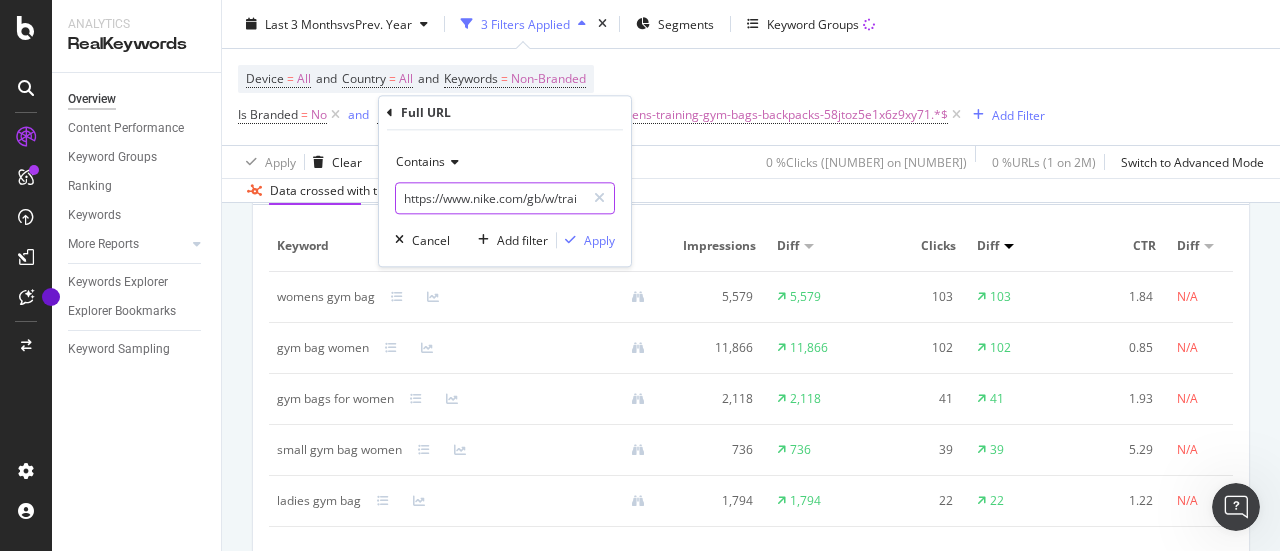 scroll, scrollTop: 0, scrollLeft: 217, axis: horizontal 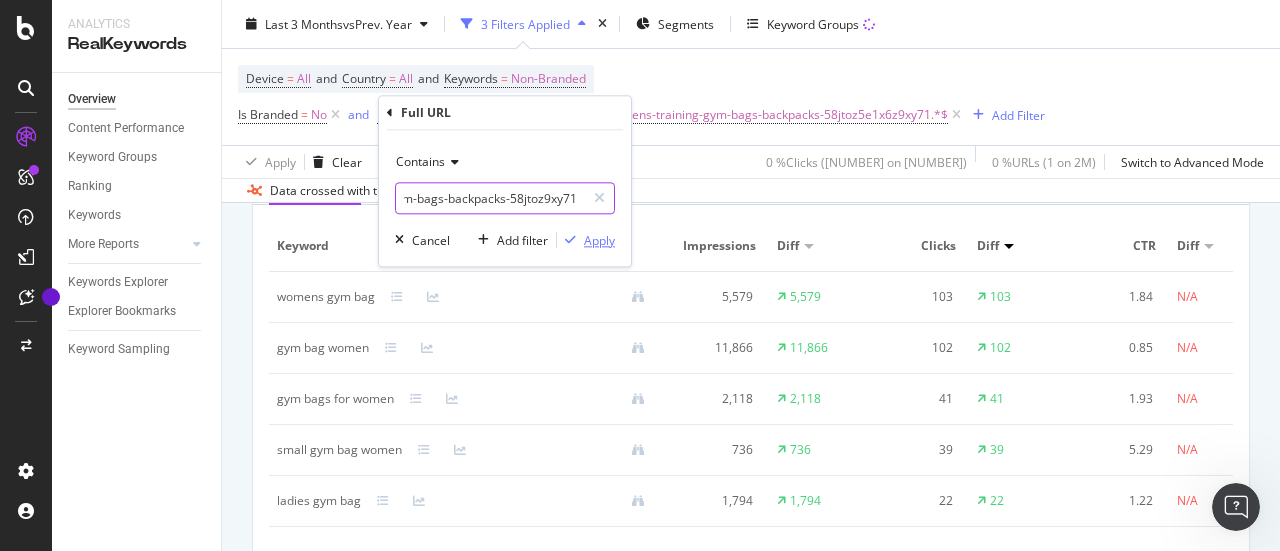 type on "https://www.nike.com/gb/w/training-gym-bags-backpacks-58jtoz9xy71" 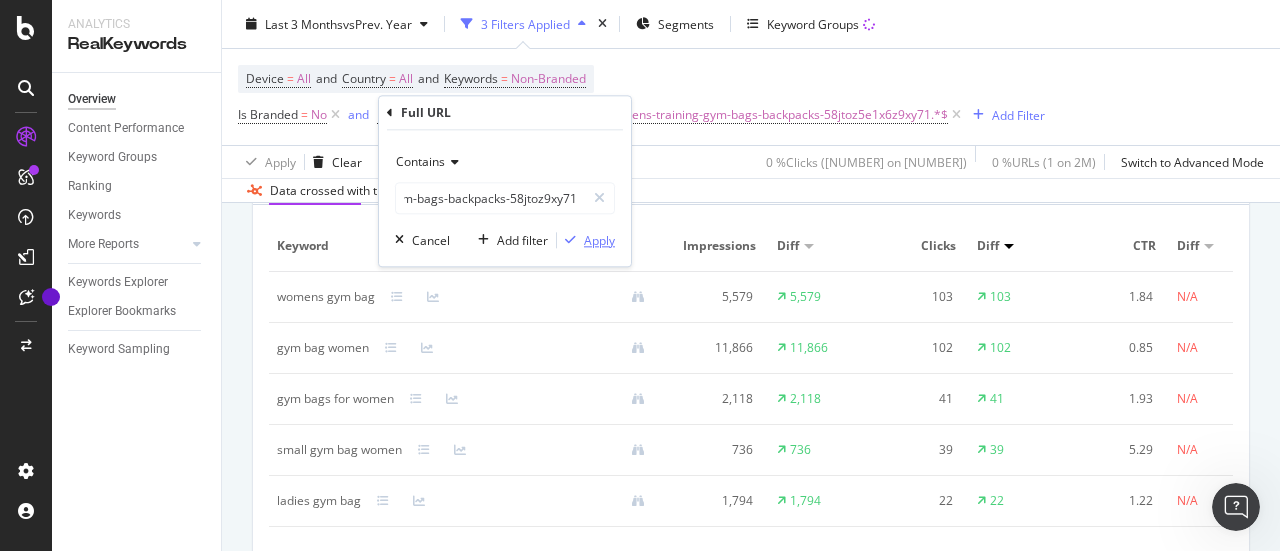 scroll, scrollTop: 0, scrollLeft: 0, axis: both 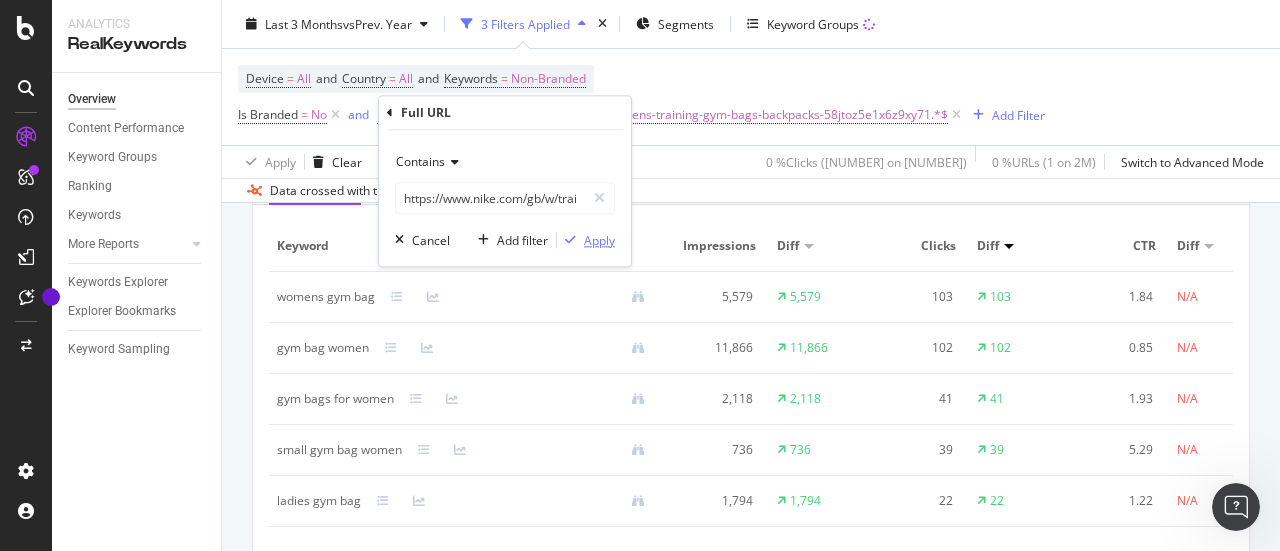 click on "Apply" at bounding box center [599, 240] 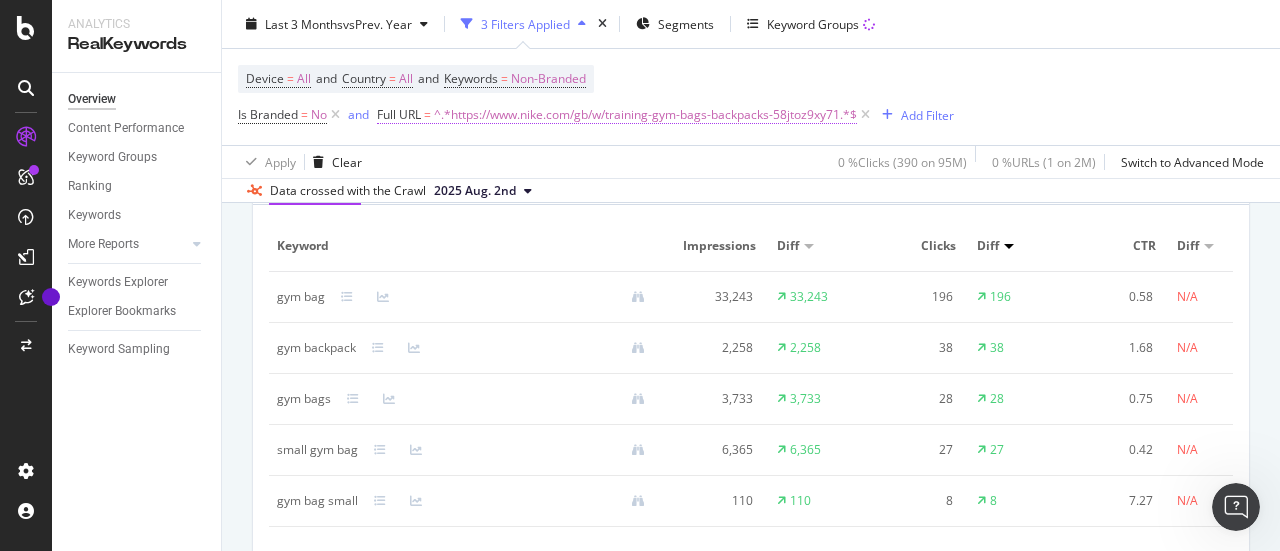 click on "^.*https://www.nike.com/gb/w/training-gym-bags-backpacks-58jtoz9xy71.*$" at bounding box center (645, 115) 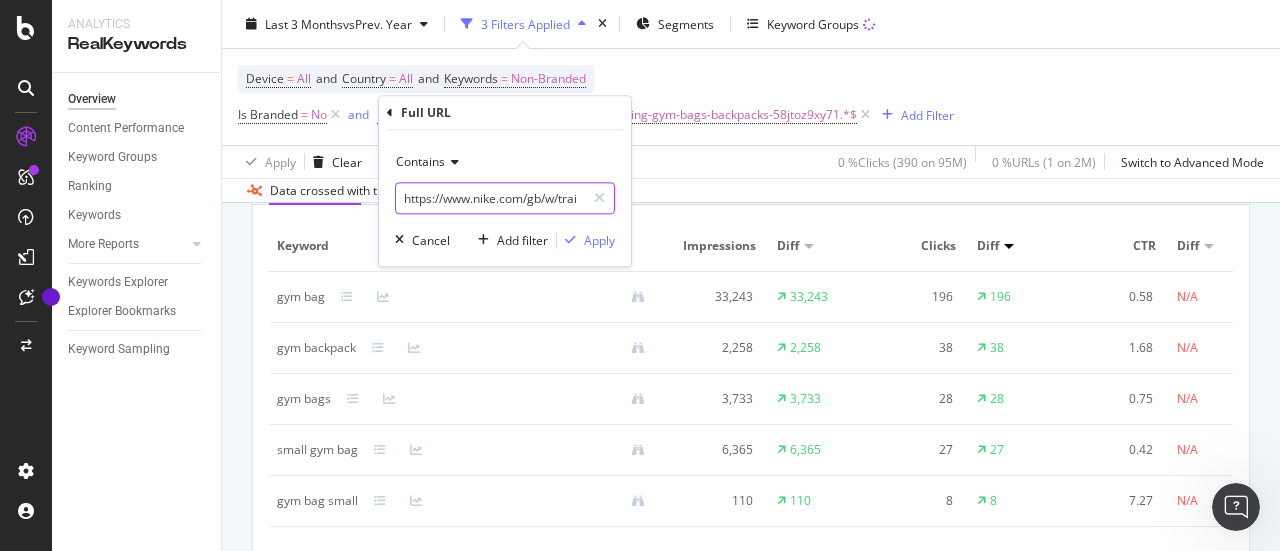 click on "https://www.nike.com/gb/w/training-gym-bags-backpacks-58jtoz9xy71" at bounding box center (490, 198) 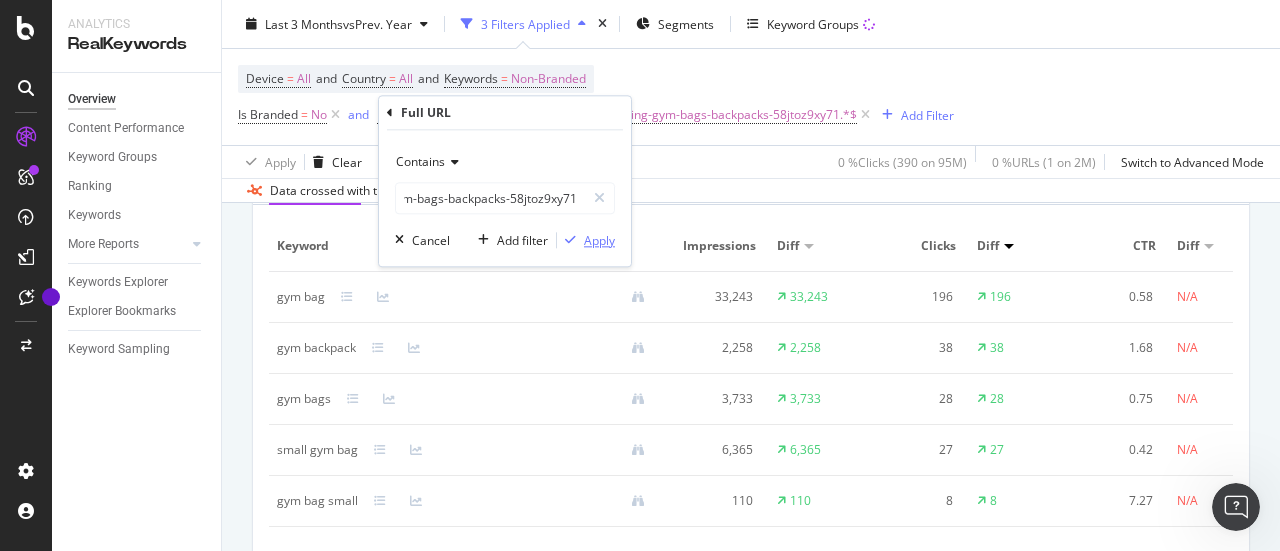 scroll, scrollTop: 0, scrollLeft: 0, axis: both 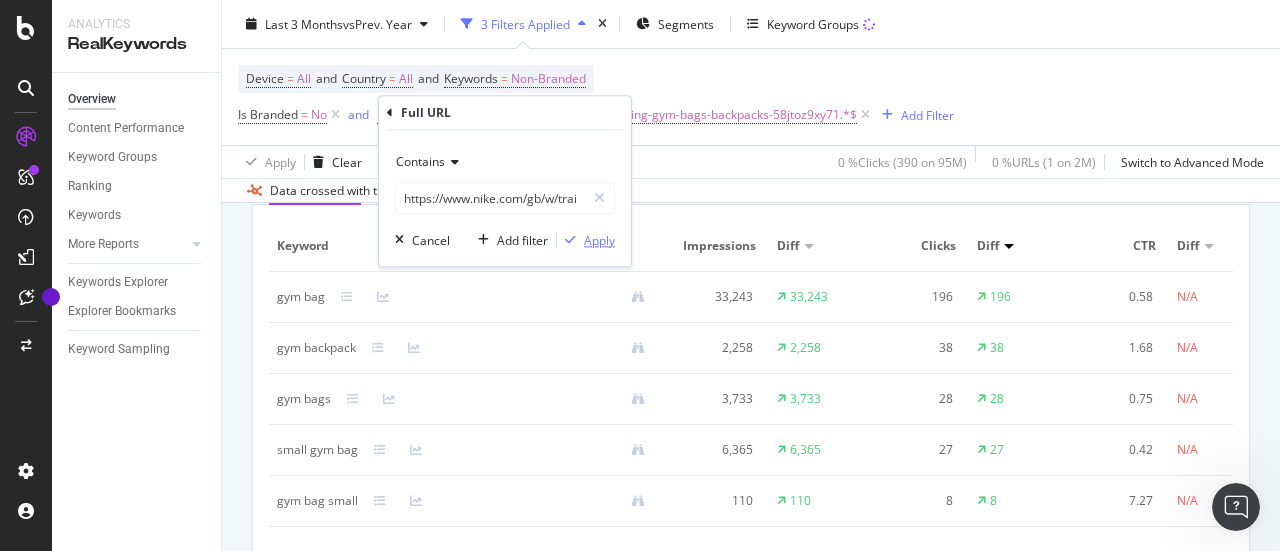 click on "Apply" at bounding box center (599, 240) 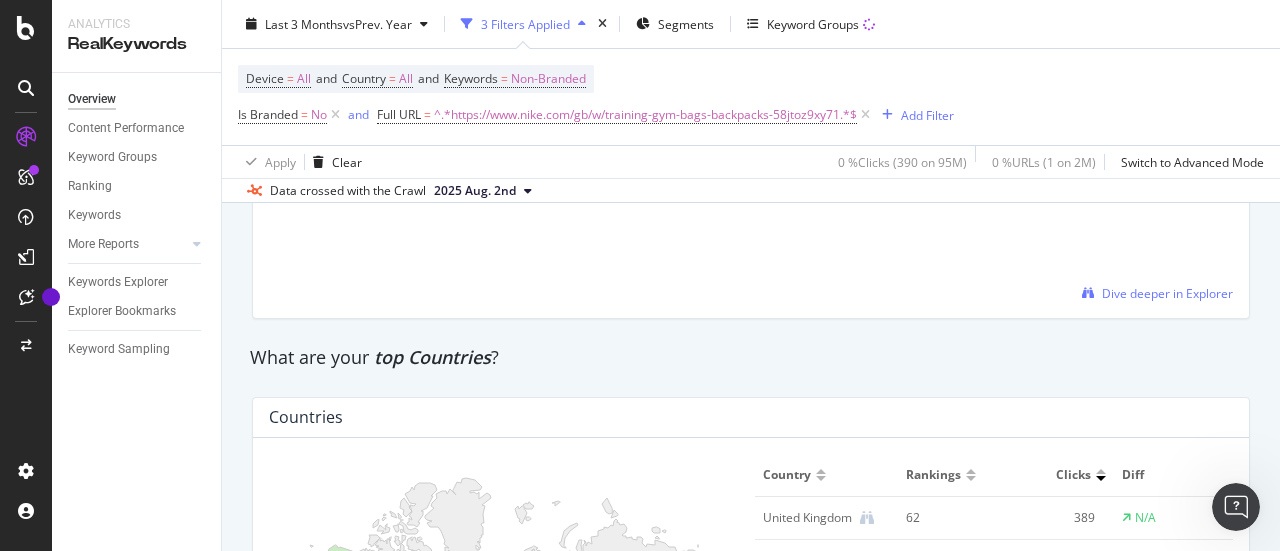 scroll, scrollTop: 2750, scrollLeft: 0, axis: vertical 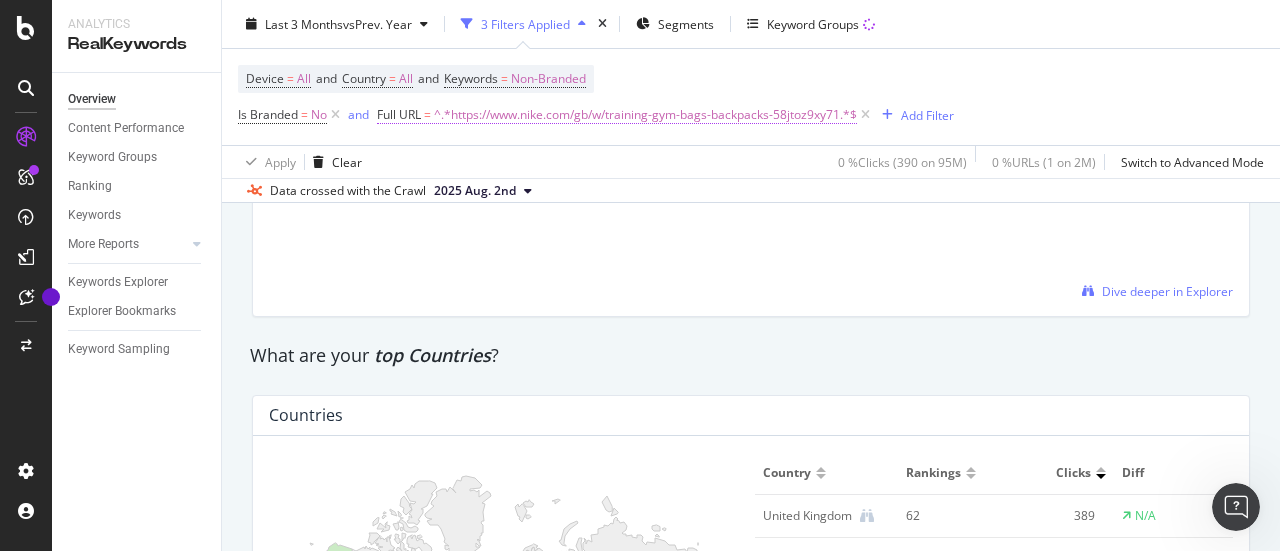 click on "^.*https://www.nike.com/gb/w/training-gym-bags-backpacks-58jtoz9xy71.*$" at bounding box center (645, 115) 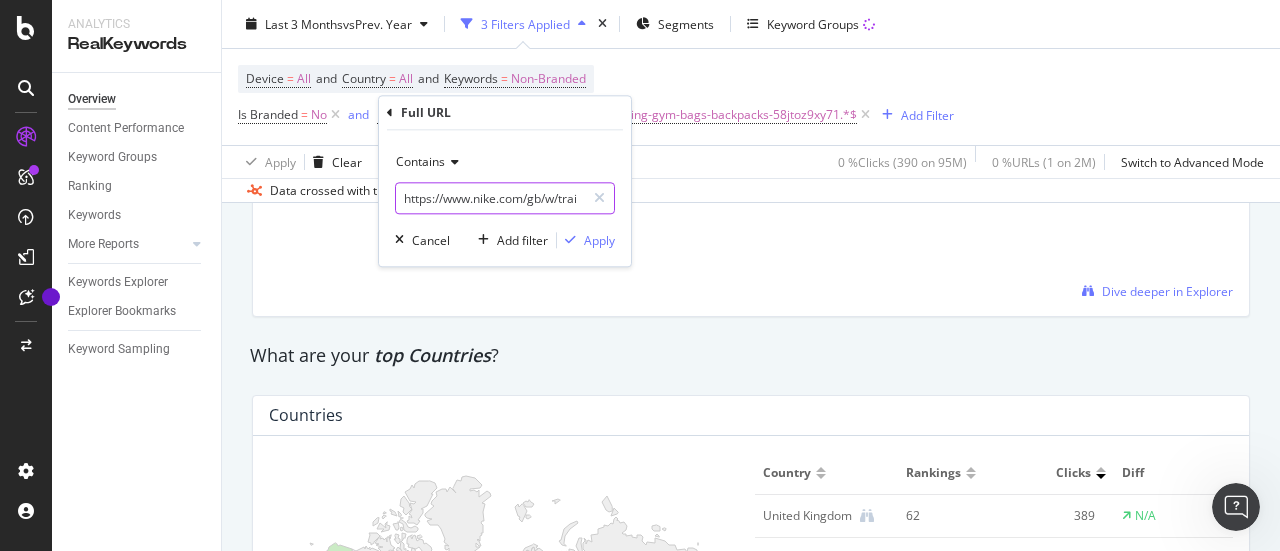 click on "https://www.nike.com/gb/w/training-gym-bags-backpacks-58jtoz9xy71" at bounding box center (490, 198) 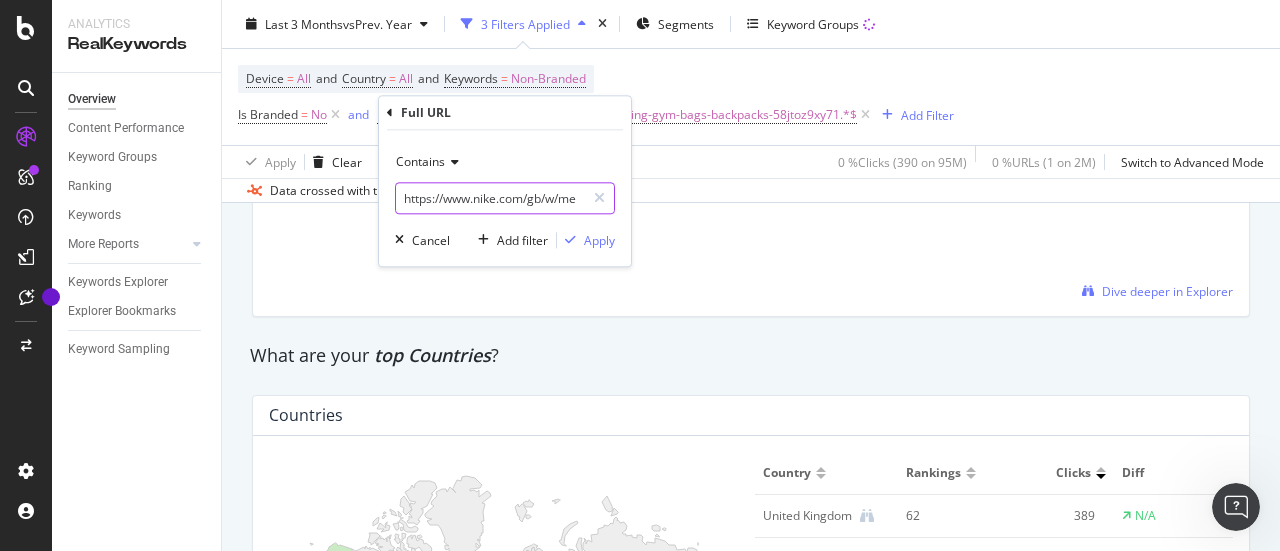 scroll, scrollTop: 0, scrollLeft: 264, axis: horizontal 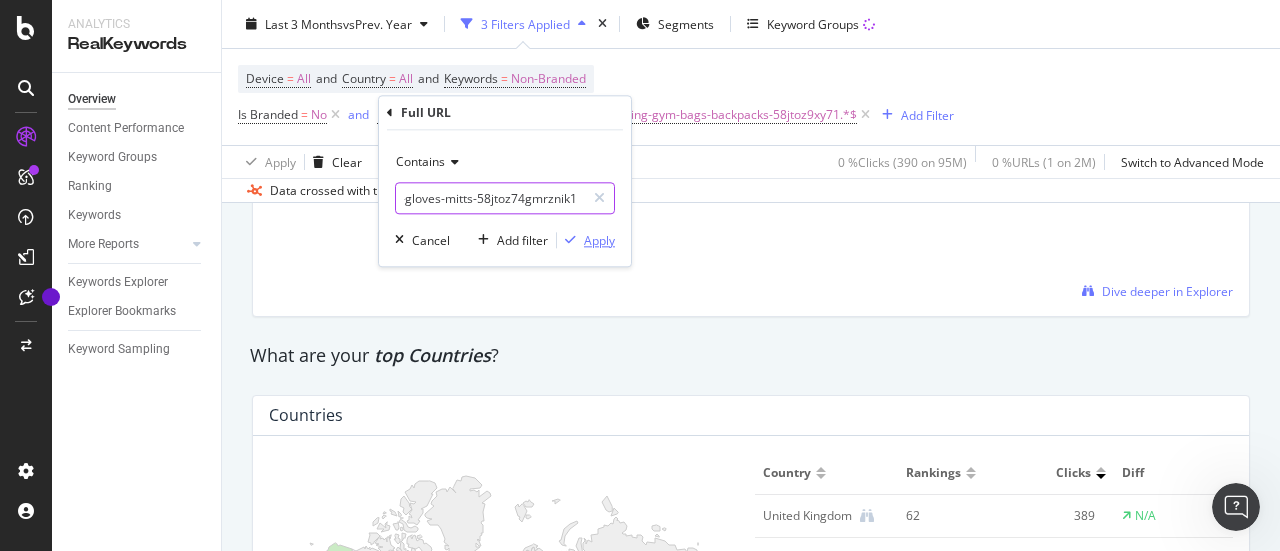 type on "https://www.nike.com/gb/w/mens-training-gym-gloves-mitts-58jtoz74gmrznik1" 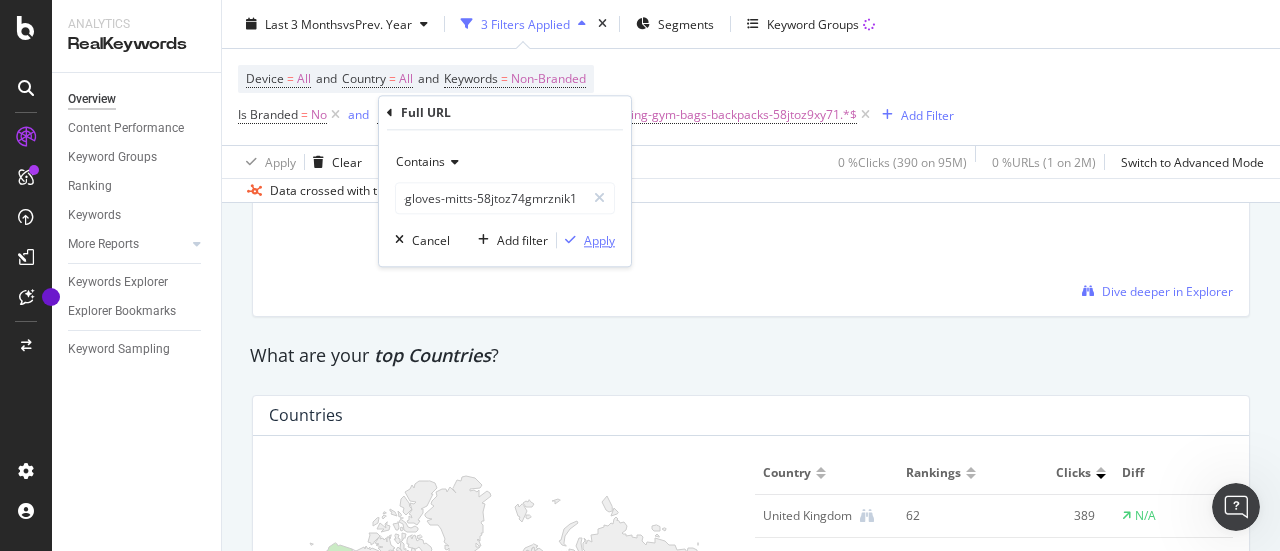 click on "Apply" at bounding box center [599, 240] 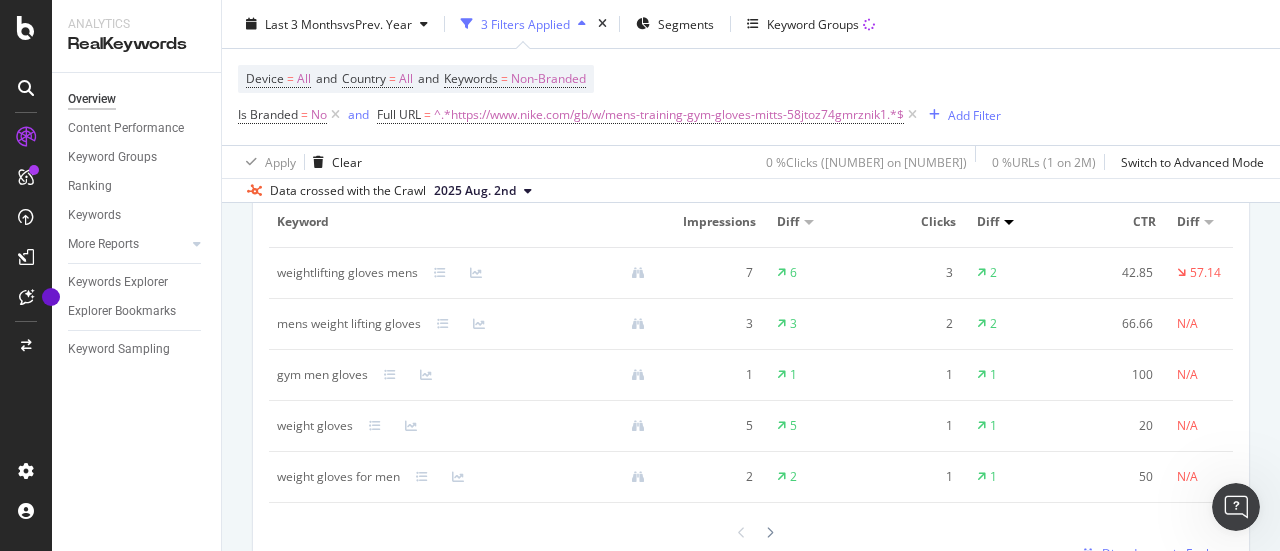 scroll, scrollTop: 1922, scrollLeft: 0, axis: vertical 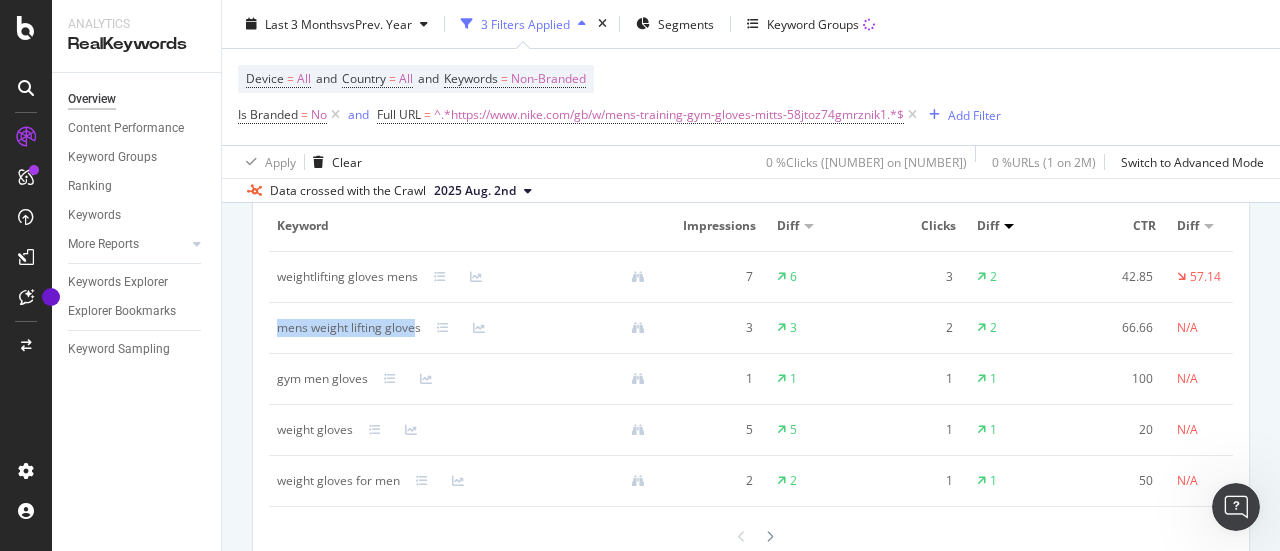 drag, startPoint x: 272, startPoint y: 326, endPoint x: 416, endPoint y: 319, distance: 144.17004 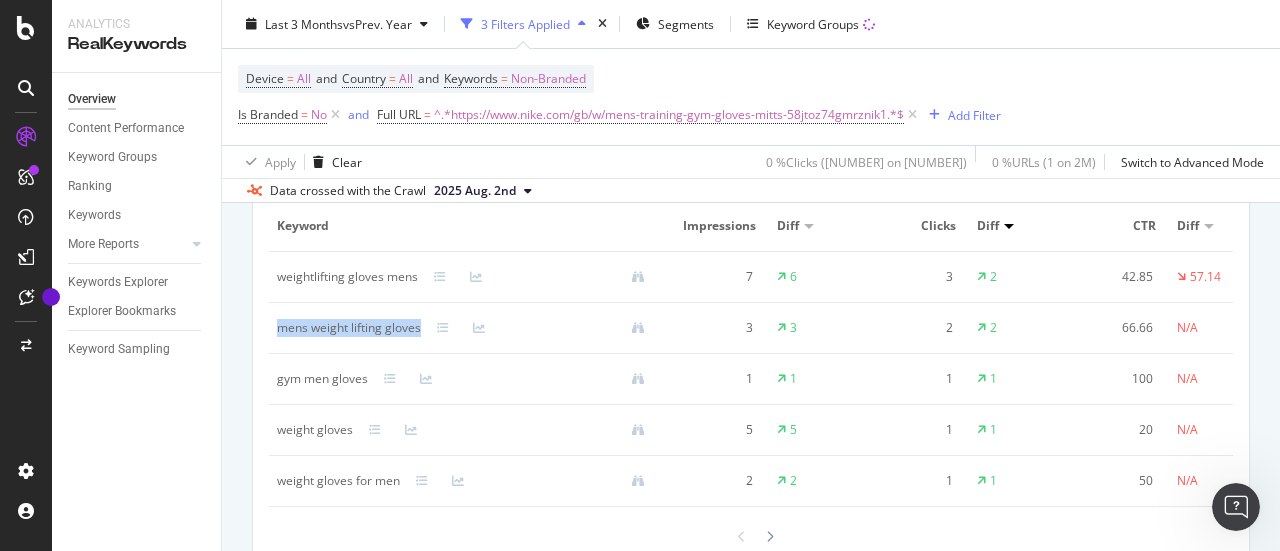 drag, startPoint x: 419, startPoint y: 324, endPoint x: 269, endPoint y: 325, distance: 150.00333 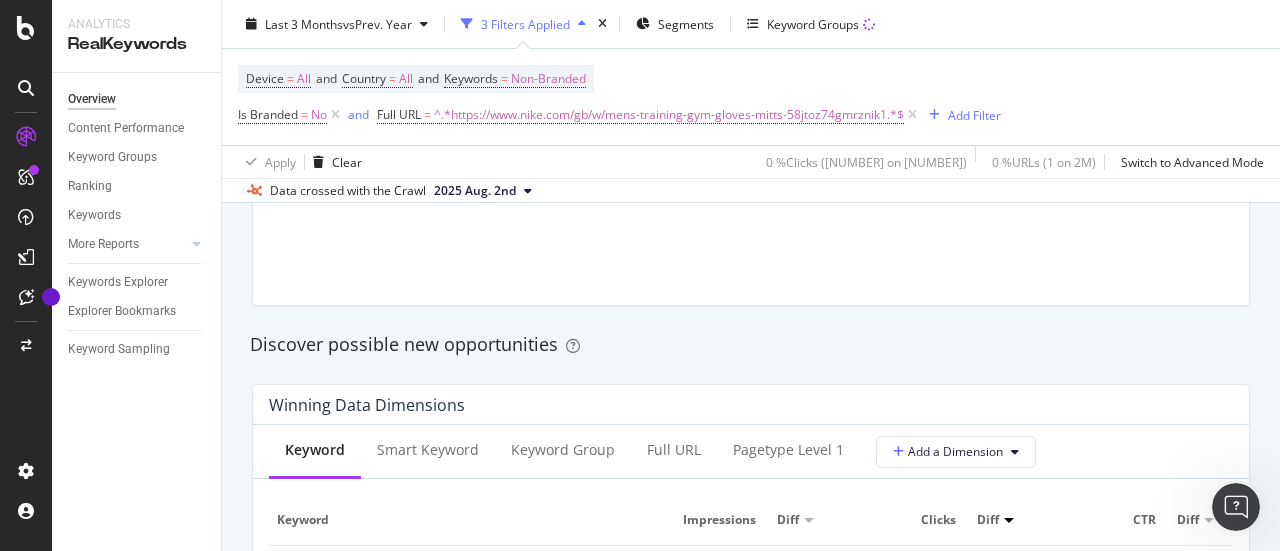 scroll, scrollTop: 1568, scrollLeft: 0, axis: vertical 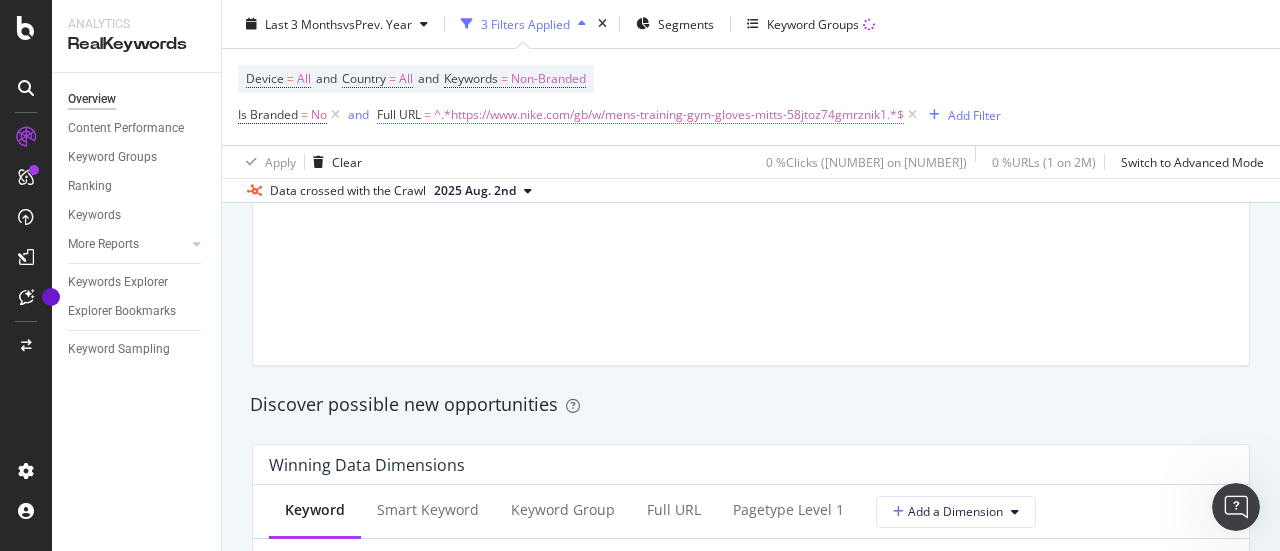 click on "^.*https://www.nike.com/gb/w/mens-training-gym-gloves-mitts-58jtoz74gmrznik1.*$" at bounding box center (669, 115) 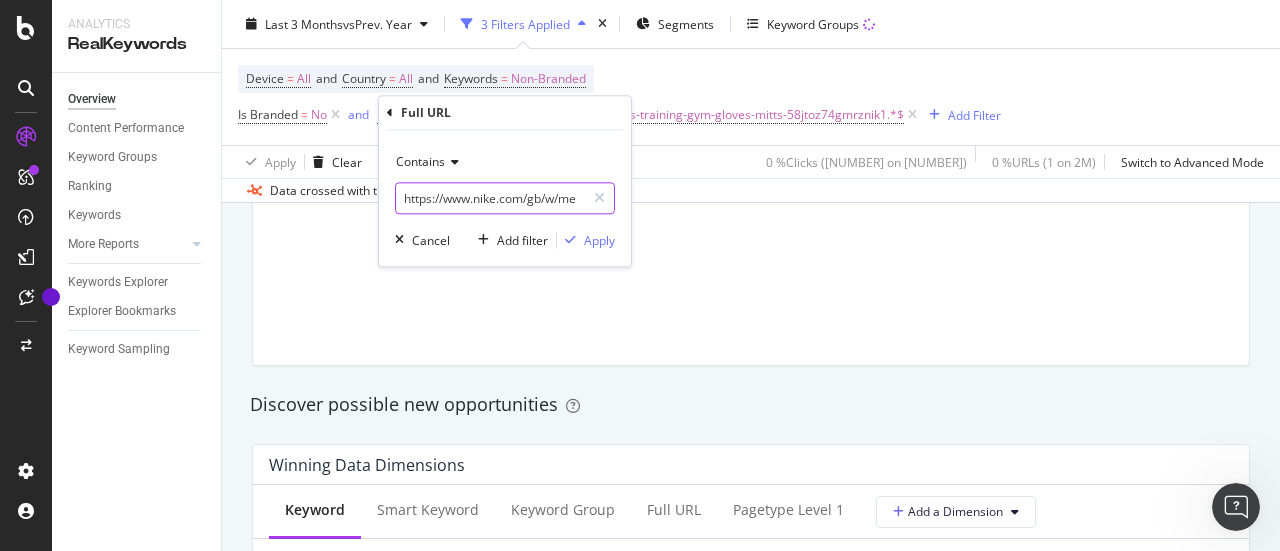 paste on "tote-bags-training-gym-58jtoz6ui6c" 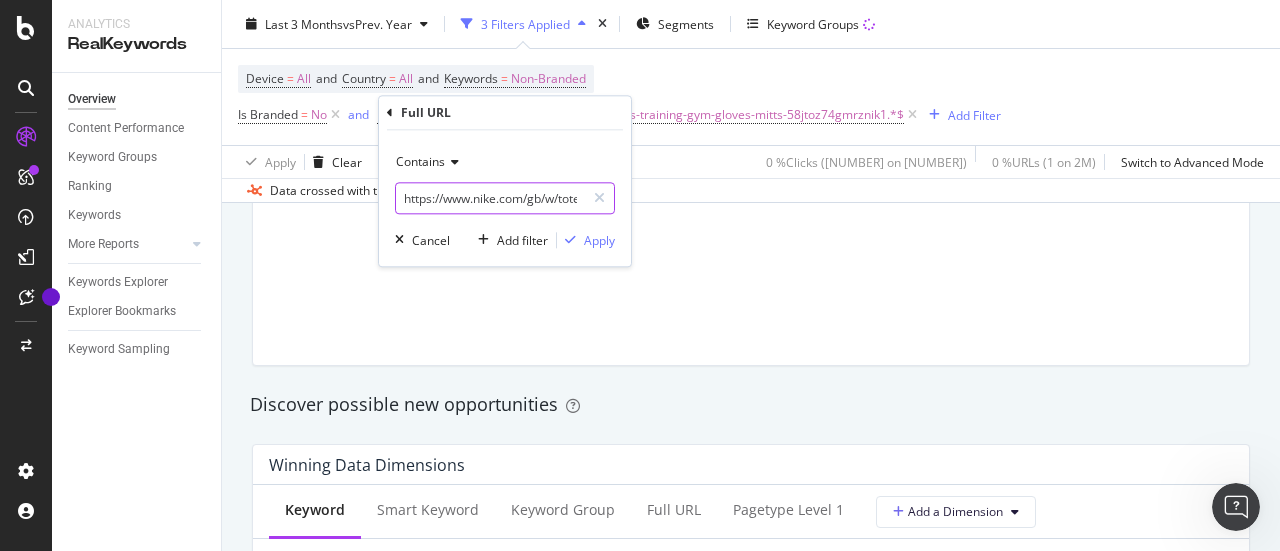 scroll, scrollTop: 0, scrollLeft: 179, axis: horizontal 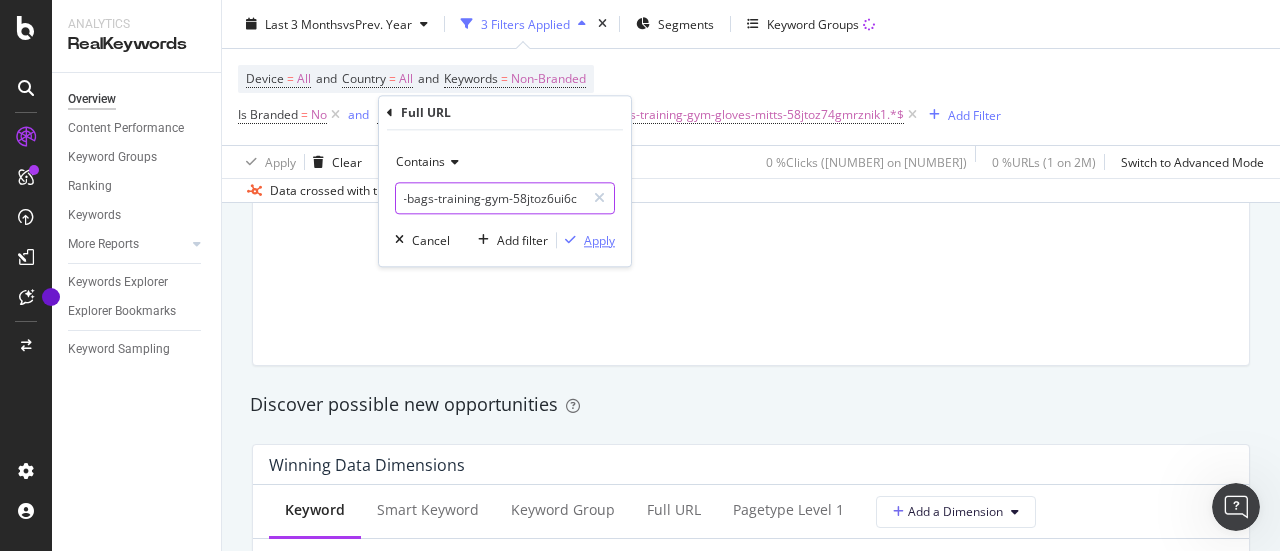 type on "https://www.nike.com/gb/w/tote-bags-training-gym-58jtoz6ui6c" 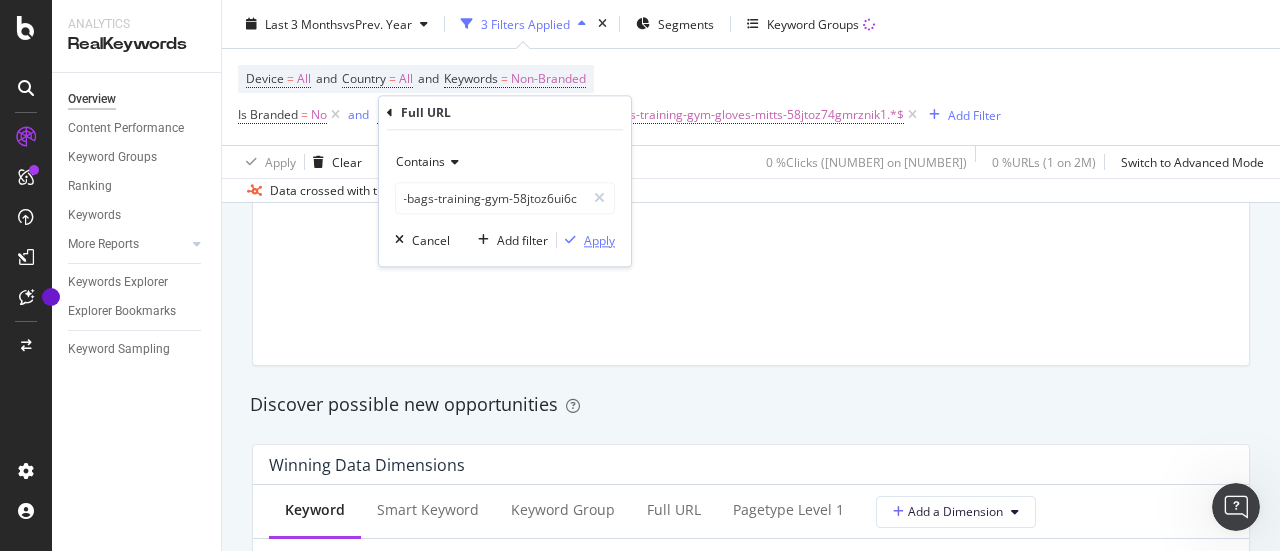 scroll, scrollTop: 0, scrollLeft: 0, axis: both 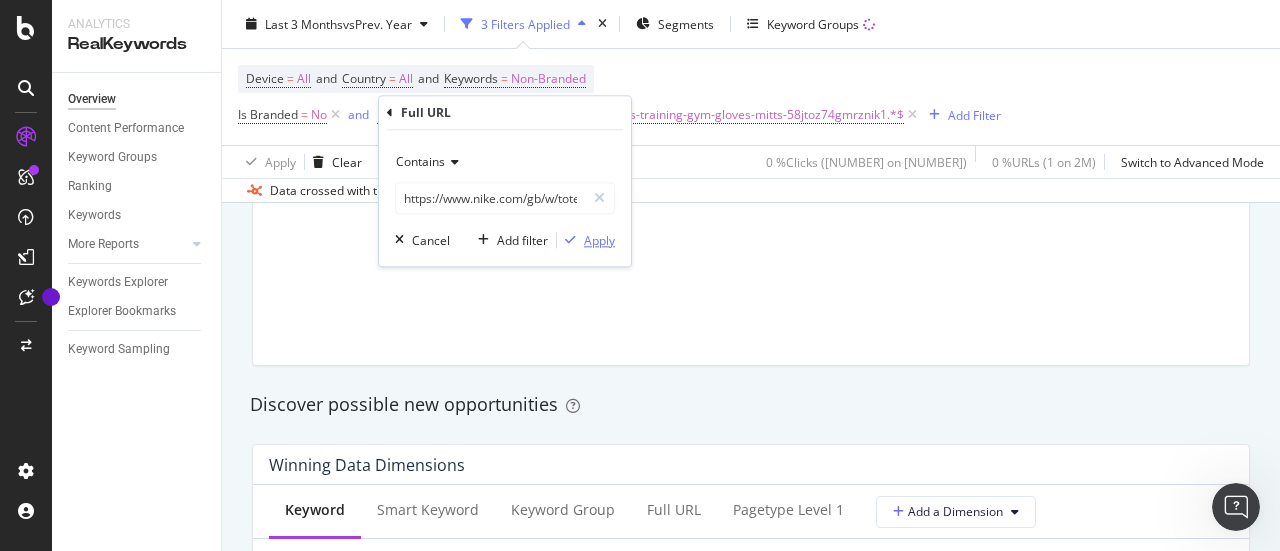 click on "Apply" at bounding box center [599, 240] 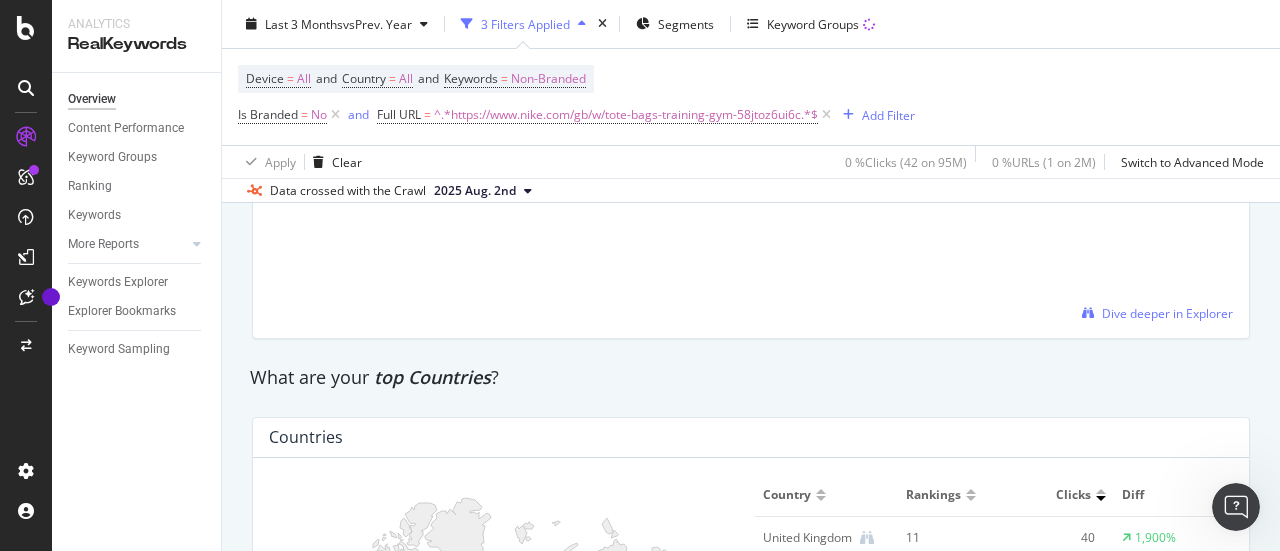 scroll, scrollTop: 2698, scrollLeft: 0, axis: vertical 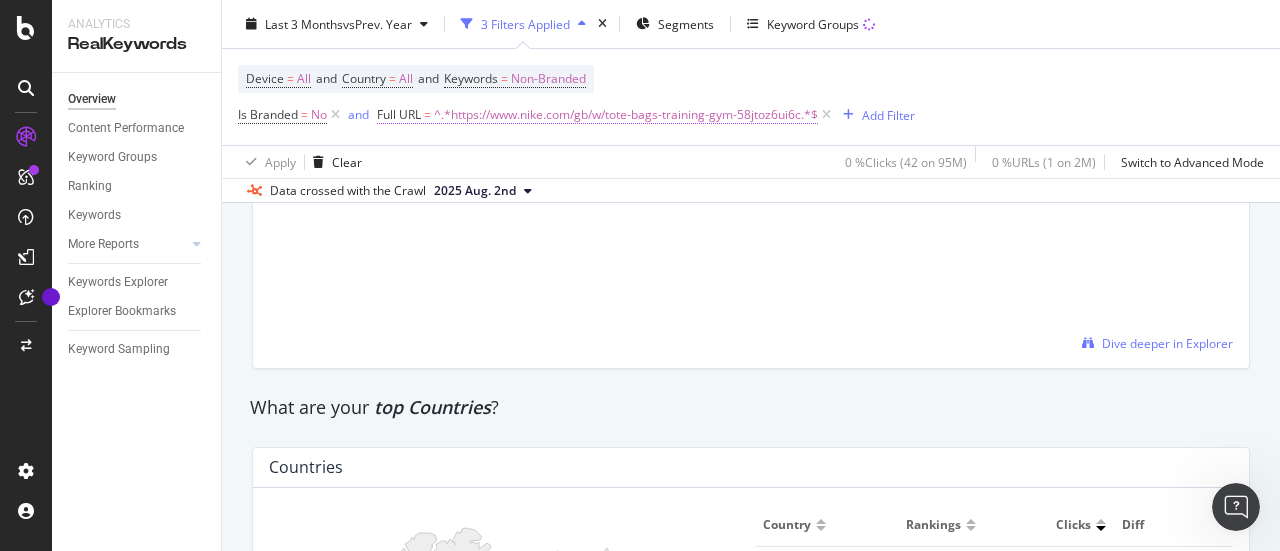 click on "^.*https://www.nike.com/gb/w/tote-bags-training-gym-58jtoz6ui6c.*$" at bounding box center (626, 115) 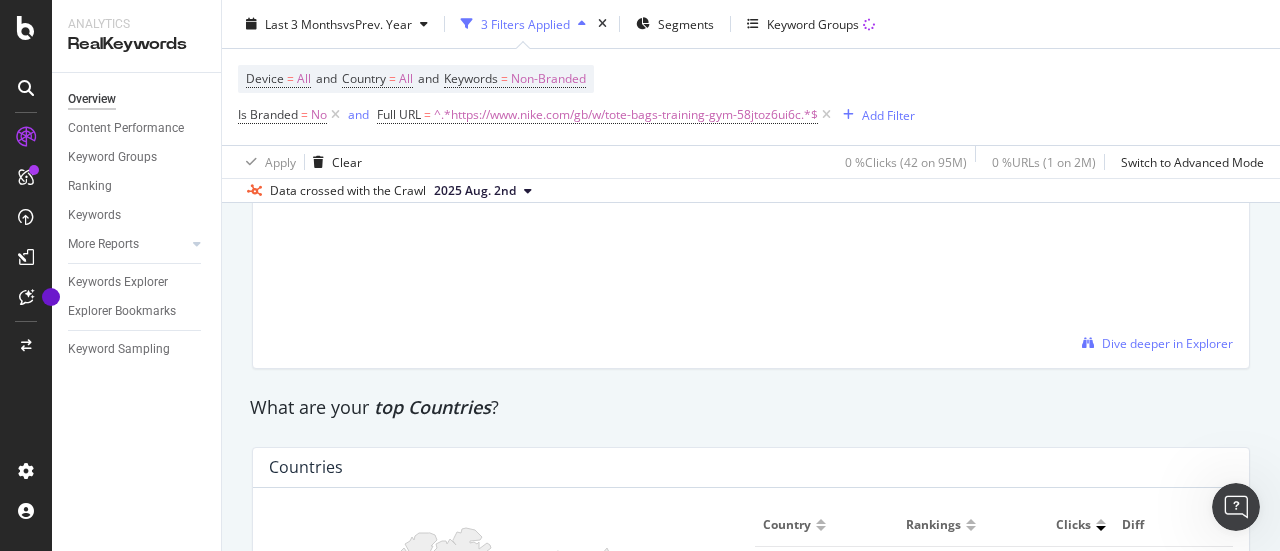 click on "By URL Detect big movements in your   website performance Unique Keywords 11 450% Impressions 1,930 48,150% Clicks 42 2,000% CTR % 2.17 % 47.82 Avg. Position 9.14 20.85 Compare periods Day Week Month 13 May. 2025 23 May. 2025 2 Jun. 2025 12 Jun. 2025 22 Jun. 2025 2 Jul. 2025 12 Jul. 2025 22 Jul. 2025 1 Aug. 2025 0 10 20 30 40 50 0 0.6 1.2 1.8 2.4 3 Impressions Clicks Date Impressions Clicks 3 May. 2025 4 May. 2025 5 May. 2025 6 May. 2025 1 1 7 May. 2025 3 1 8 May. 2025 9 May. 2025 10 May. 2025 19 0 11 May. 2025 40 1 12 May. 2025 28 0 13 May. 2025 16 0 14 May. 2025 15 May. 2025 16 May. 2025 19 0 17 May. 2025 23 0 18 May. 2025 22 0 19 May. 2025 25 0 20 May. 2025 29 0 21 May. 2025 29 0 22 May. 2025 16 0 23 May. 2025 16 0 24 May. 2025 21 1 25 May. 2025 28 1 26 May. 2025 30 1 27 May. 2025 23 0 28 May. 2025 24 2 29 May. 2025 23 0 30 May. 2025 27 0 31 May. 2025 22 0 1 Jun. 2025 39 0 2 Jun. 2025 30 0 3 Jun. 2025 34 0 4 Jun. 2025 14 0 5 Jun. 2025 2 2 6 Jun. 2025 7 Jun. 2025 18 1 8 Jun. 2025 23 0 9 Jun. 2025 17 0 37 2" at bounding box center (751, -550) 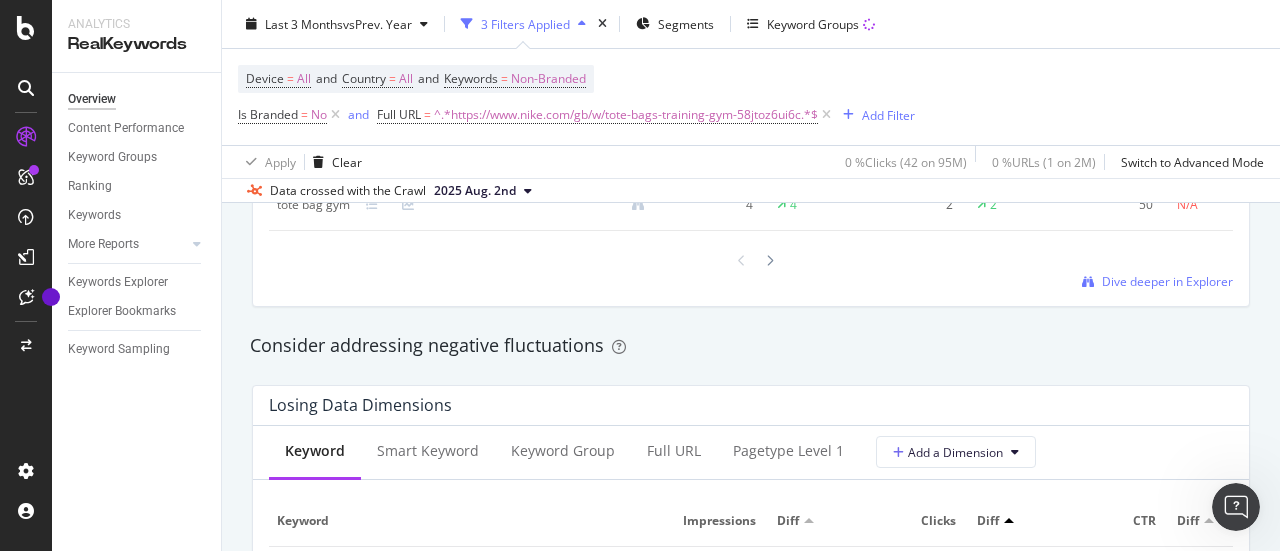 scroll, scrollTop: 1846, scrollLeft: 0, axis: vertical 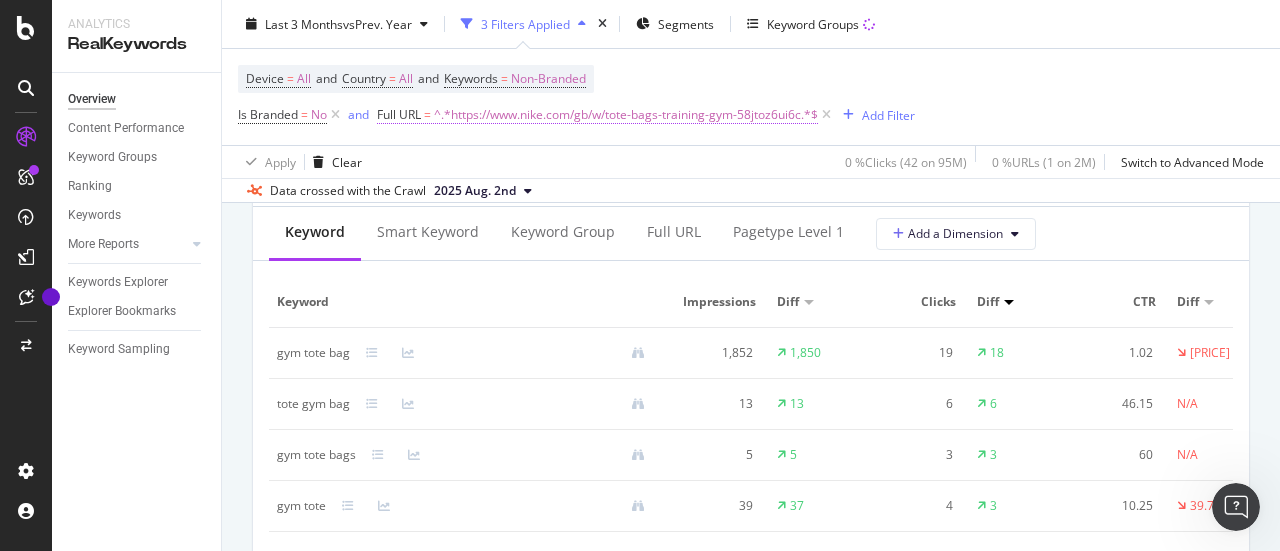 click on "^.*https://www.nike.com/gb/w/tote-bags-training-gym-58jtoz6ui6c.*$" at bounding box center [626, 115] 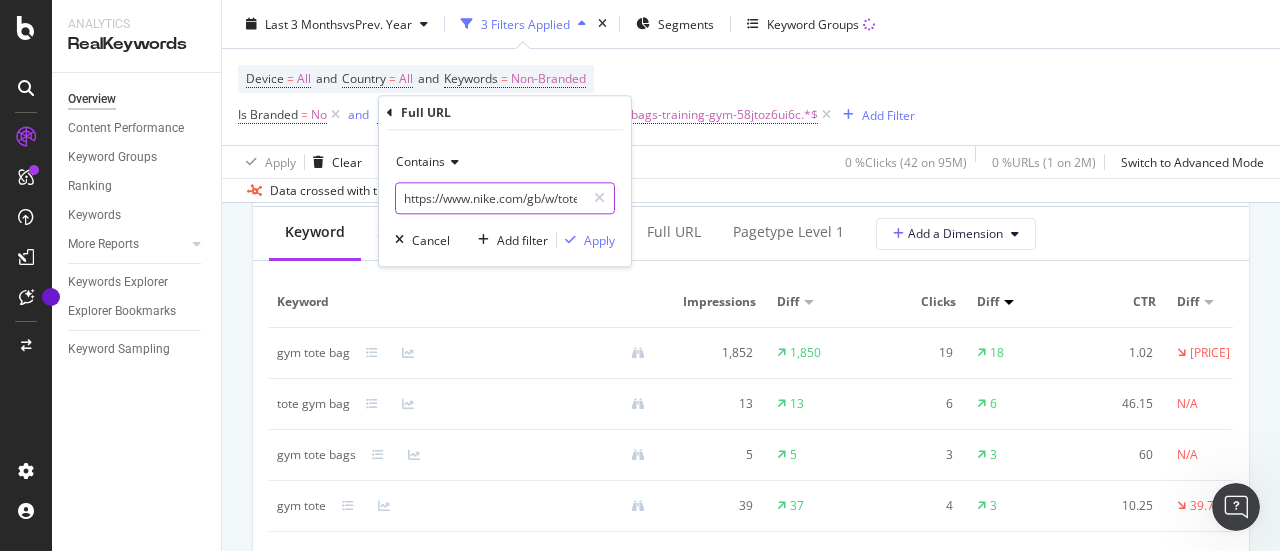 click on "https://www.nike.com/gb/w/tote-bags-training-gym-58jtoz6ui6c" at bounding box center [490, 198] 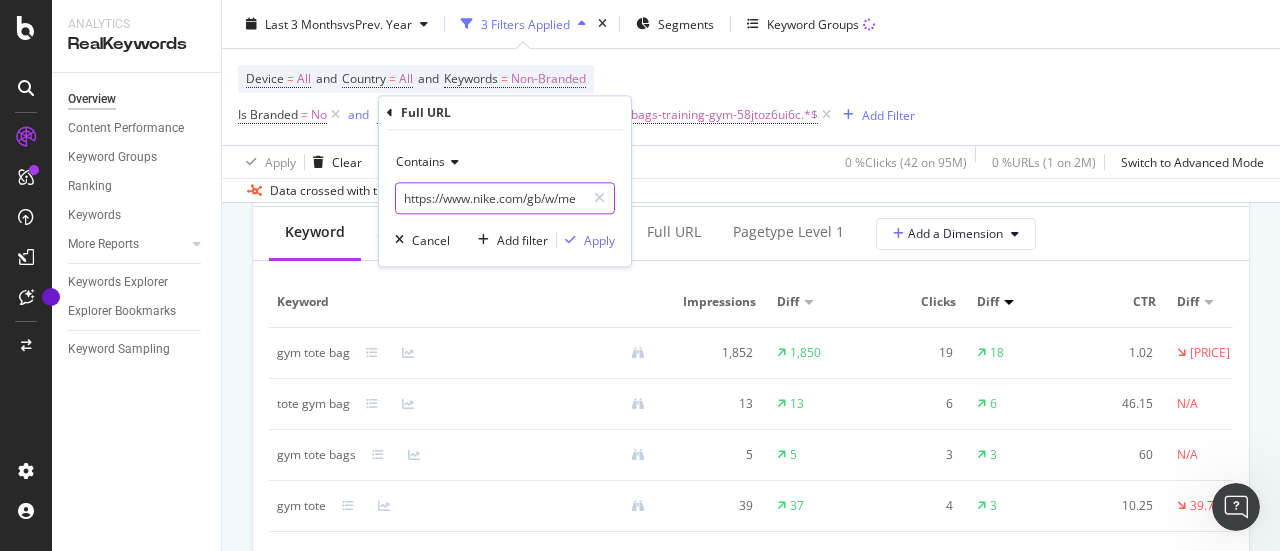 scroll, scrollTop: 0, scrollLeft: 281, axis: horizontal 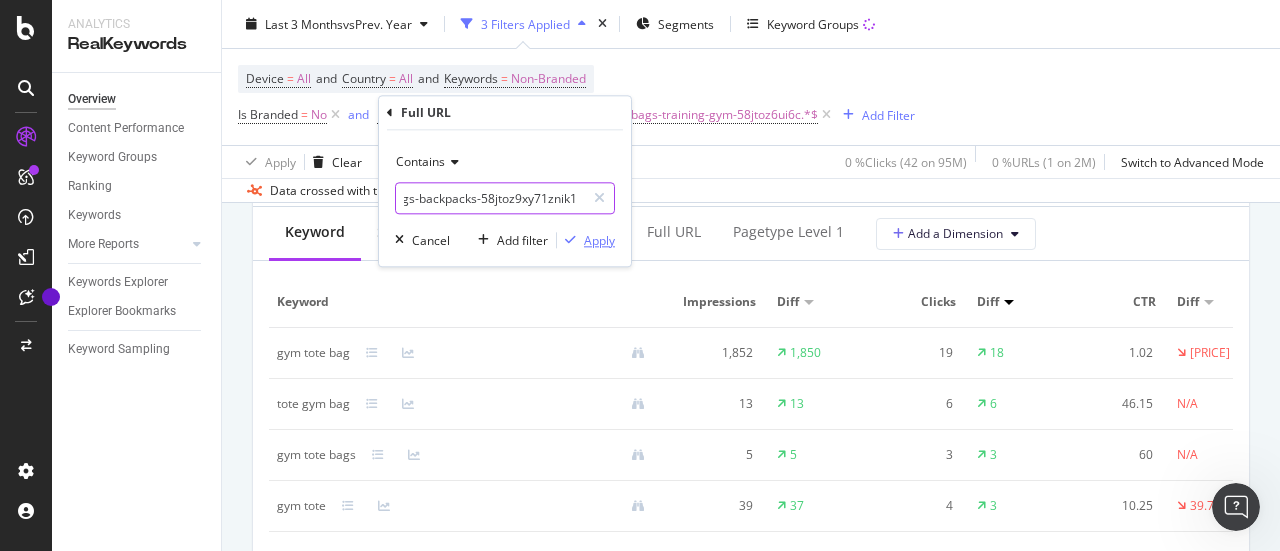 type on "https://www.nike.com/gb/w/mens-training-gym-bags-backpacks-58jtoz9xy71znik1" 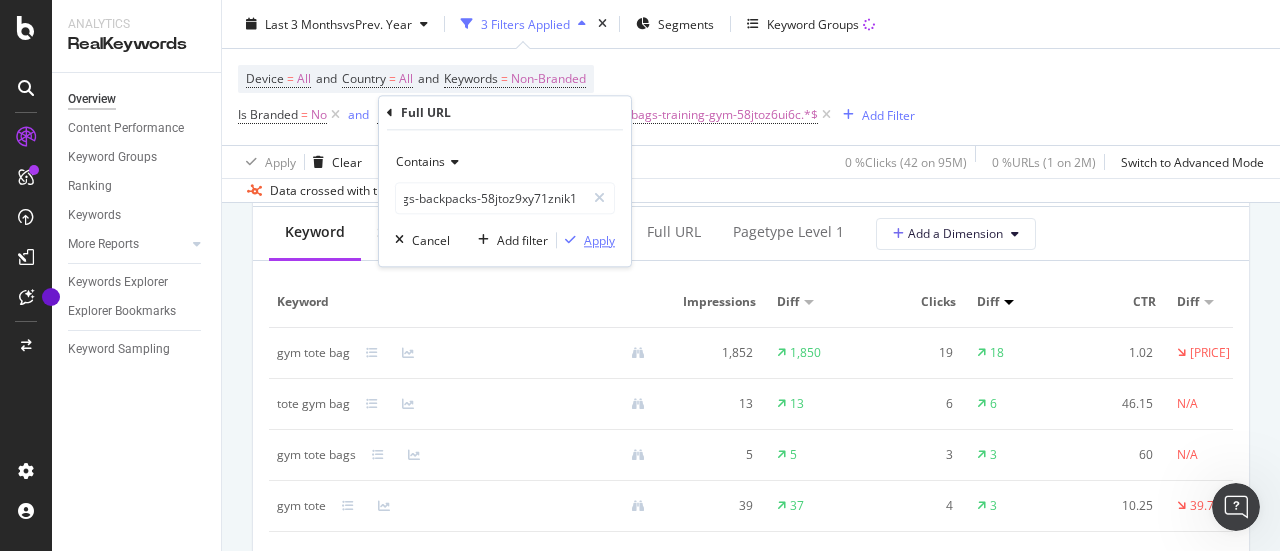 scroll, scrollTop: 0, scrollLeft: 0, axis: both 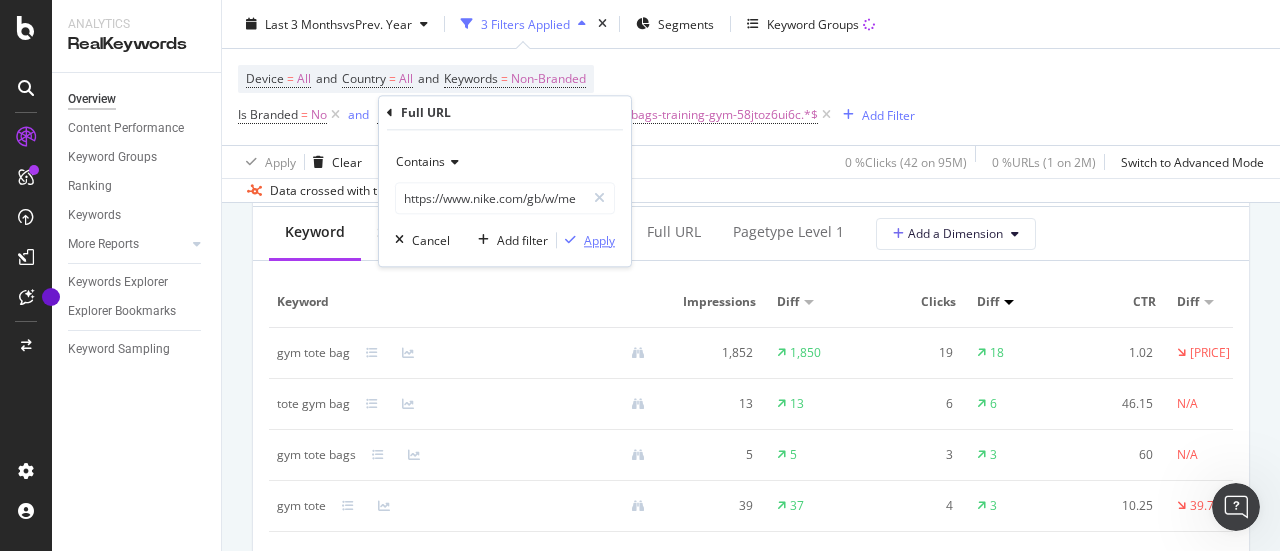 click at bounding box center [570, 240] 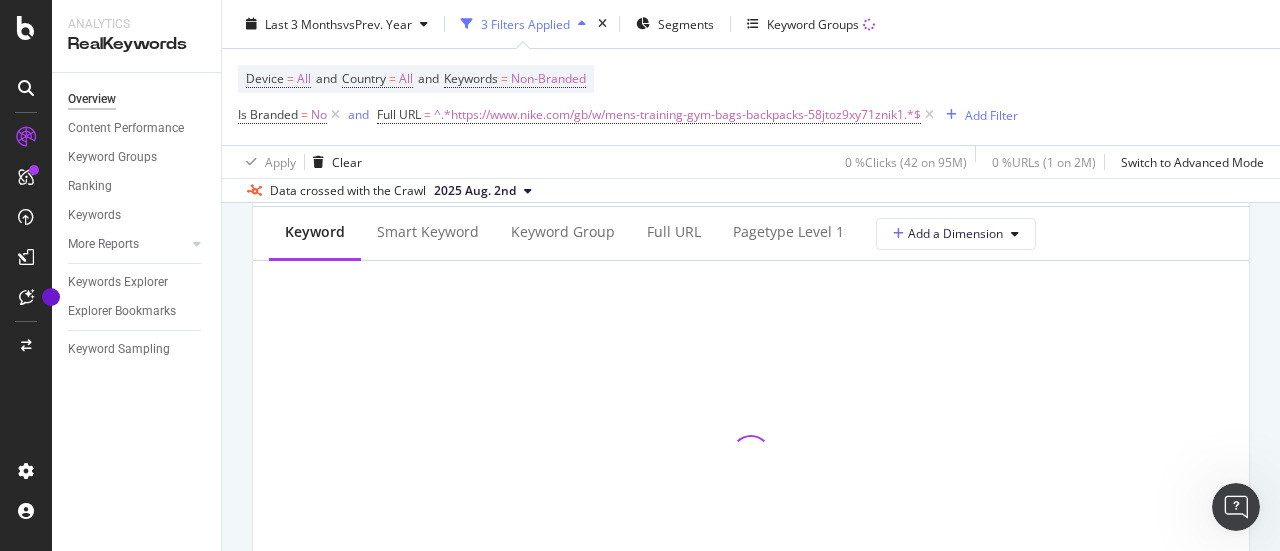 click on "Keyword Group" at bounding box center [563, 232] 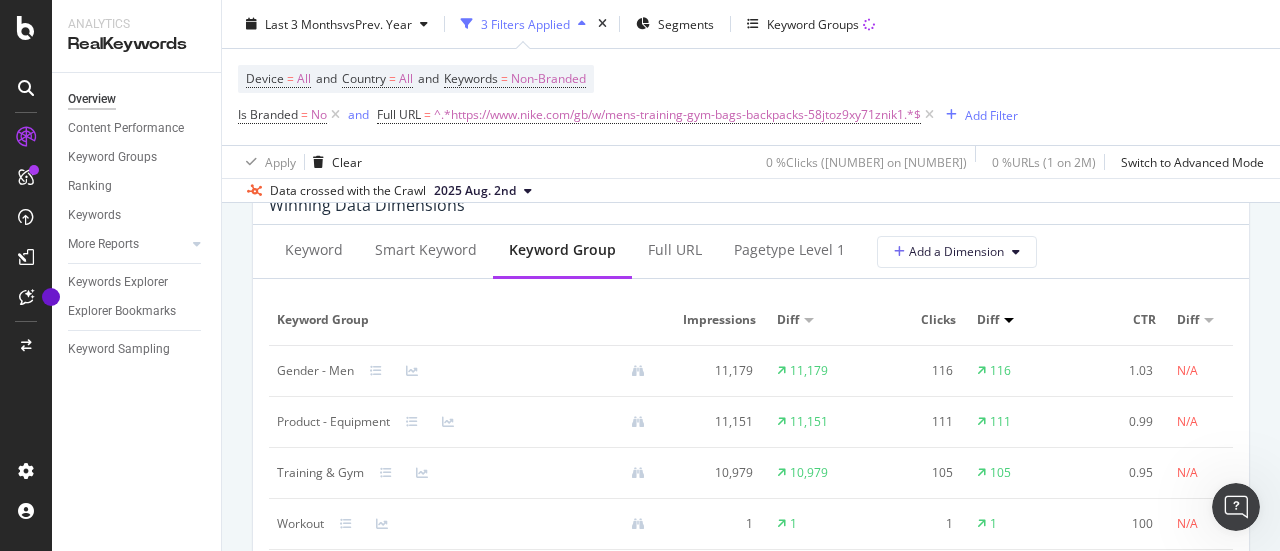 scroll, scrollTop: 1830, scrollLeft: 0, axis: vertical 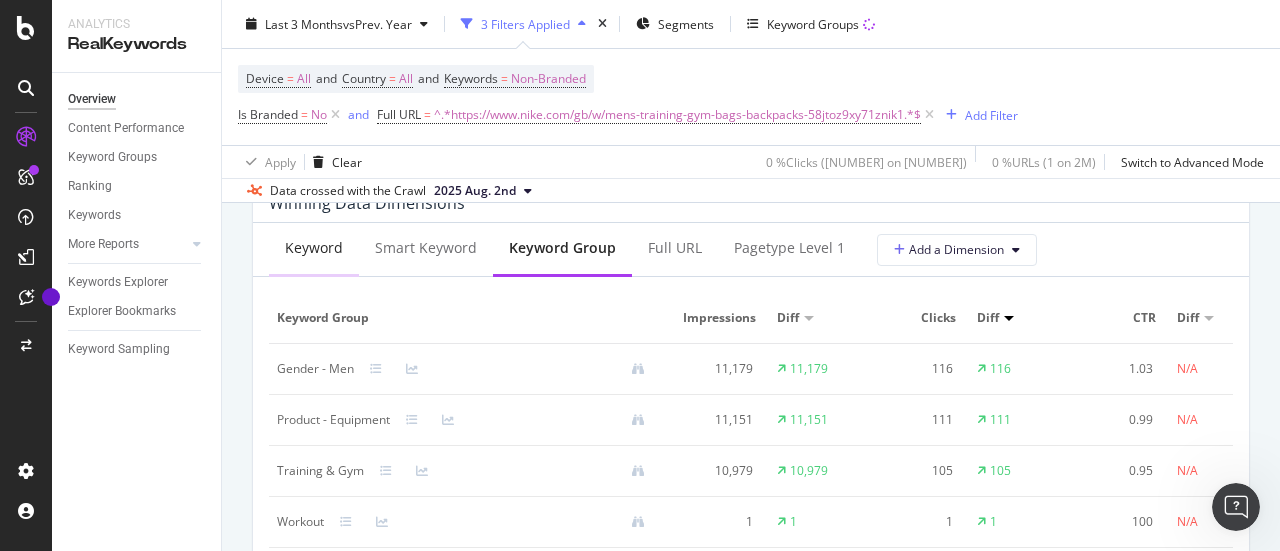 click on "Keyword" at bounding box center (314, 249) 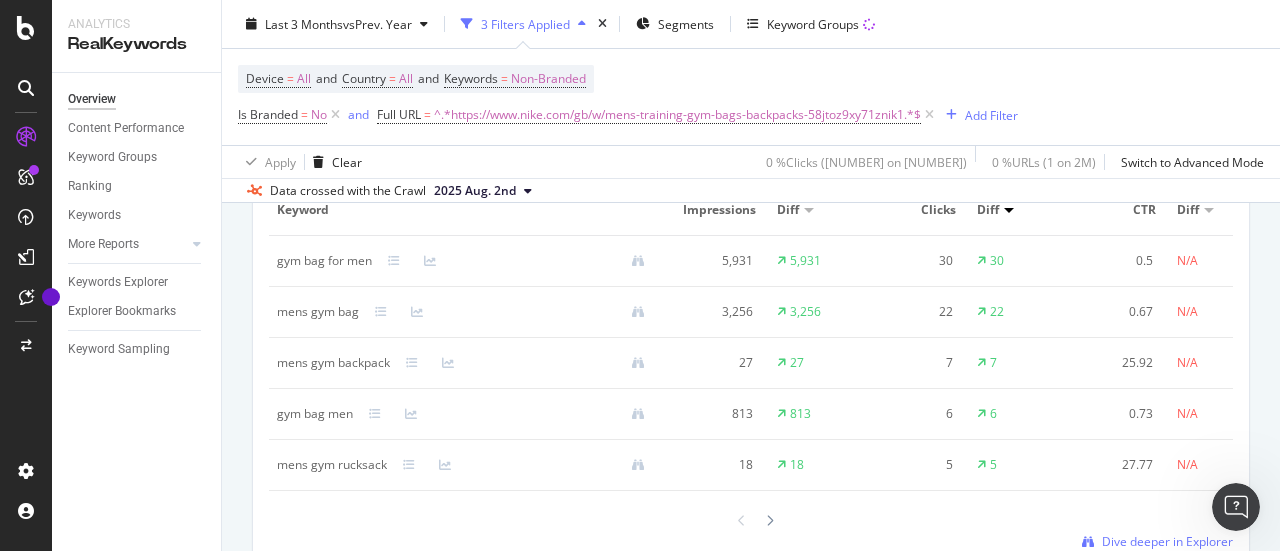 scroll, scrollTop: 1938, scrollLeft: 0, axis: vertical 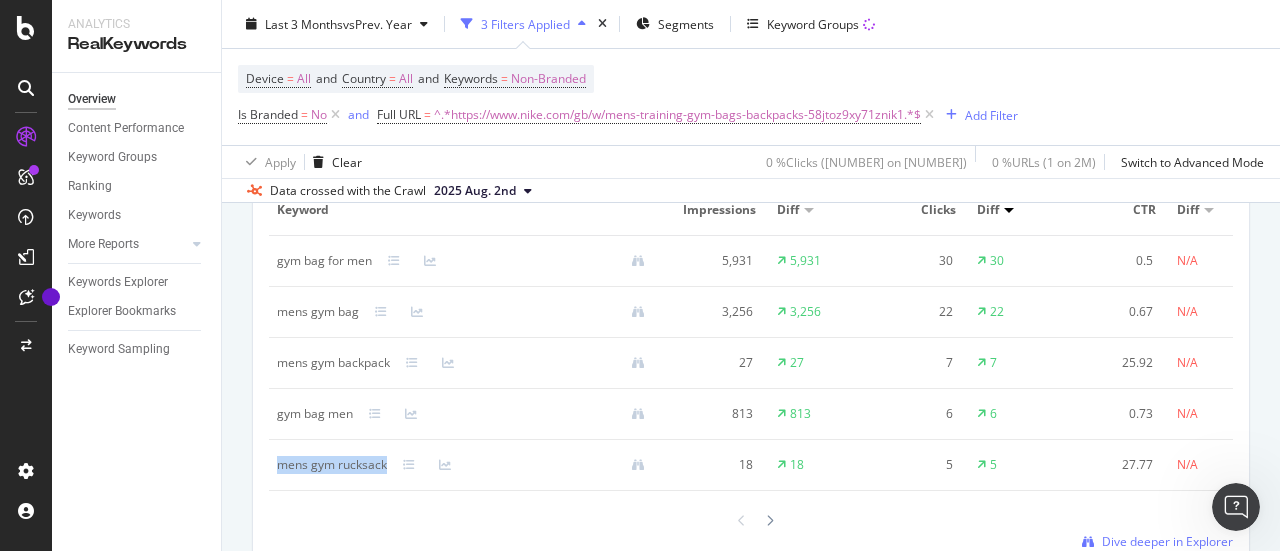 drag, startPoint x: 271, startPoint y: 453, endPoint x: 406, endPoint y: 451, distance: 135.01482 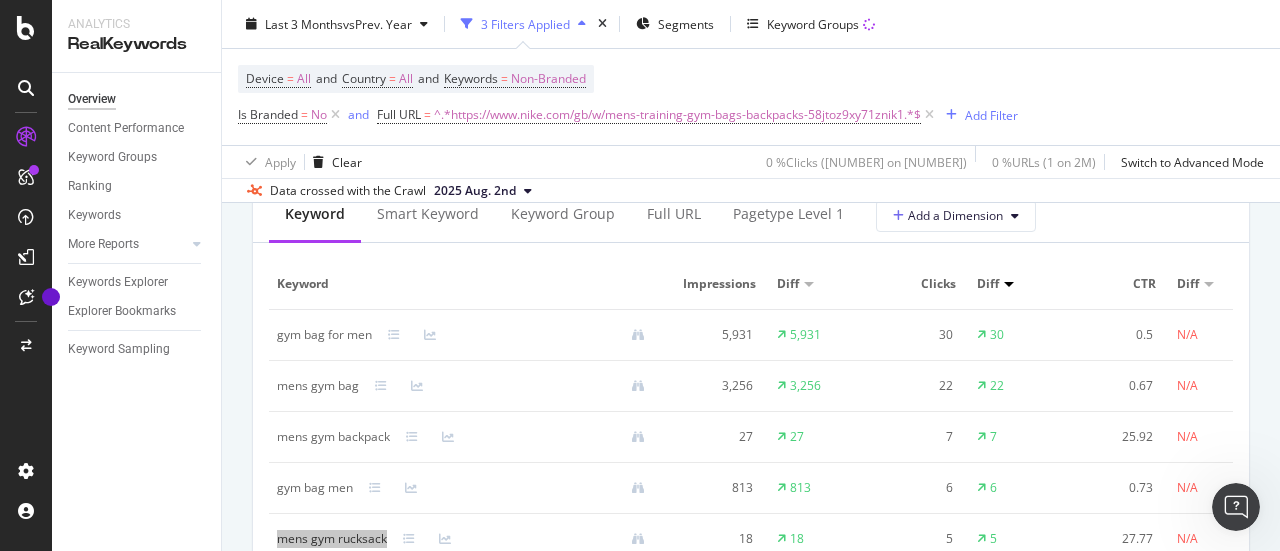 scroll, scrollTop: 1862, scrollLeft: 0, axis: vertical 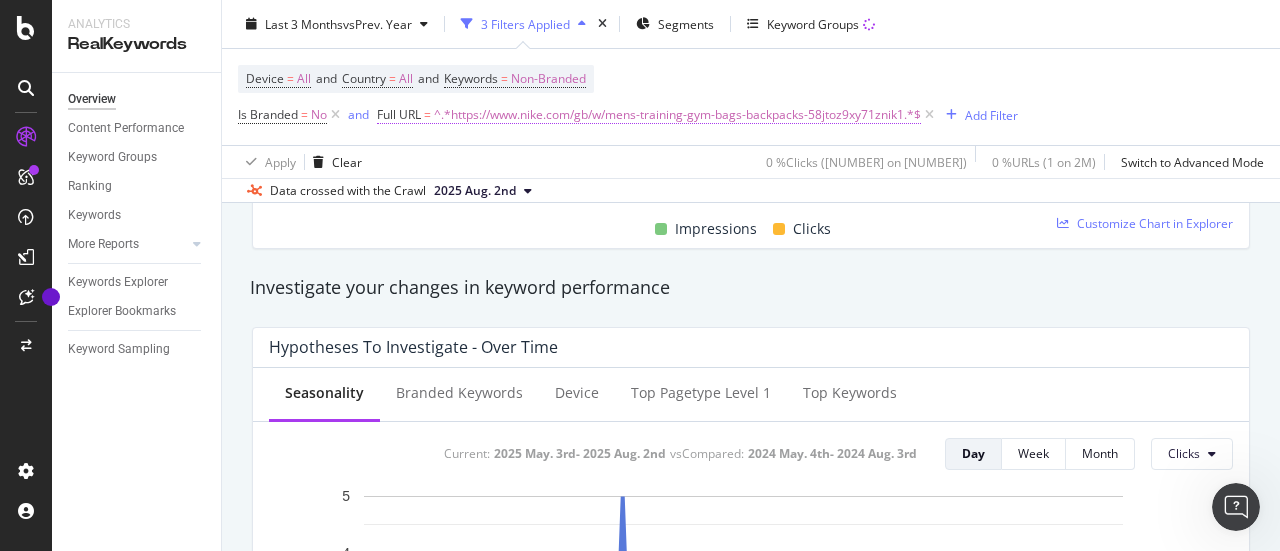 click on "^.*https://www.nike.com/gb/w/mens-training-gym-bags-backpacks-58jtoz9xy71znik1.*$" at bounding box center (677, 115) 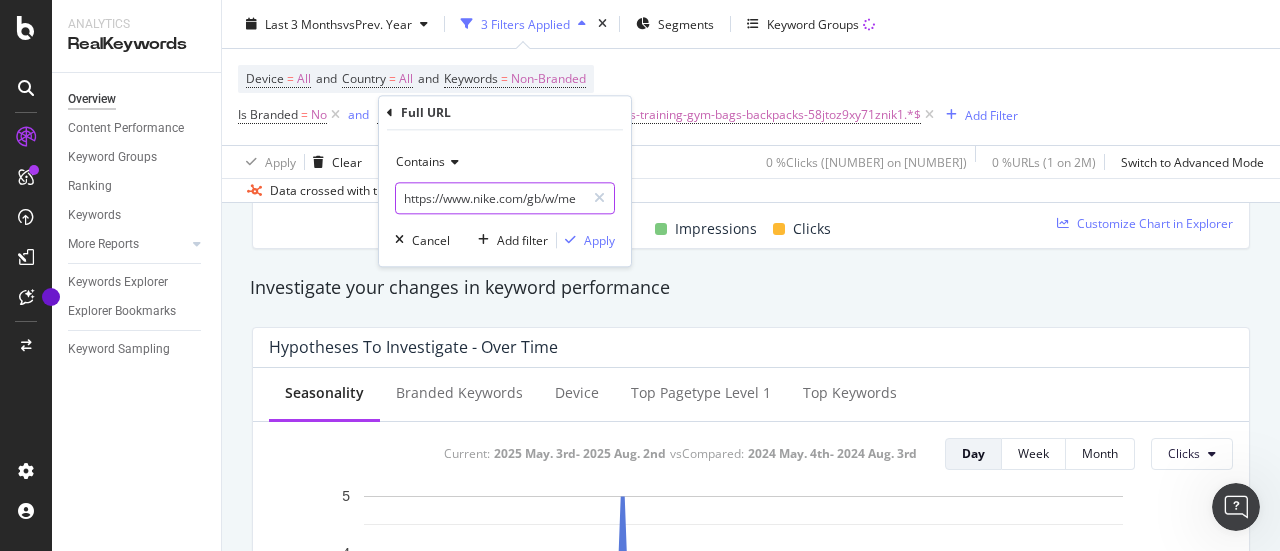 click on "https://www.nike.com/gb/w/mens-training-gym-bags-backpacks-58jtoz9xy71znik1" at bounding box center [490, 198] 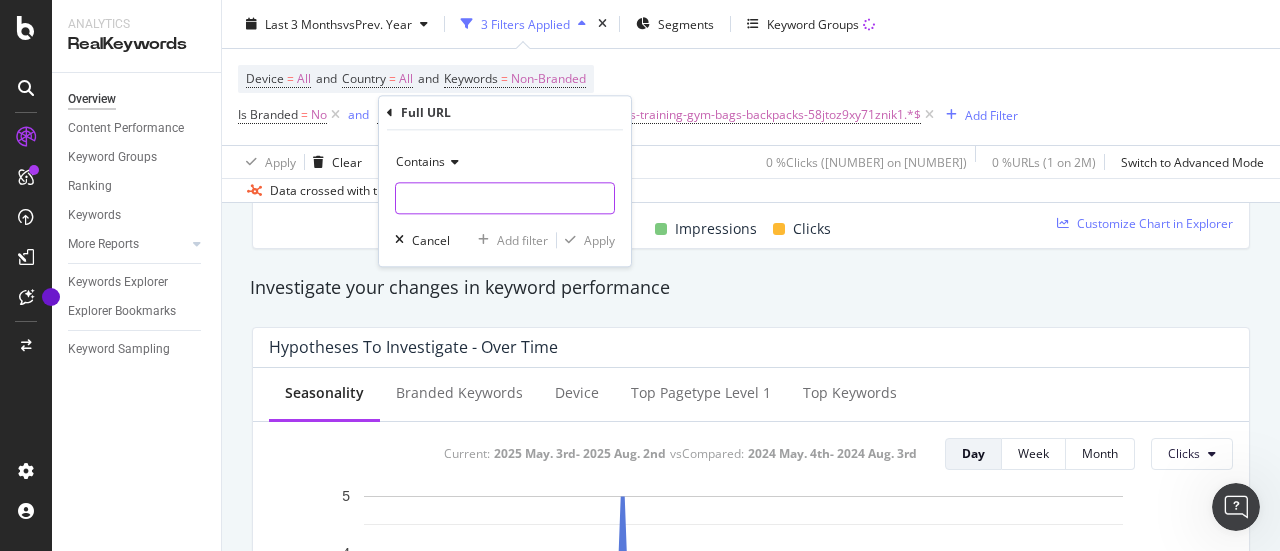 paste on "https://www.nike.com/gb/w/mens-training-gym-tracksuits-1ll2wz58jtoznik1" 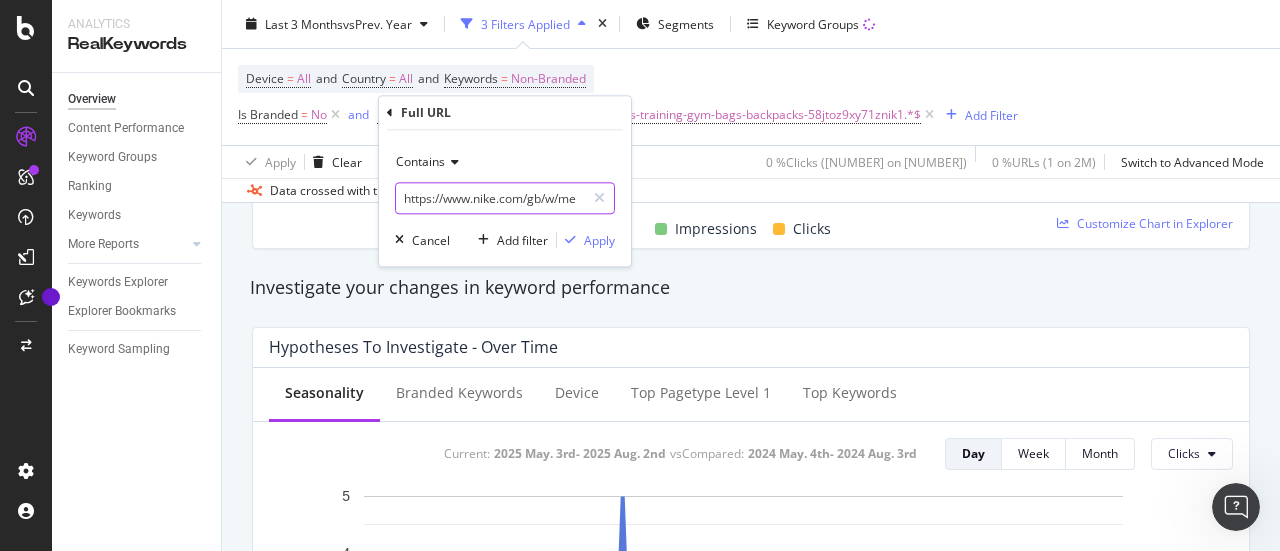 scroll, scrollTop: 0, scrollLeft: 243, axis: horizontal 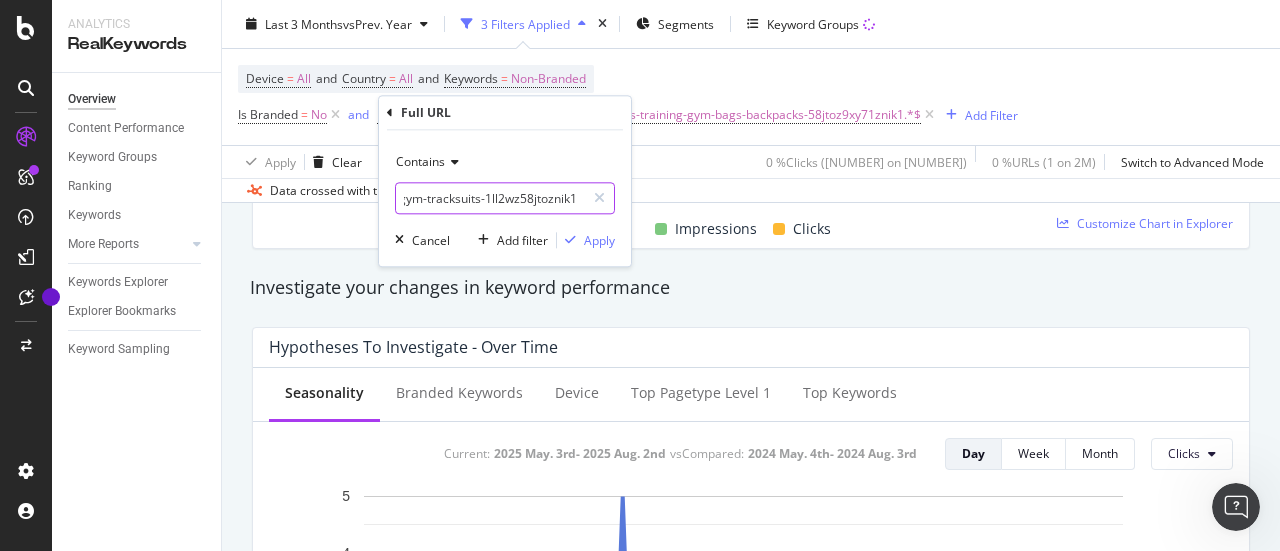 type on "https://www.nike.com/gb/w/mens-training-gym-tracksuits-1ll2wz58jtoznik1" 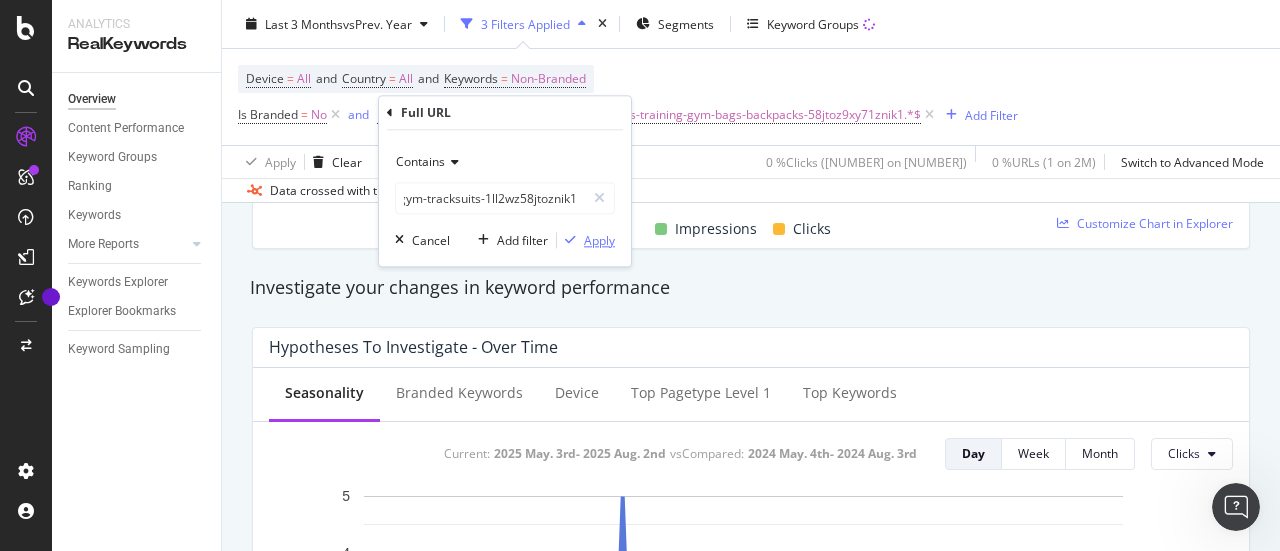 scroll, scrollTop: 0, scrollLeft: 0, axis: both 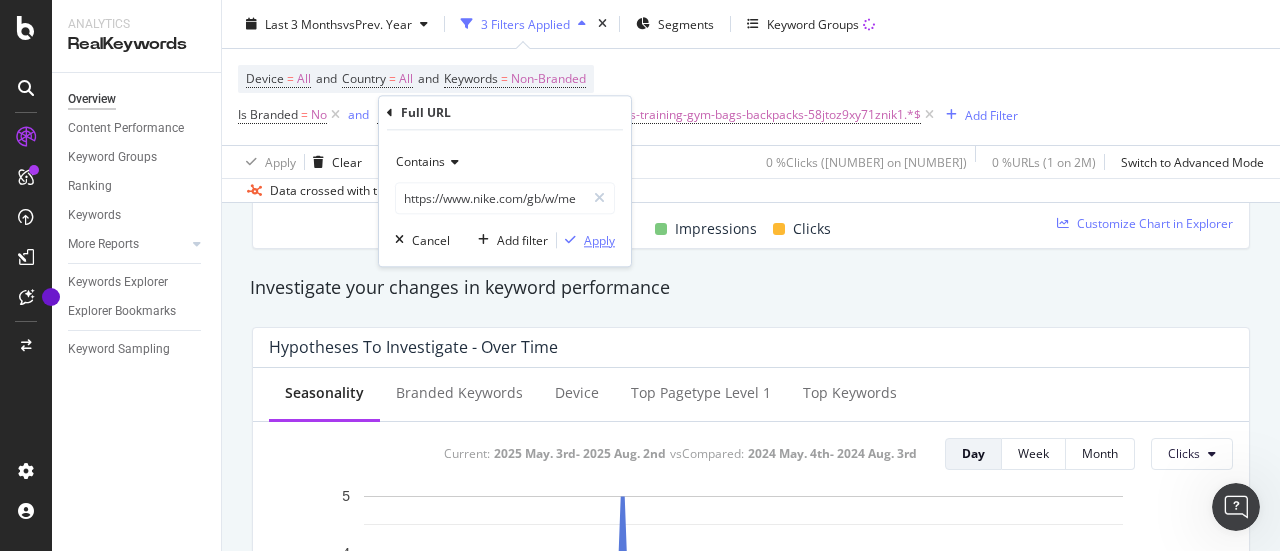 click on "Apply" at bounding box center (599, 240) 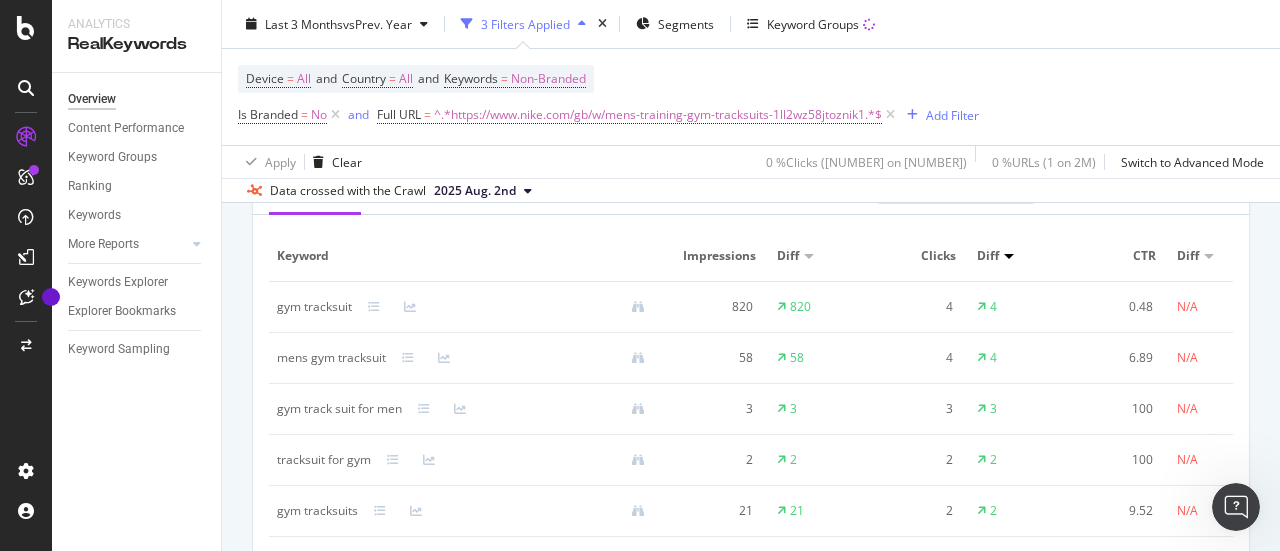scroll, scrollTop: 1882, scrollLeft: 0, axis: vertical 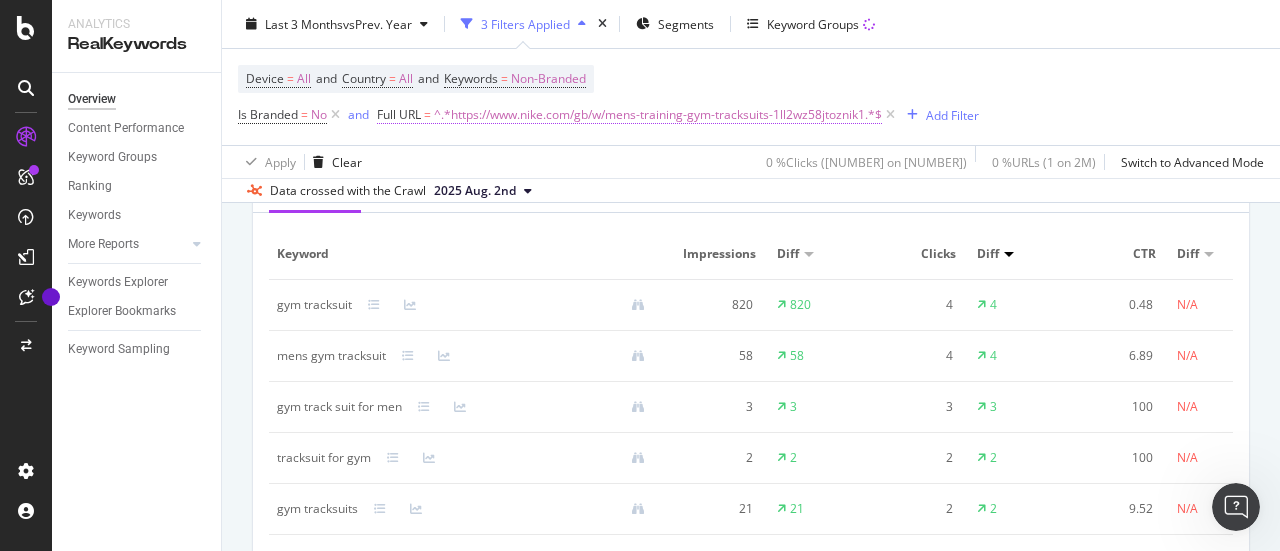 click on "^.*https://www.nike.com/gb/w/mens-training-gym-tracksuits-1ll2wz58jtoznik1.*$" at bounding box center [658, 115] 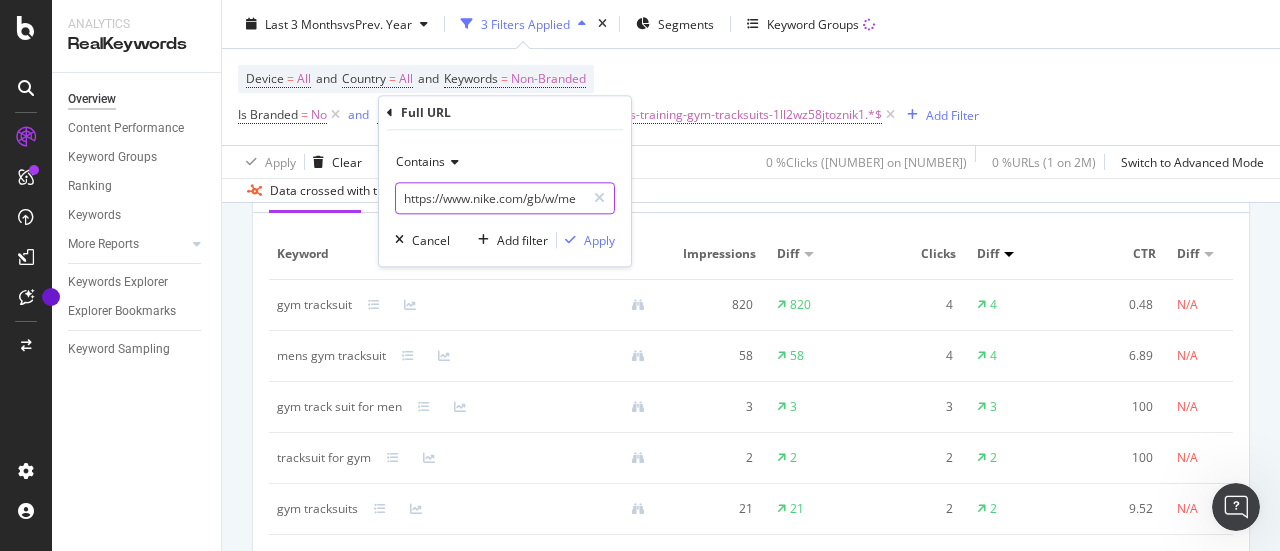 click on "https://www.nike.com/gb/w/mens-training-gym-tracksuits-1ll2wz58jtoznik1" at bounding box center (490, 198) 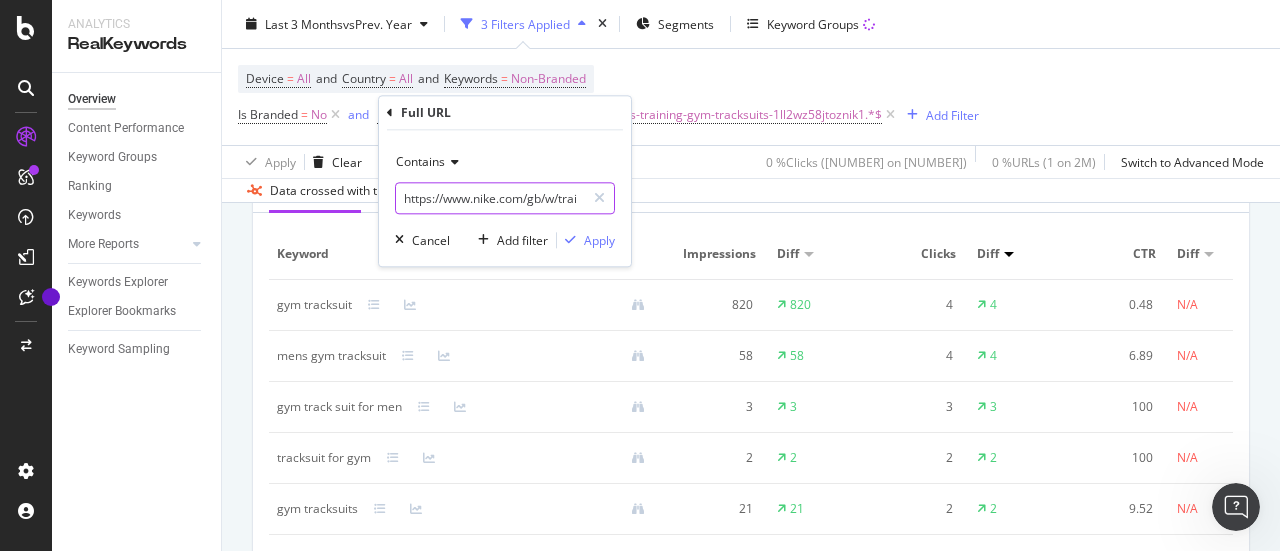 scroll, scrollTop: 0, scrollLeft: 195, axis: horizontal 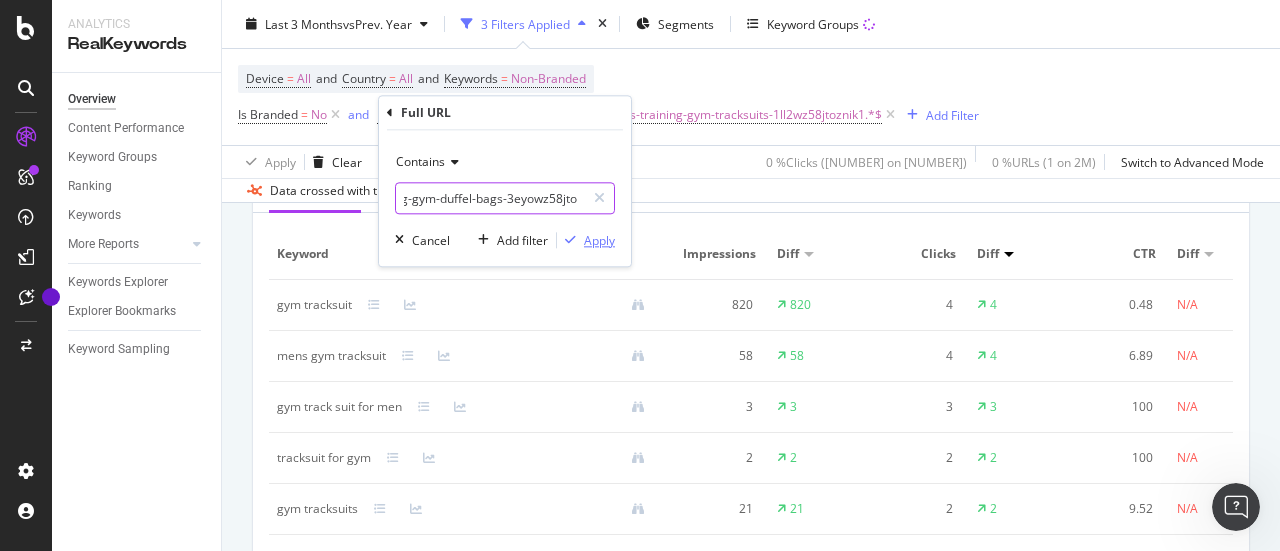 type on "https://www.nike.com/gb/w/training-gym-duffel-bags-3eyowz58jto" 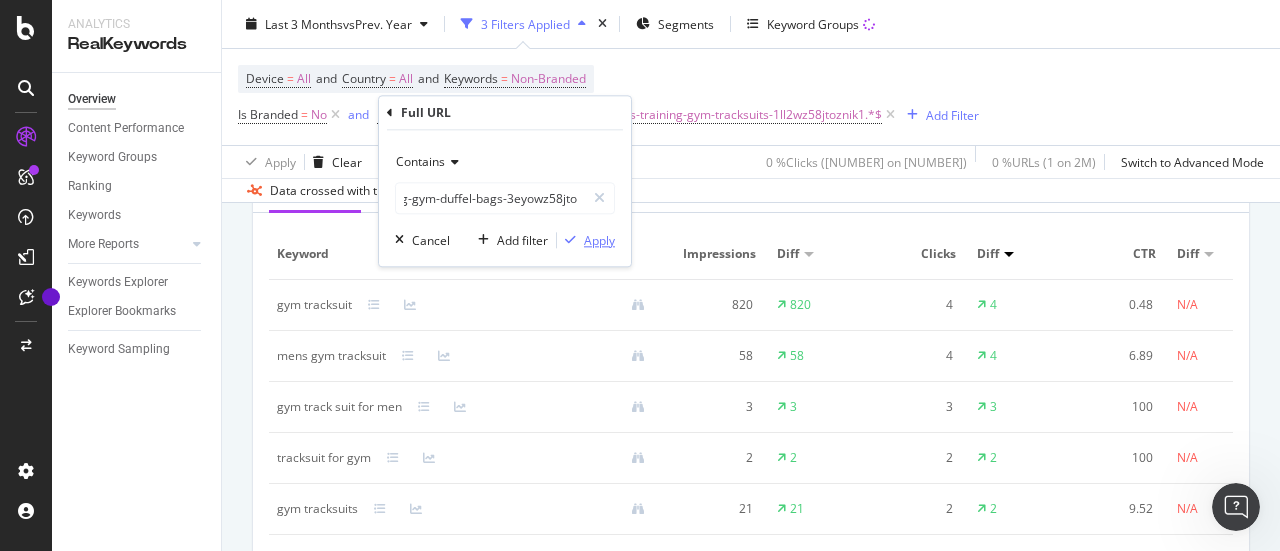scroll, scrollTop: 0, scrollLeft: 0, axis: both 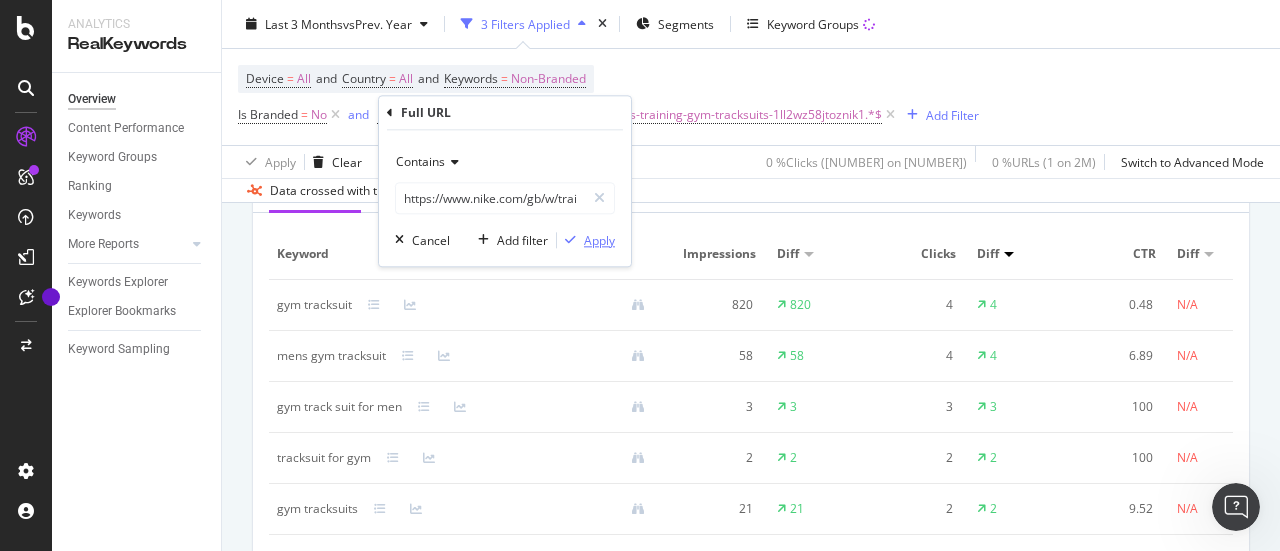 click on "Apply" at bounding box center (599, 240) 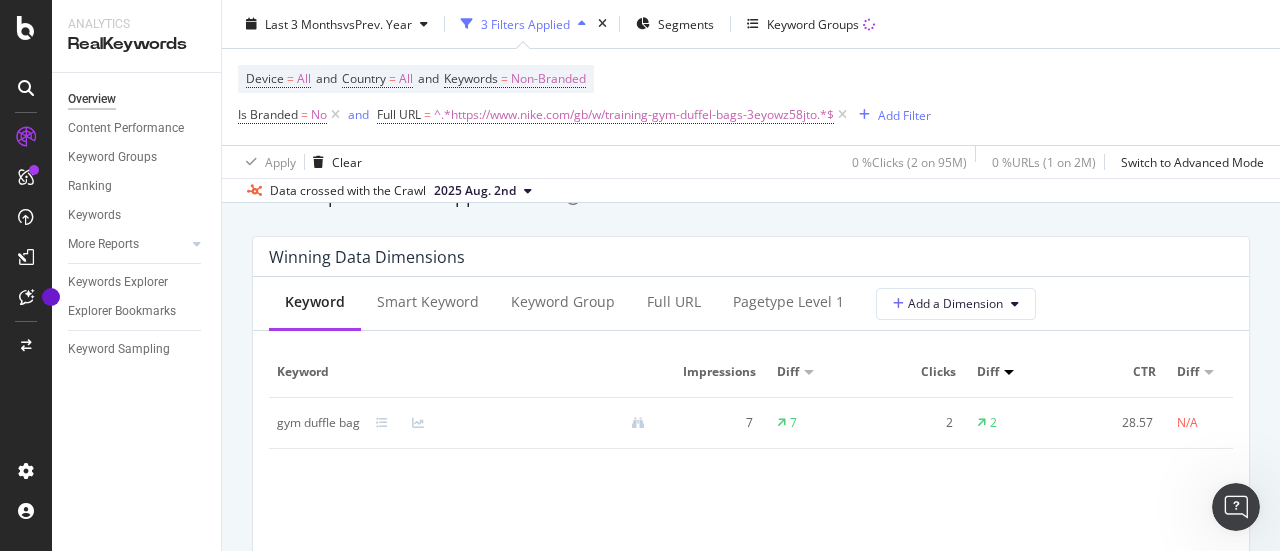 scroll, scrollTop: 1776, scrollLeft: 0, axis: vertical 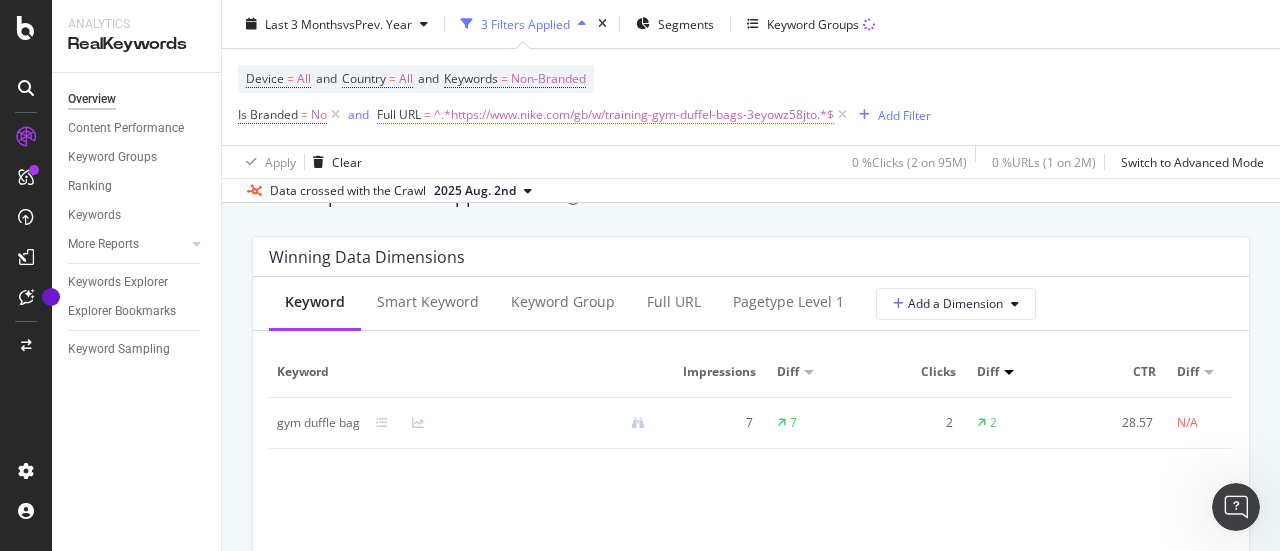 click on "^.*https://www.nike.com/gb/w/training-gym-duffel-bags-3eyowz58jto.*$" at bounding box center (634, 115) 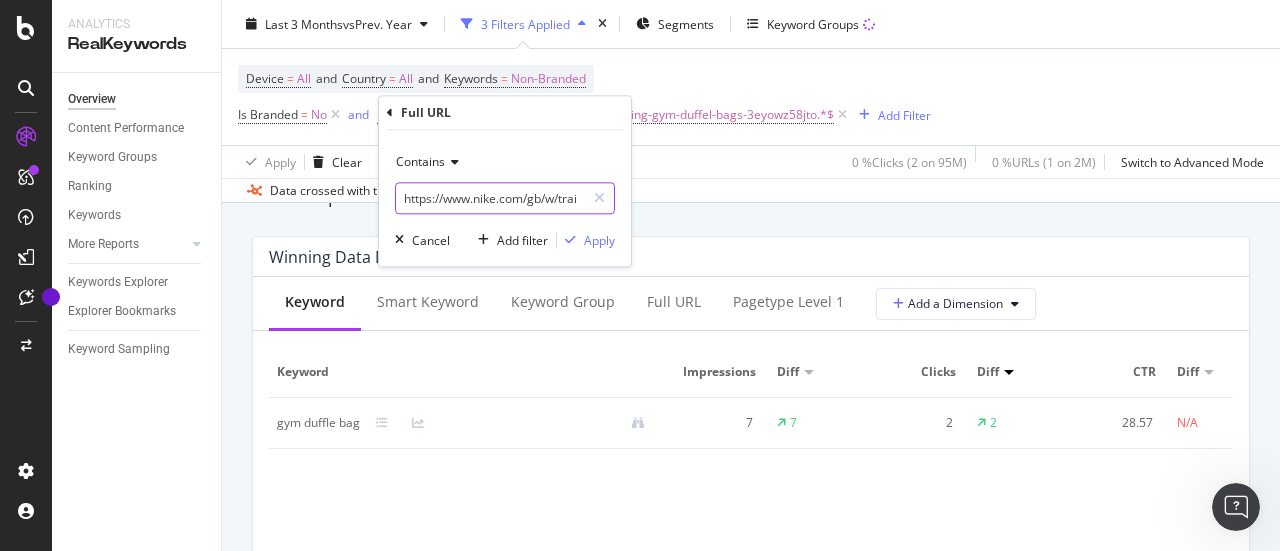 paste on "oversized-training-gym-tops-t-shirts-3nghfz58jtoz9om13" 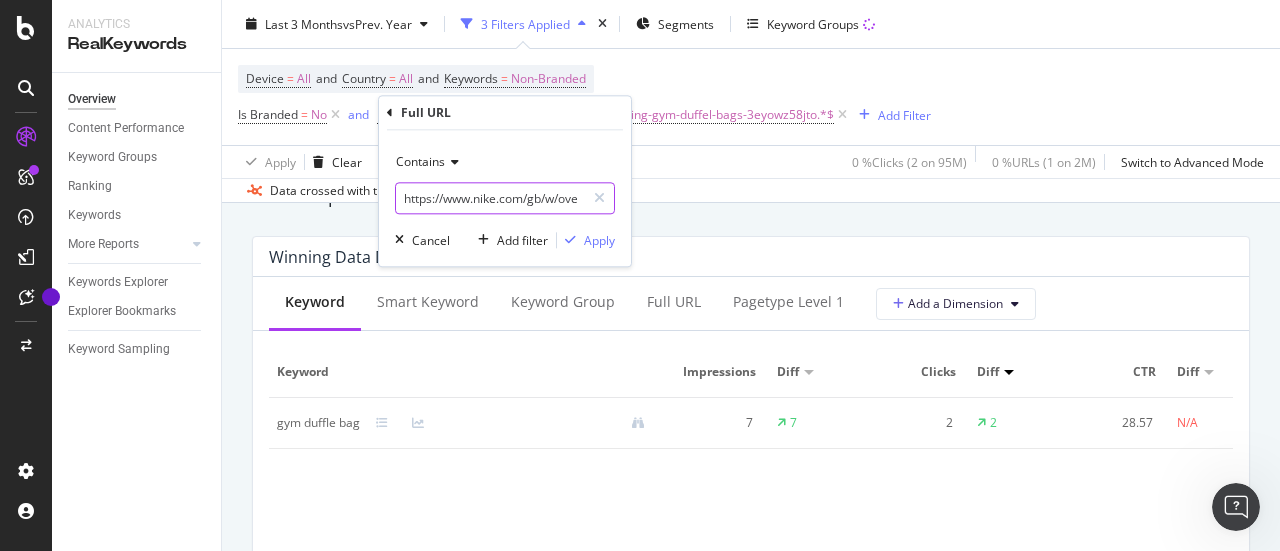 click on "https://www.nike.com/gb/w/oversized-training-gym-tops-t-shirts-3nghfz58jtoz9om13" at bounding box center (490, 198) 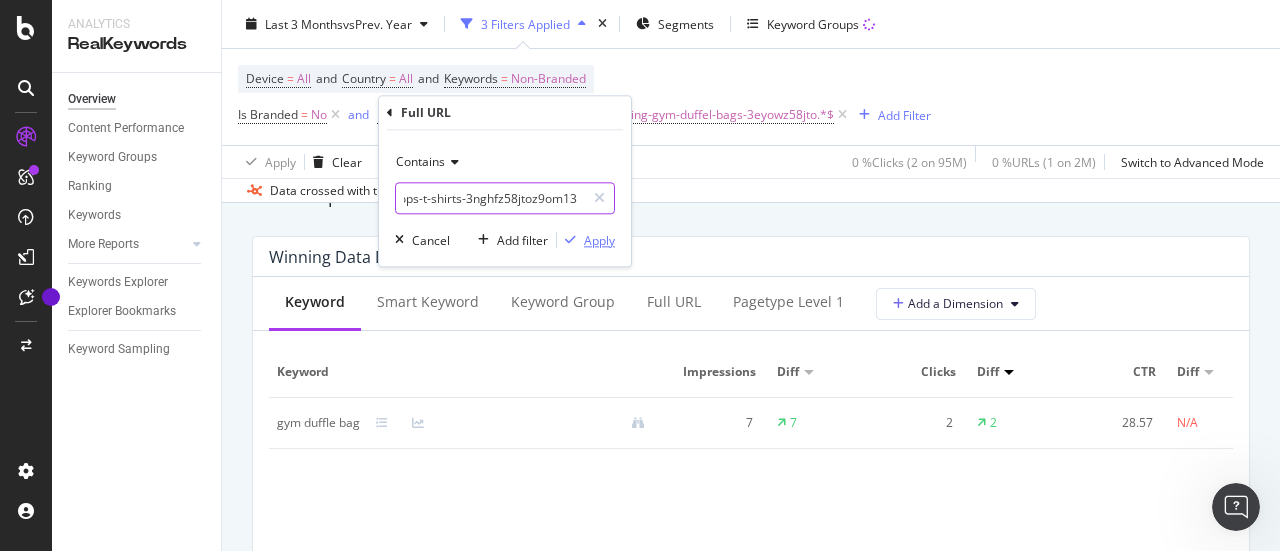 type on "https://www.nike.com/gb/w/oversized-training-gym-tops-t-shirts-3nghfz58jtoz9om13" 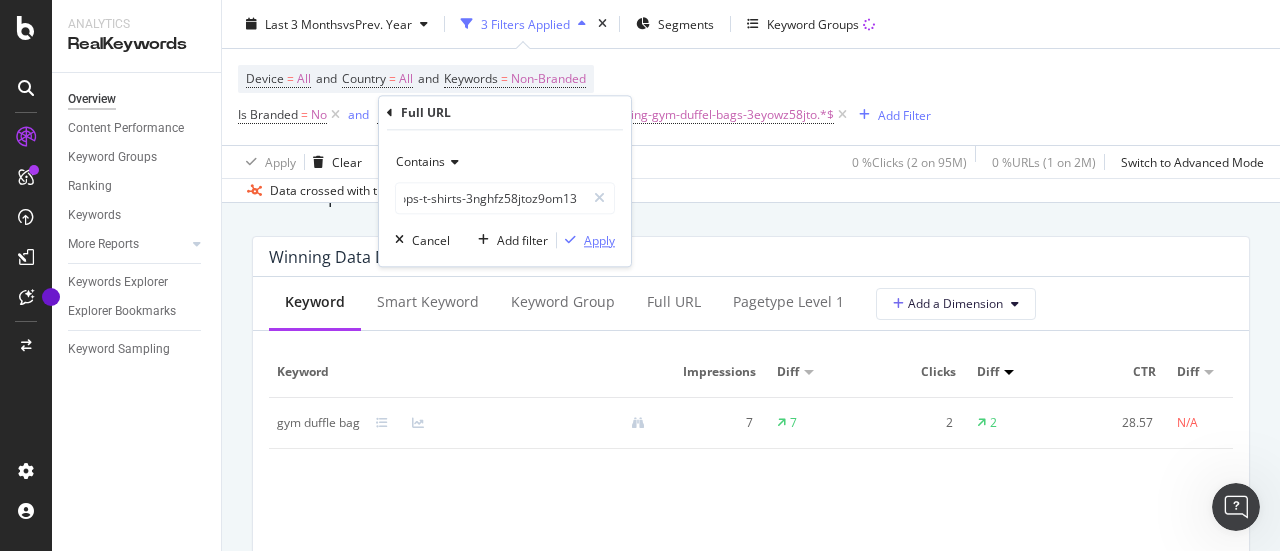 scroll, scrollTop: 0, scrollLeft: 0, axis: both 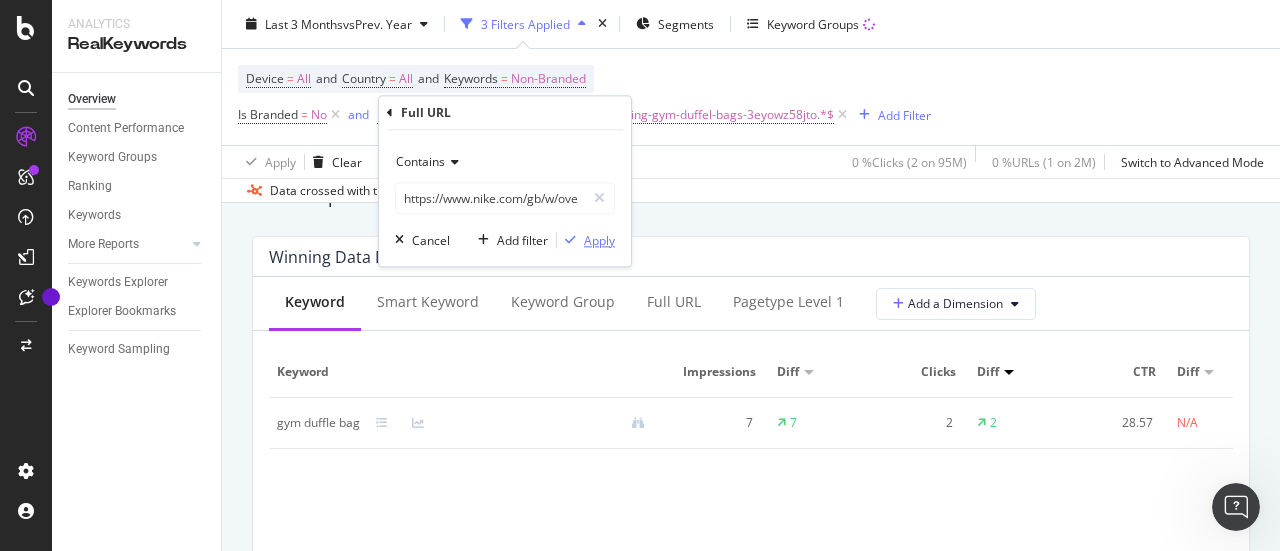 click on "Apply" at bounding box center (599, 240) 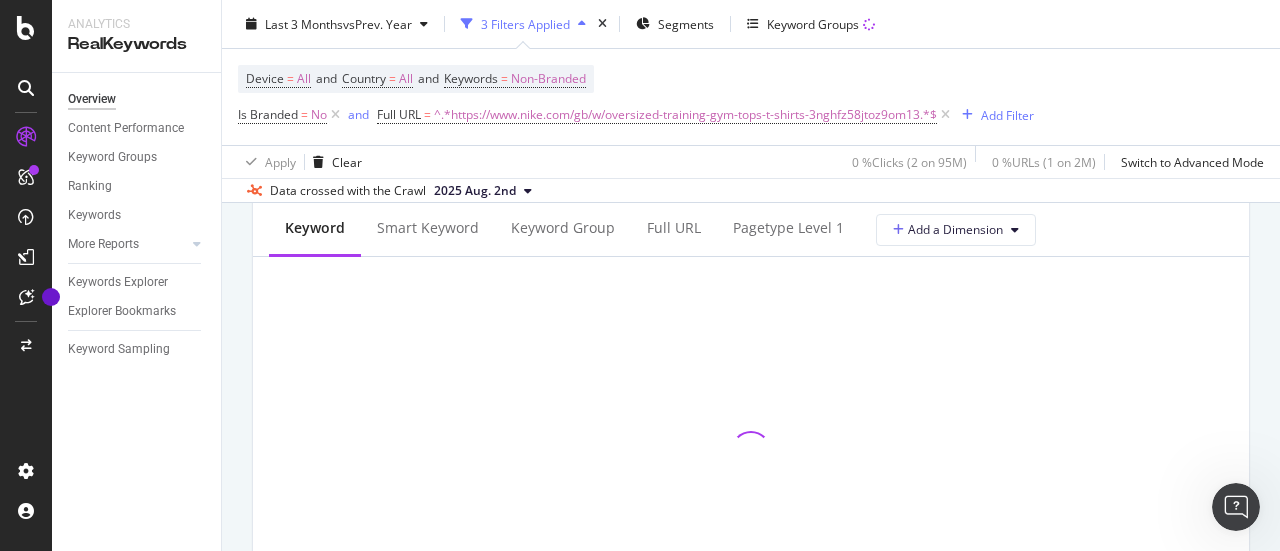 scroll, scrollTop: 1854, scrollLeft: 0, axis: vertical 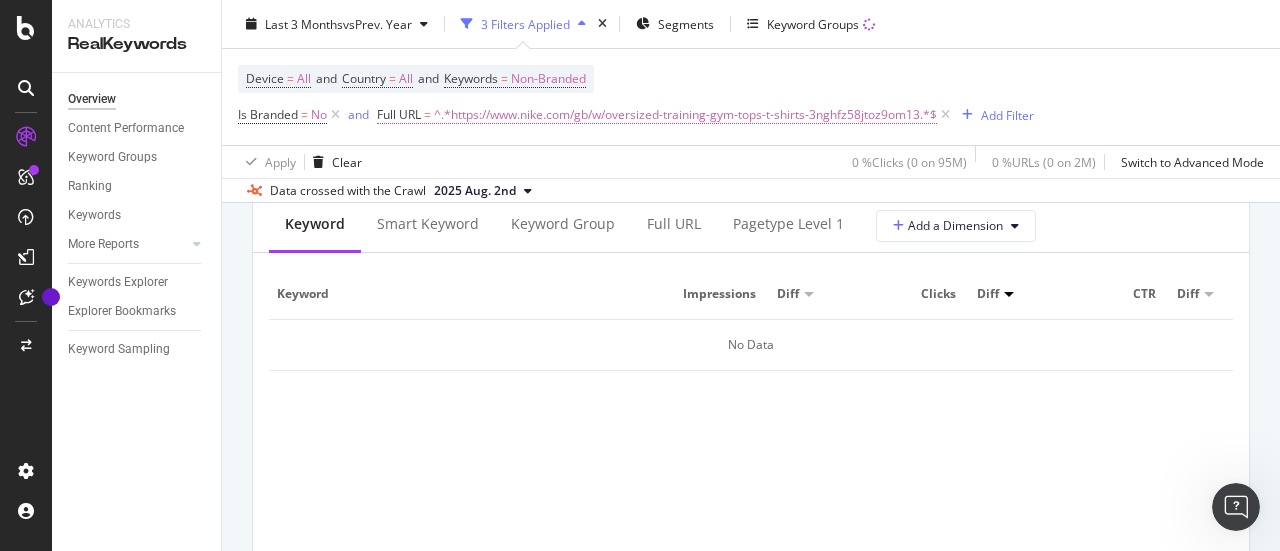 click on "^.*https://www.nike.com/gb/w/oversized-training-gym-tops-t-shirts-3nghfz58jtoz9om13.*$" at bounding box center [685, 115] 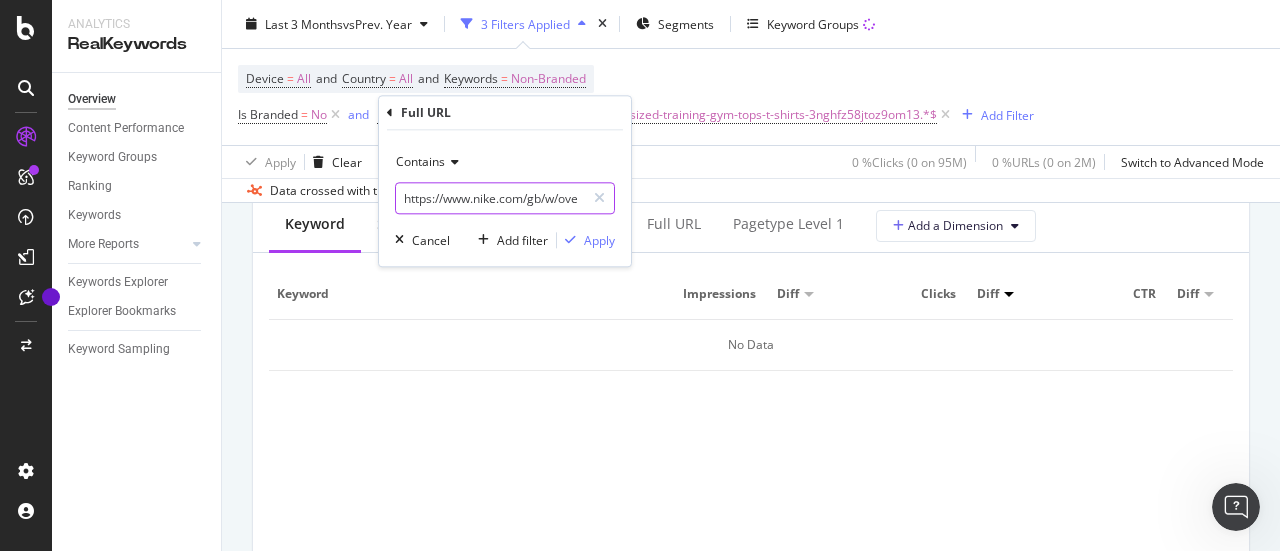 click on "https://www.nike.com/gb/w/oversized-training-gym-tops-t-shirts-3nghfz58jtoz9om13" at bounding box center [490, 198] 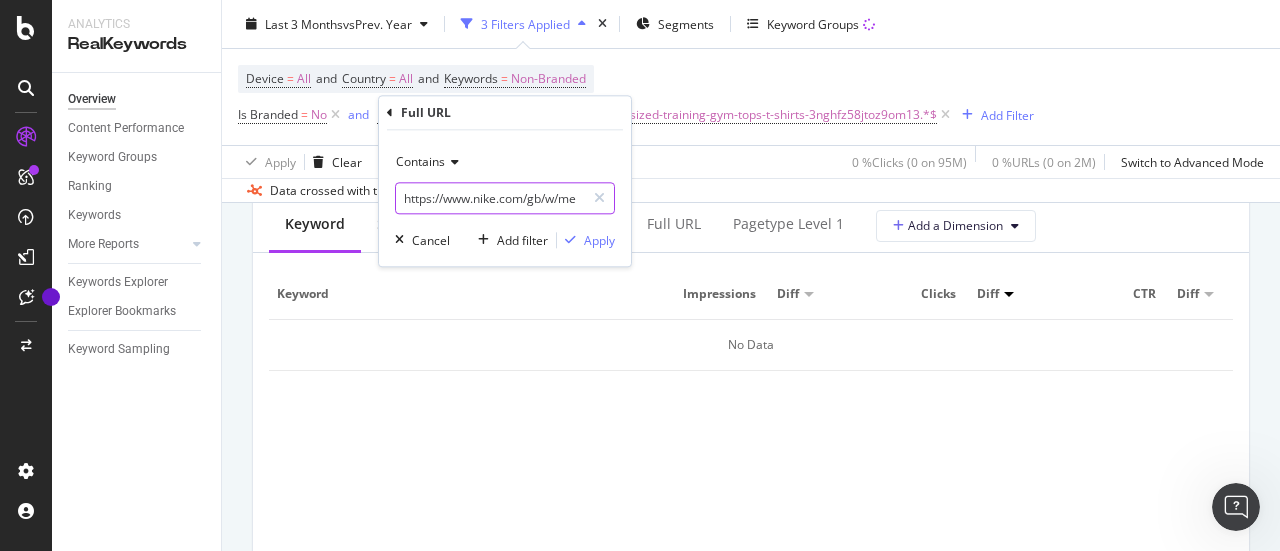 scroll, scrollTop: 0, scrollLeft: 216, axis: horizontal 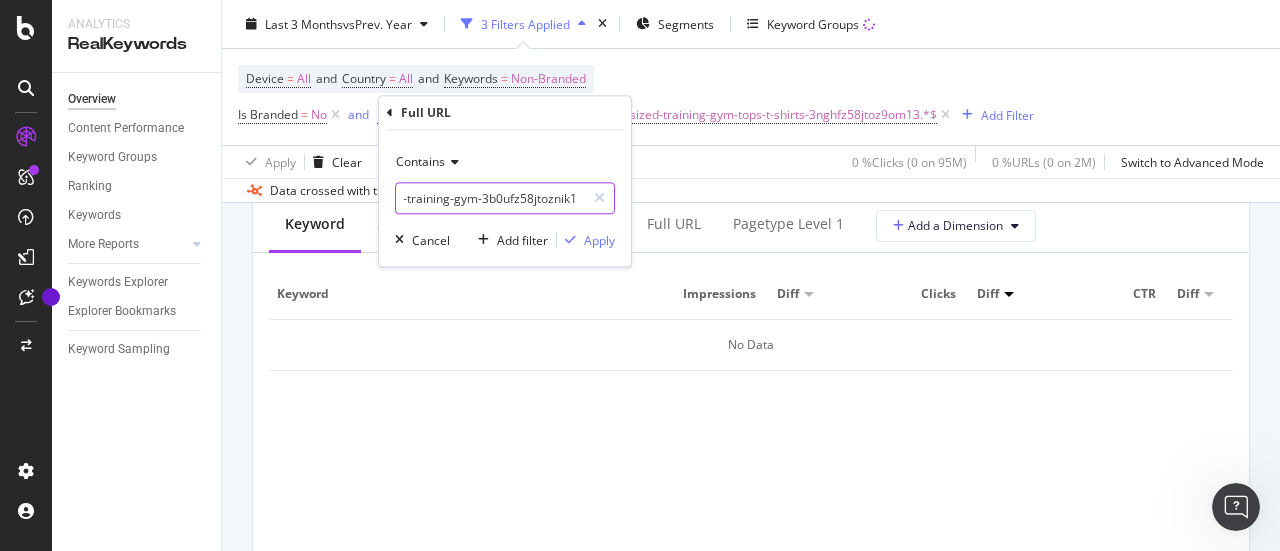 type on "https://www.nike.com/gb/w/mens-gifts-training-gym-3b0ufz58jtoznik1" 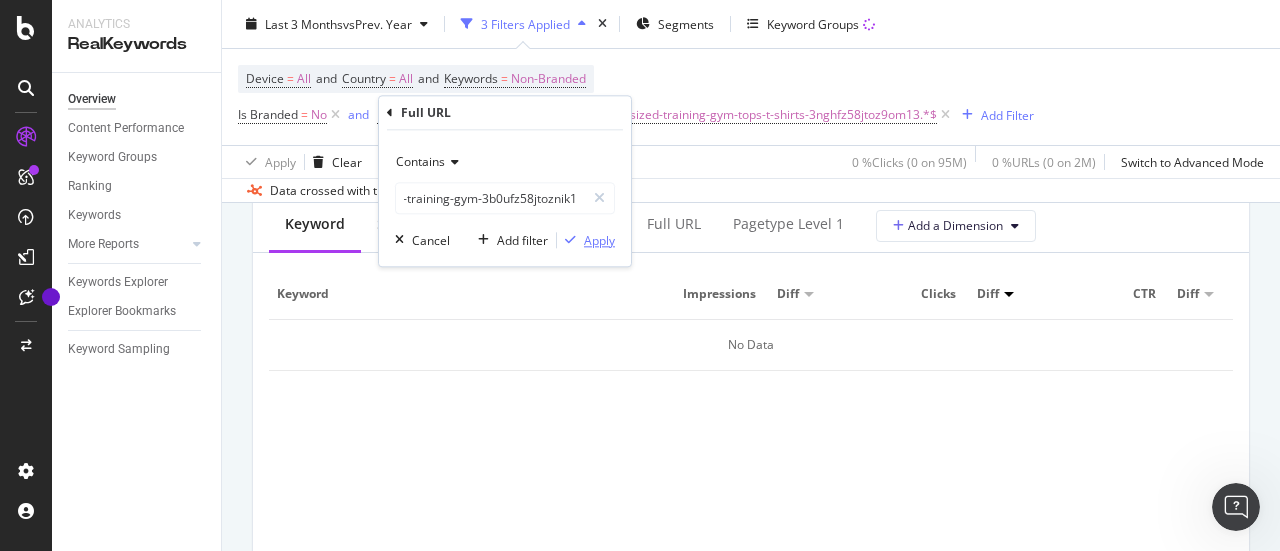 scroll, scrollTop: 0, scrollLeft: 0, axis: both 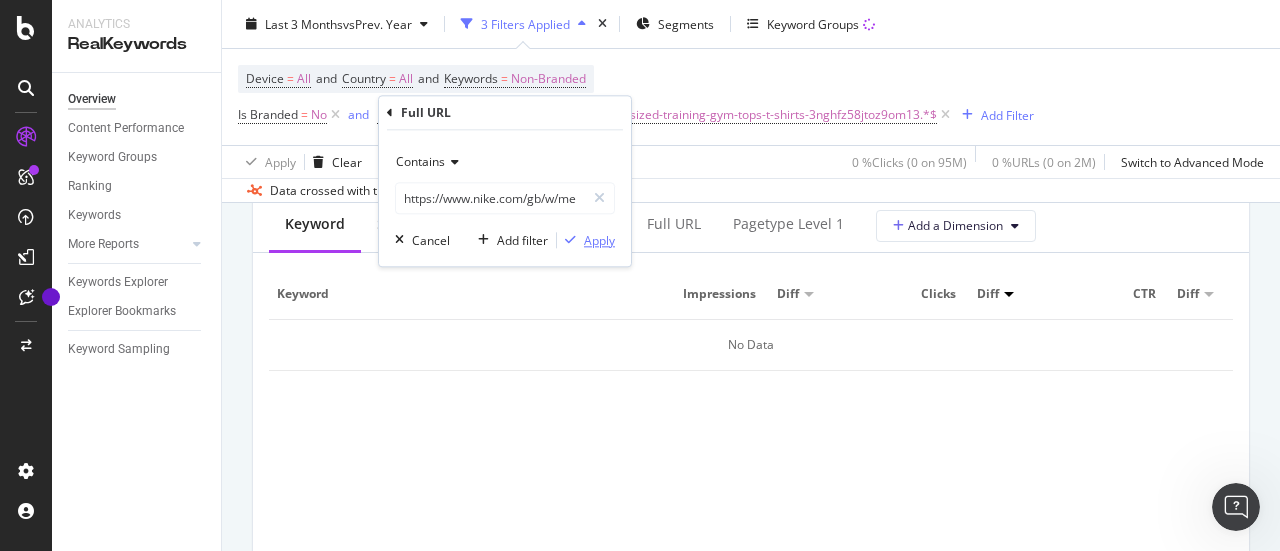 click on "Apply" at bounding box center (599, 240) 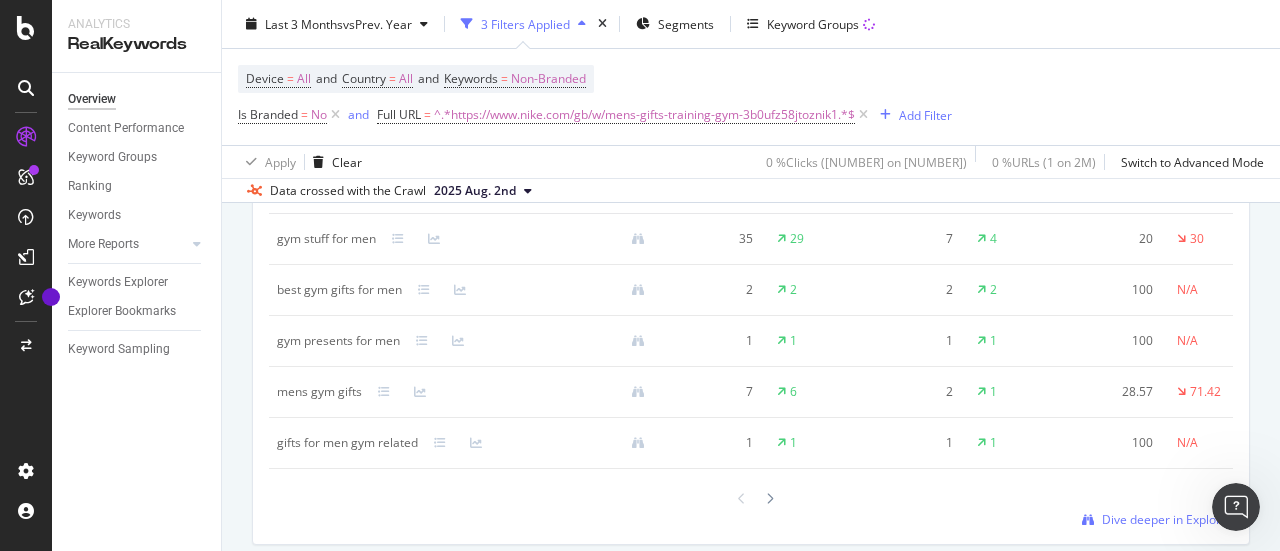 scroll, scrollTop: 1962, scrollLeft: 0, axis: vertical 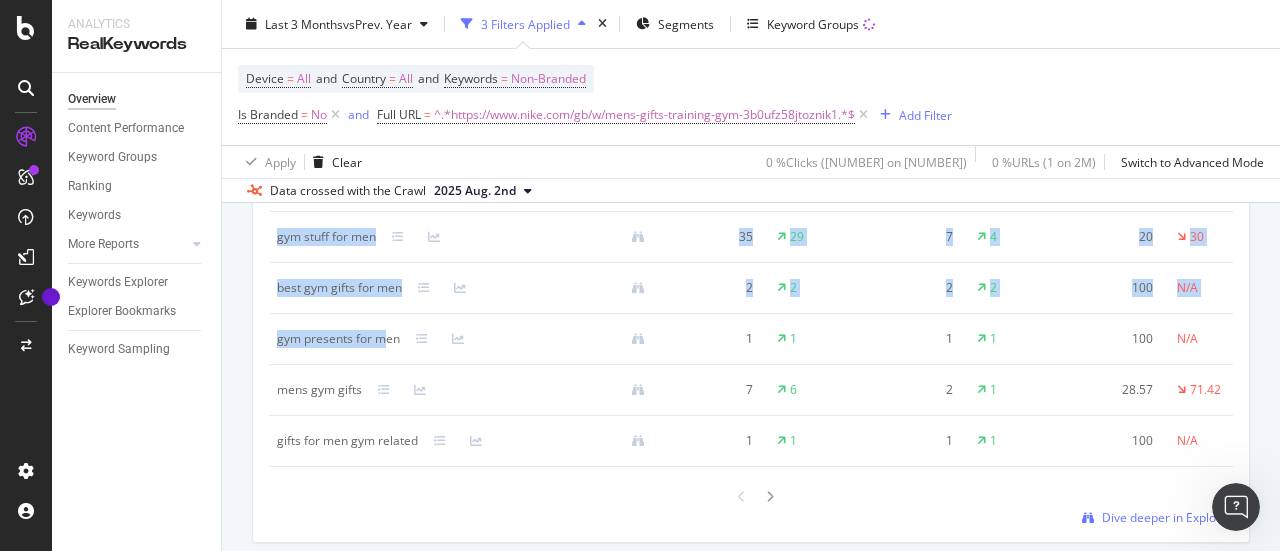 drag, startPoint x: 263, startPoint y: 341, endPoint x: 386, endPoint y: 355, distance: 123.79418 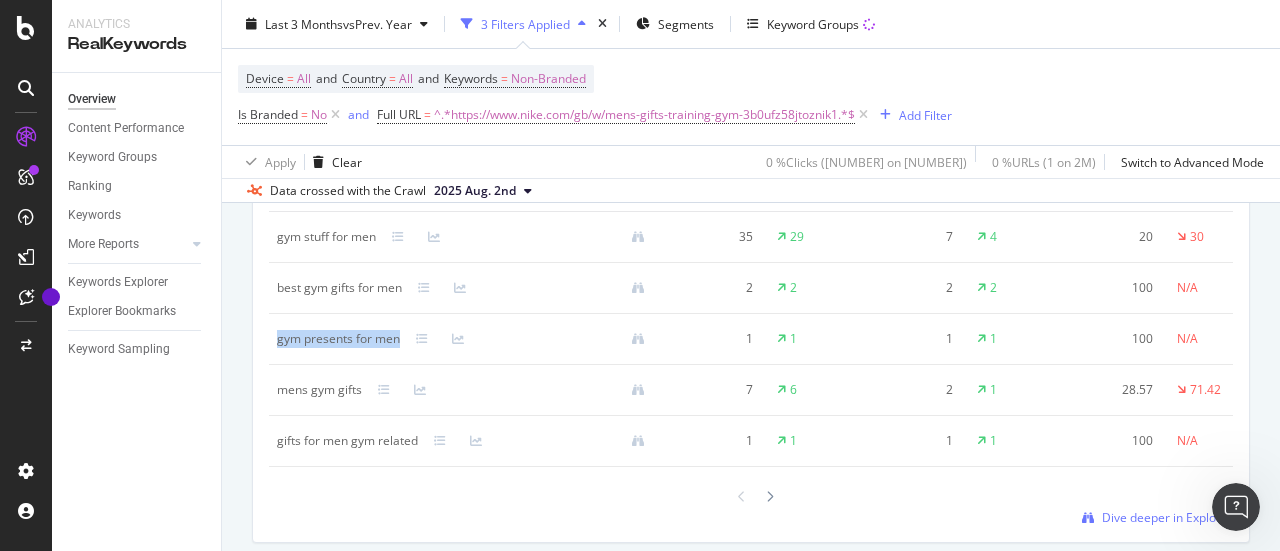drag, startPoint x: 400, startPoint y: 347, endPoint x: 269, endPoint y: 330, distance: 132.09845 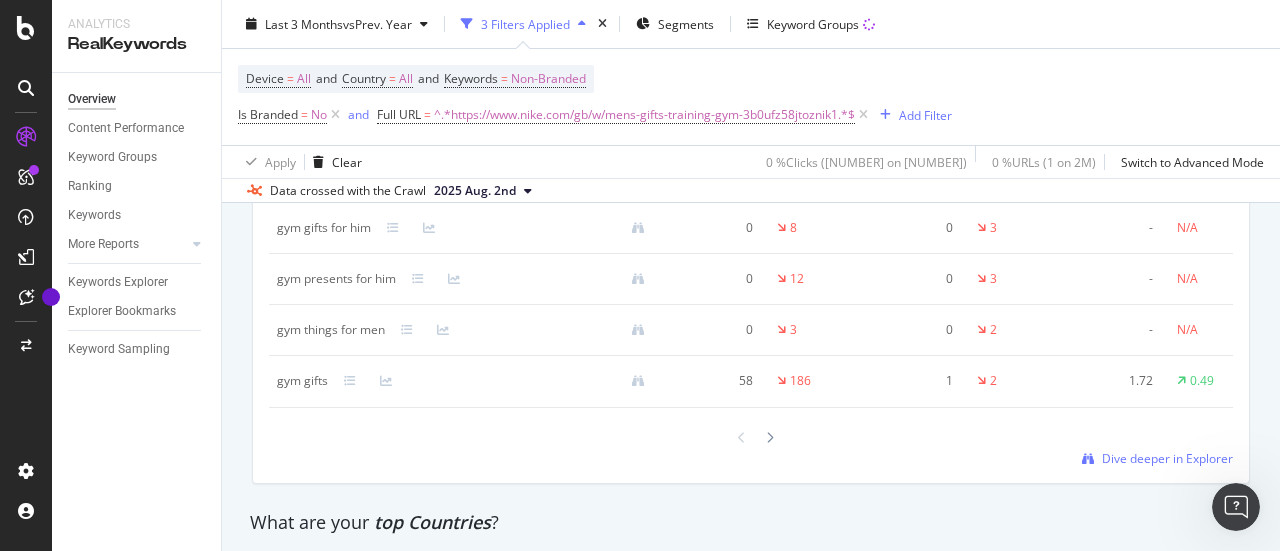 scroll, scrollTop: 2594, scrollLeft: 0, axis: vertical 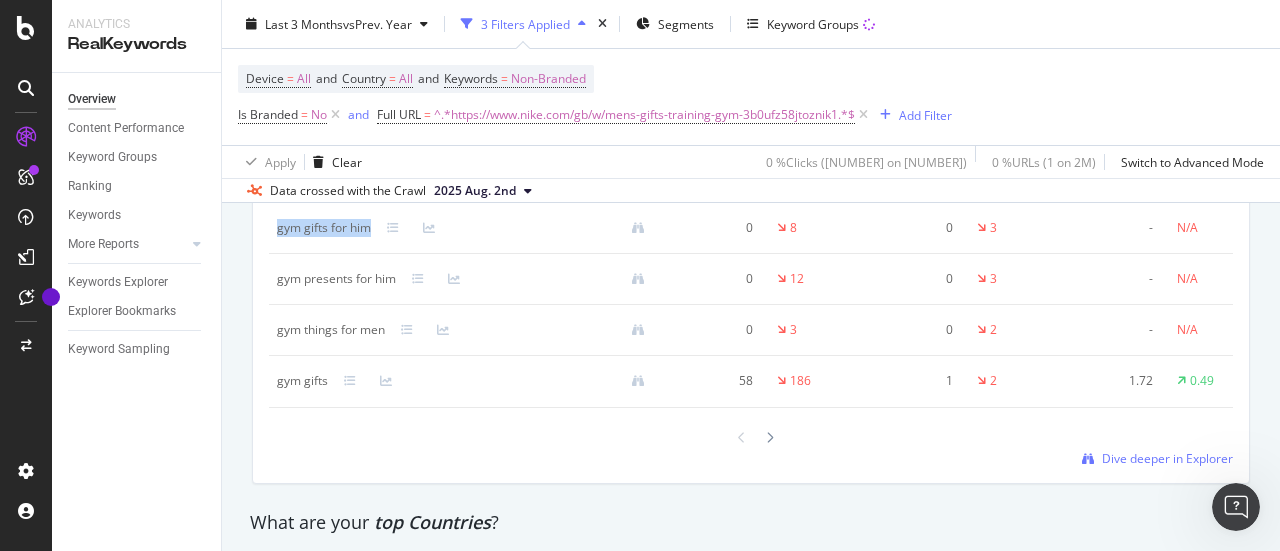 drag, startPoint x: 271, startPoint y: 237, endPoint x: 370, endPoint y: 251, distance: 99.985 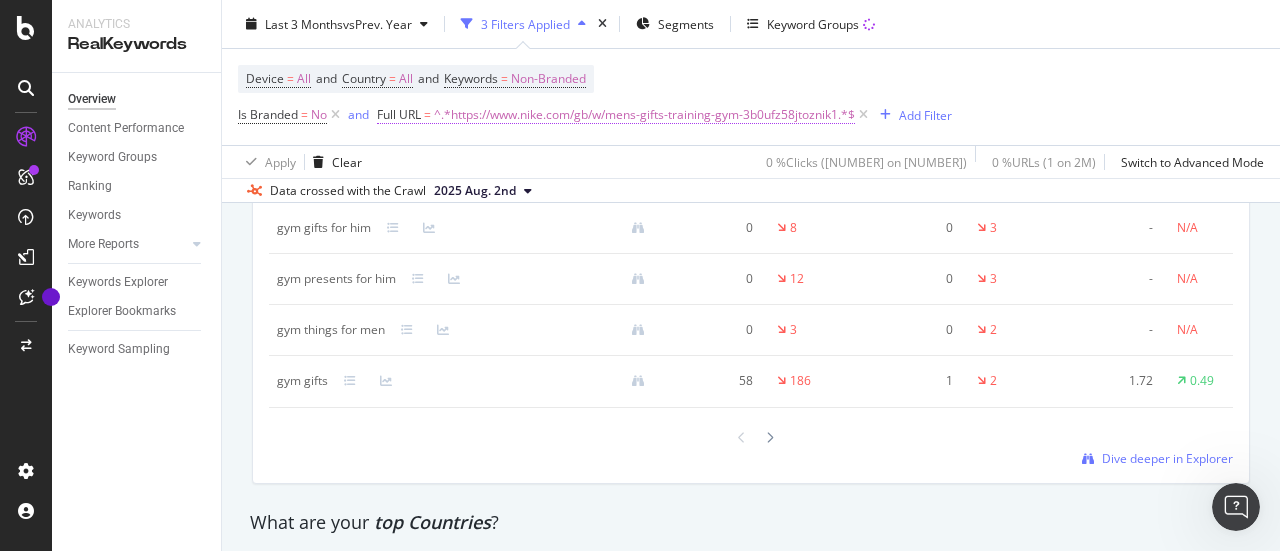 click on "^.*https://www.nike.com/gb/w/mens-gifts-training-gym-3b0ufz58jtoznik1.*$" at bounding box center [644, 115] 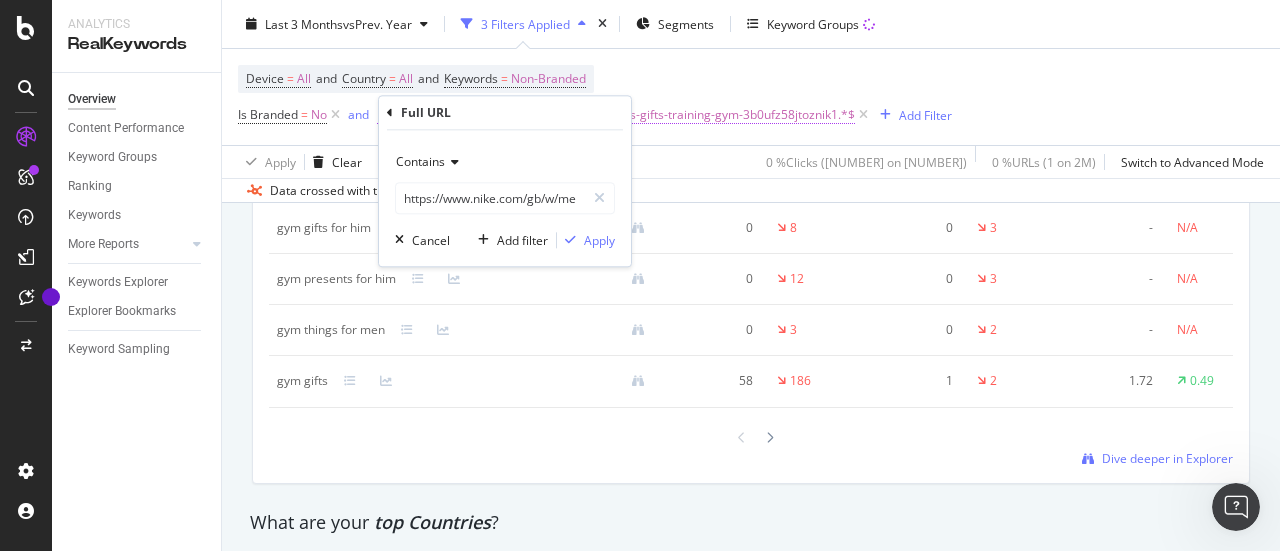 click on "Full URL" at bounding box center (505, 113) 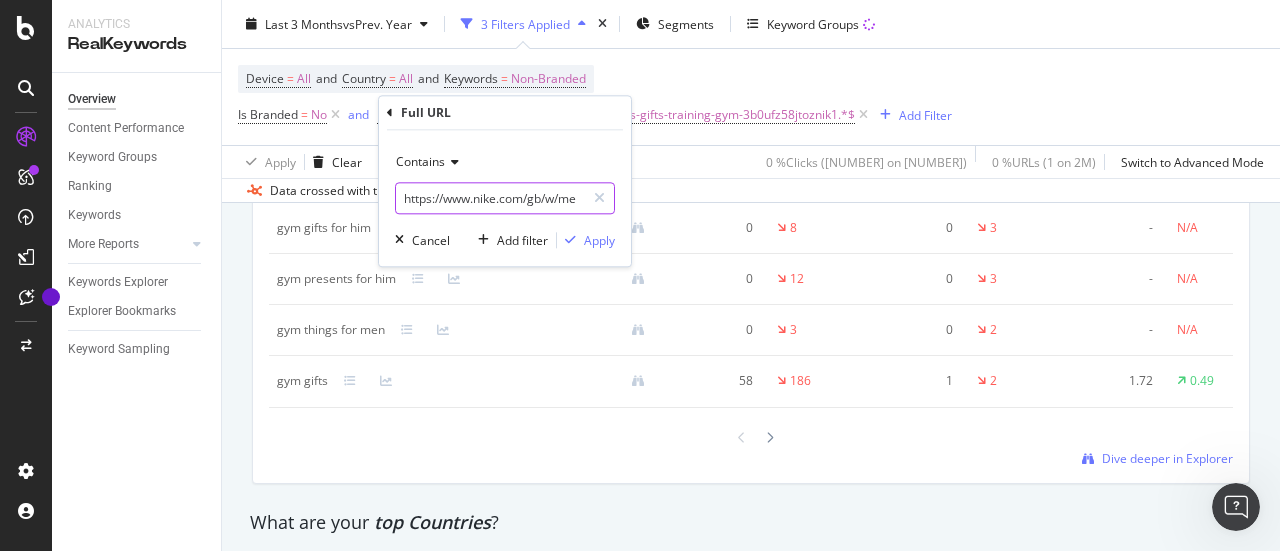 click on "https://www.nike.com/gb/w/mens-gifts-training-gym-3b0ufz58jtoznik1" at bounding box center [490, 198] 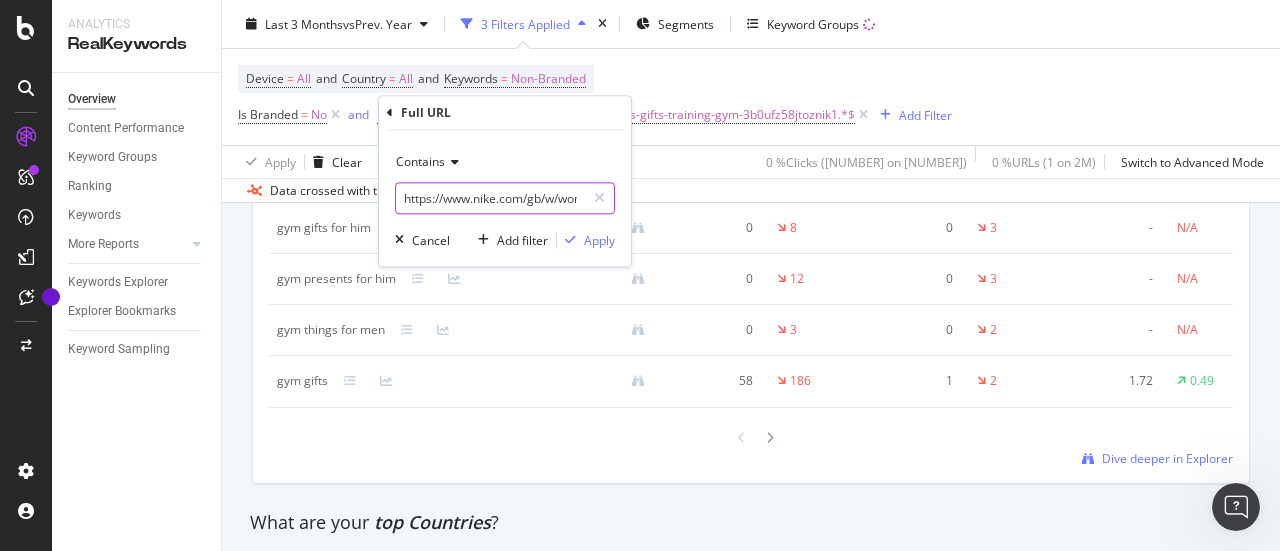 scroll, scrollTop: 0, scrollLeft: 243, axis: horizontal 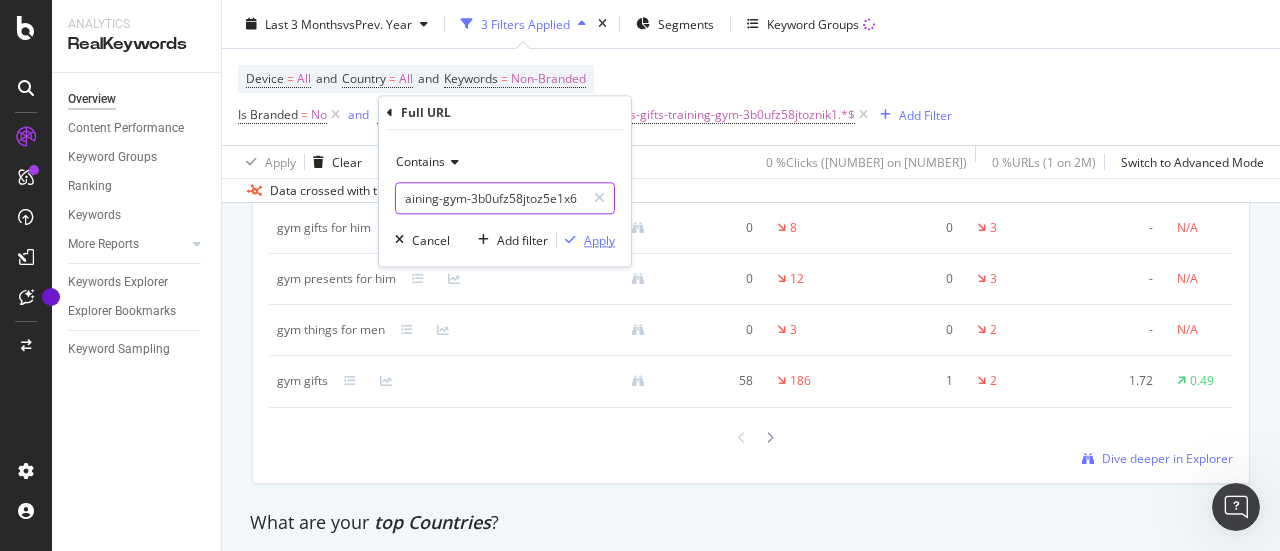 type on "https://www.nike.com/gb/w/womens-gifts-training-gym-3b0ufz58jtoz5e1x6" 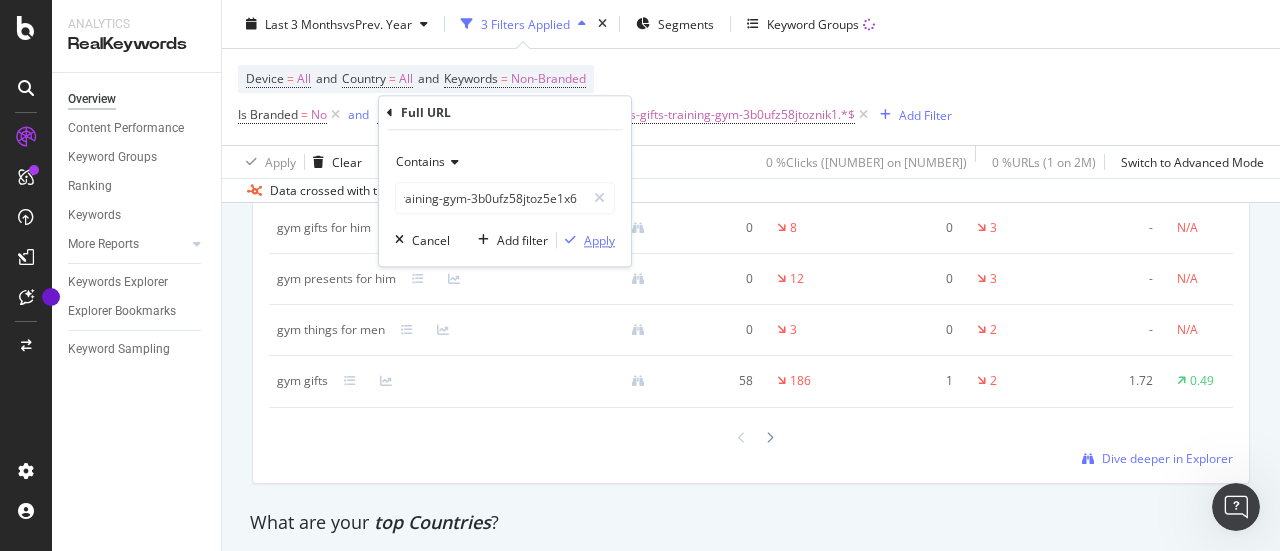 scroll, scrollTop: 0, scrollLeft: 0, axis: both 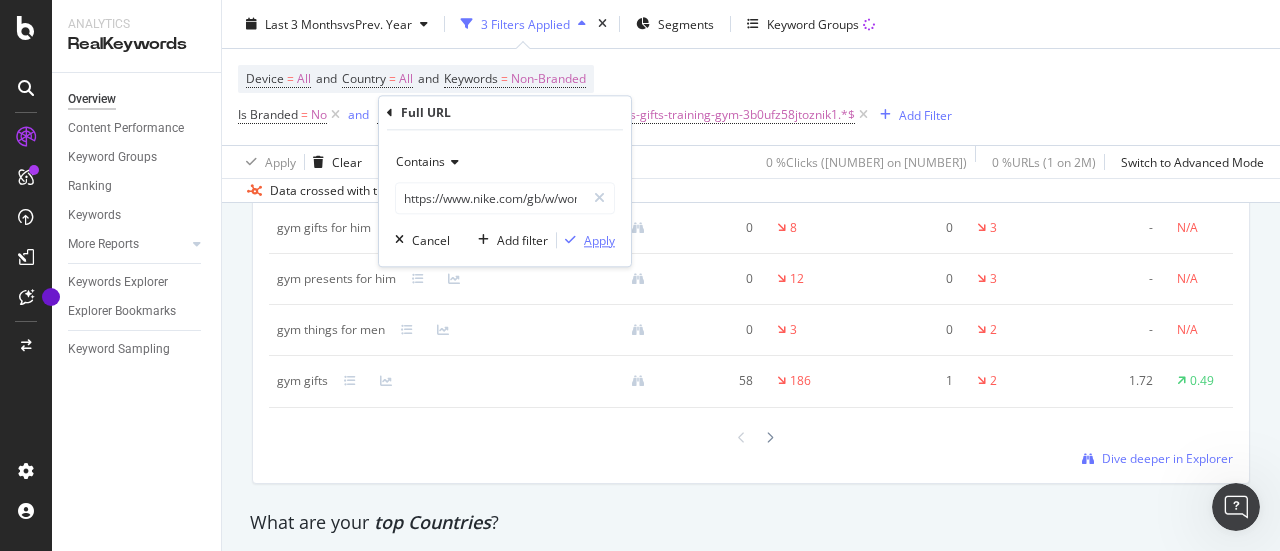 click on "Apply" at bounding box center (599, 240) 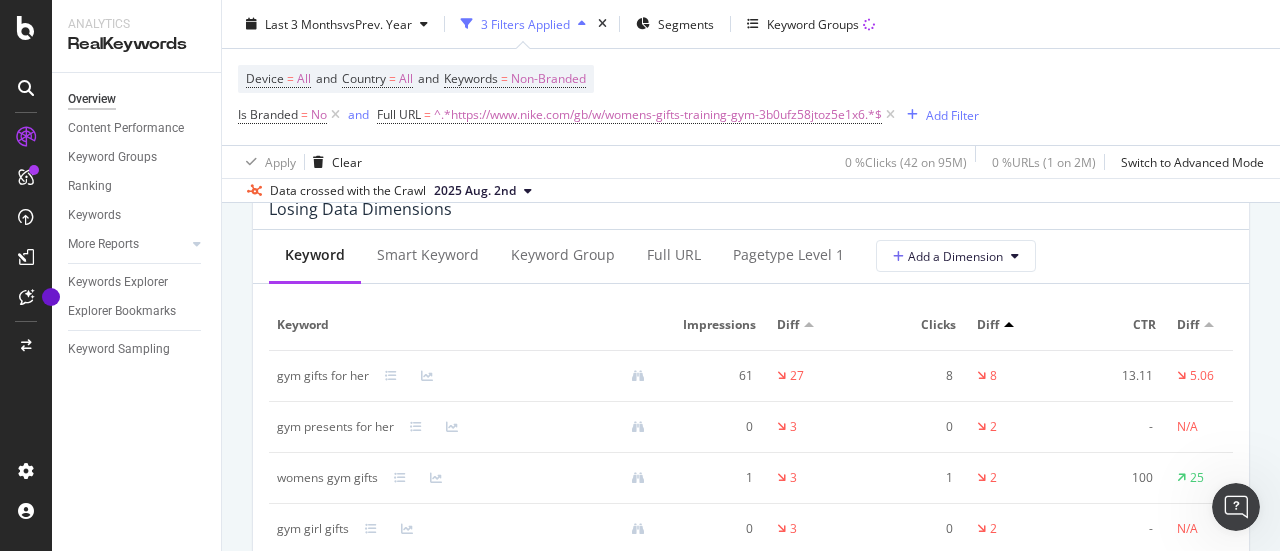 scroll, scrollTop: 2402, scrollLeft: 0, axis: vertical 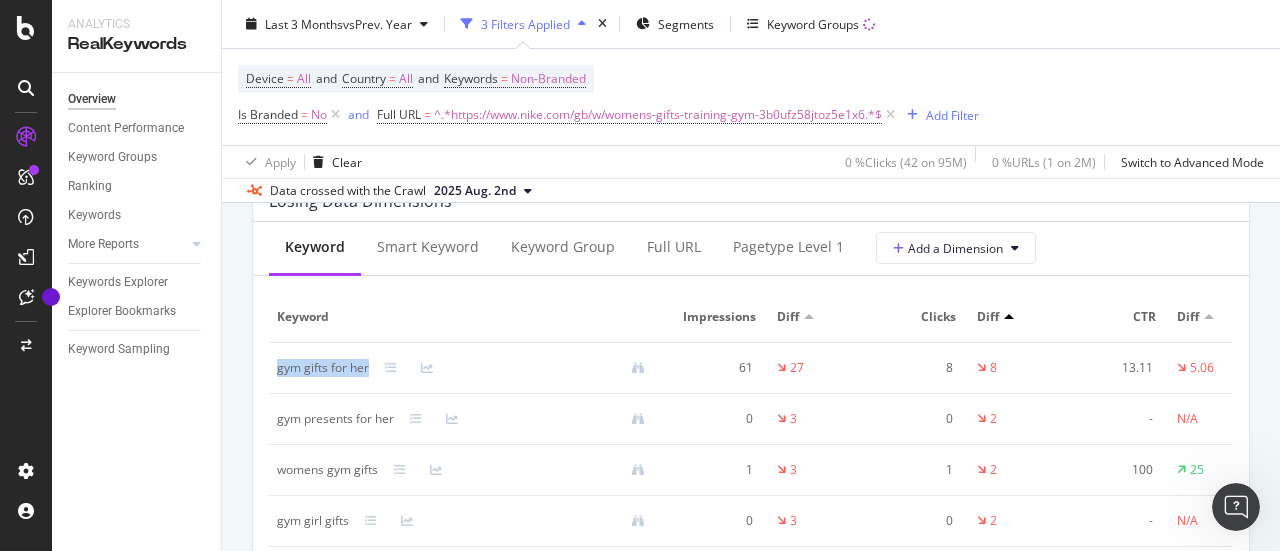 drag, startPoint x: 271, startPoint y: 385, endPoint x: 368, endPoint y: 384, distance: 97.00516 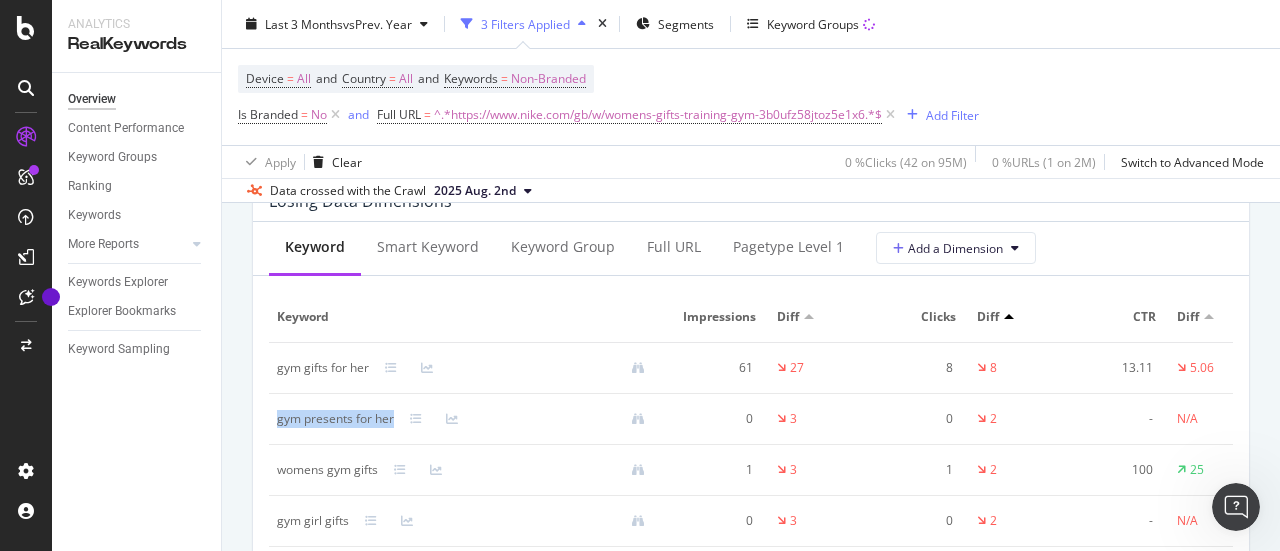 drag, startPoint x: 270, startPoint y: 435, endPoint x: 399, endPoint y: 443, distance: 129.24782 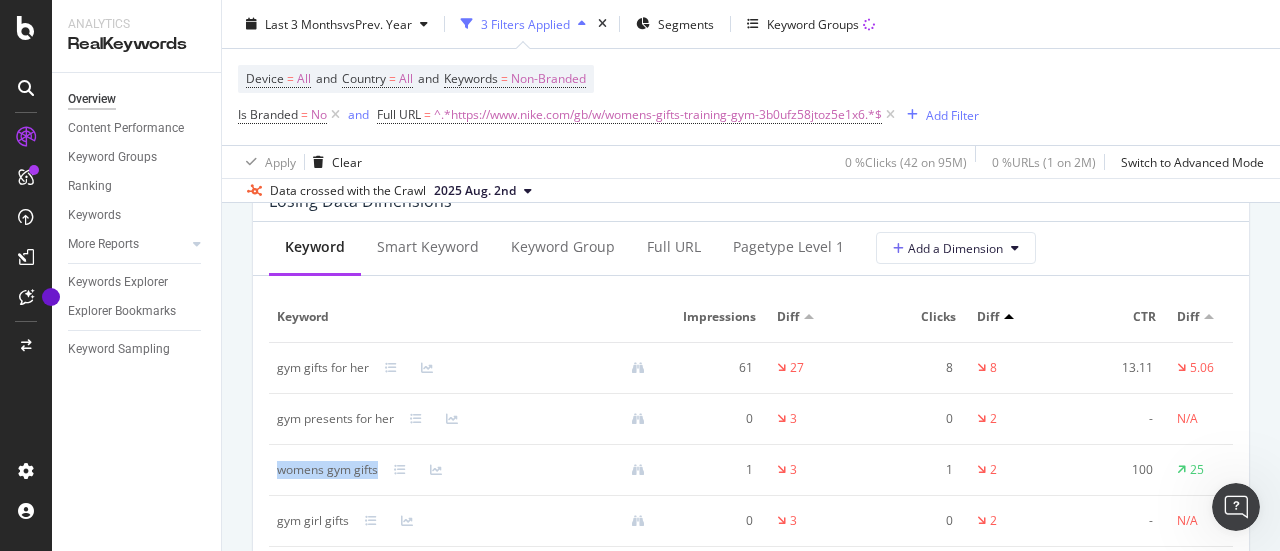 drag, startPoint x: 276, startPoint y: 481, endPoint x: 375, endPoint y: 485, distance: 99.08077 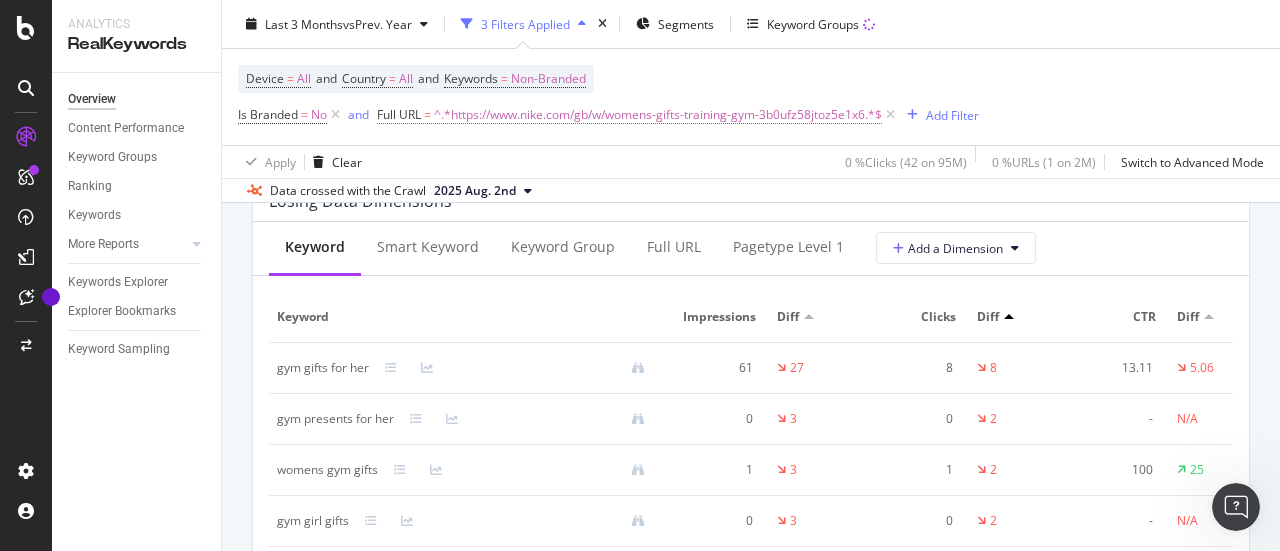 click on "^.*https://www.nike.com/gb/w/womens-gifts-training-gym-3b0ufz58jtoz5e1x6.*$" at bounding box center (658, 115) 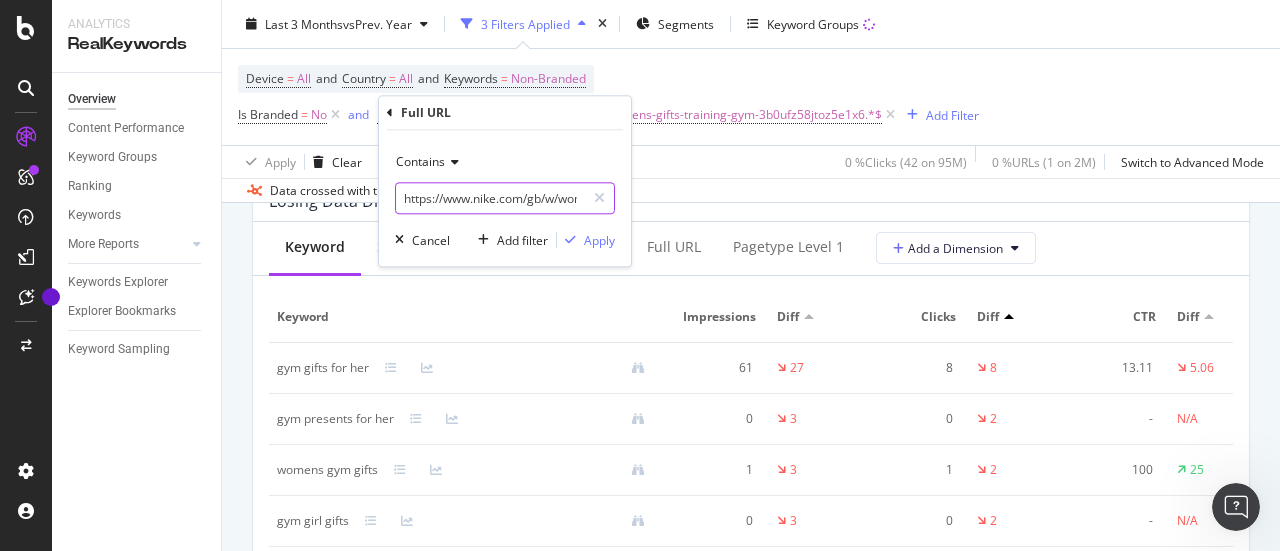 click on "https://www.nike.com/gb/w/womens-gifts-training-gym-3b0ufz58jtoz5e1x6" at bounding box center [490, 198] 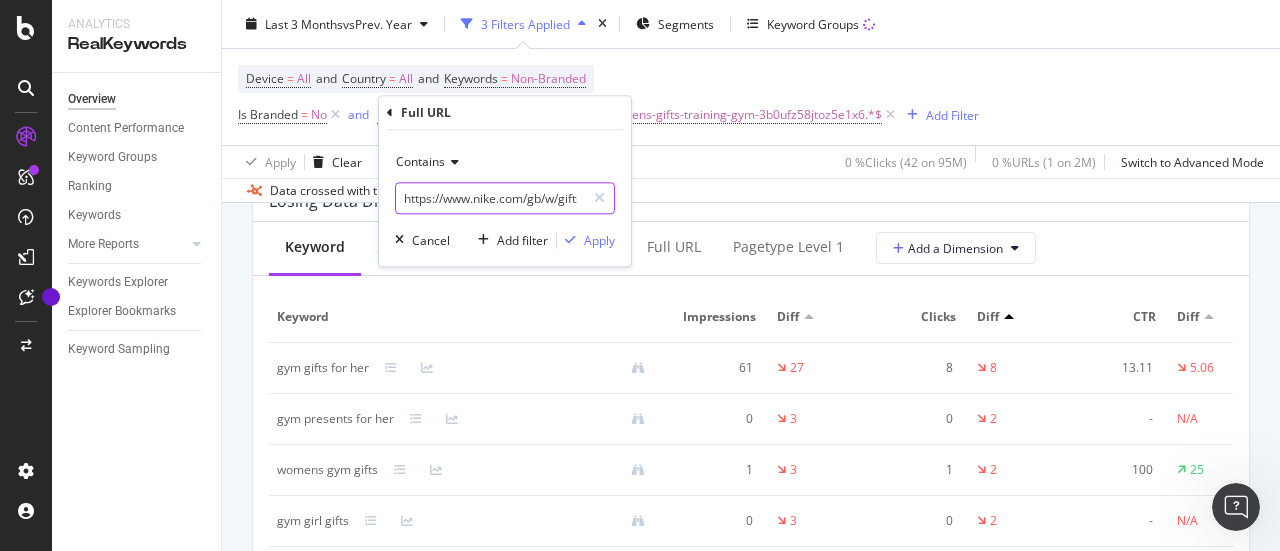 scroll, scrollTop: 0, scrollLeft: 152, axis: horizontal 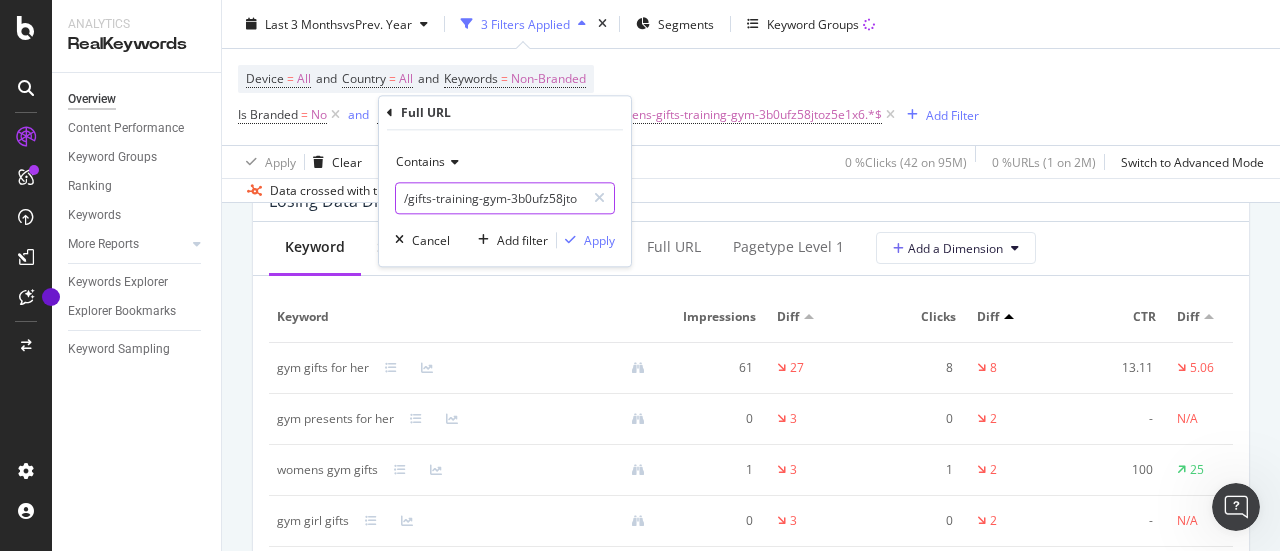 type on "https://www.nike.com/gb/w/gifts-training-gym-3b0ufz58jto" 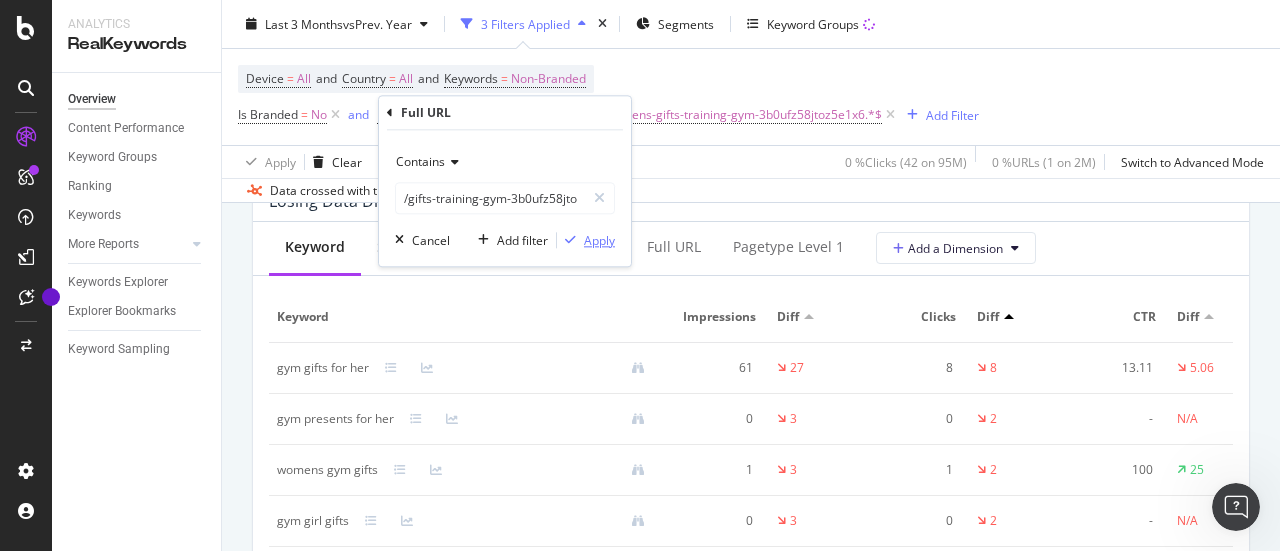 scroll, scrollTop: 0, scrollLeft: 0, axis: both 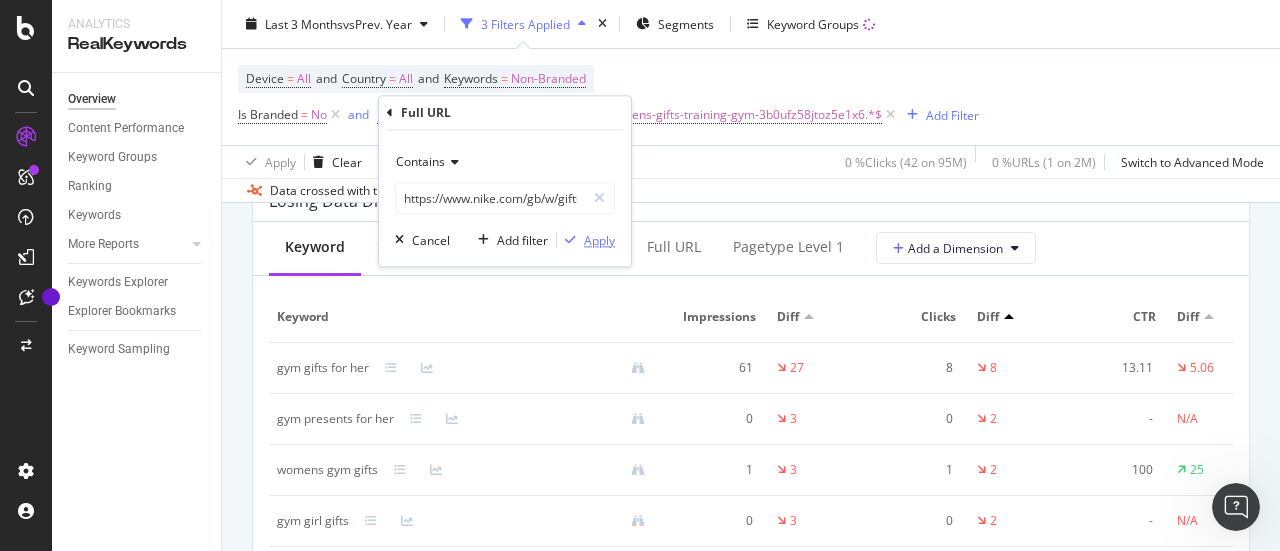 click on "Apply" at bounding box center [599, 240] 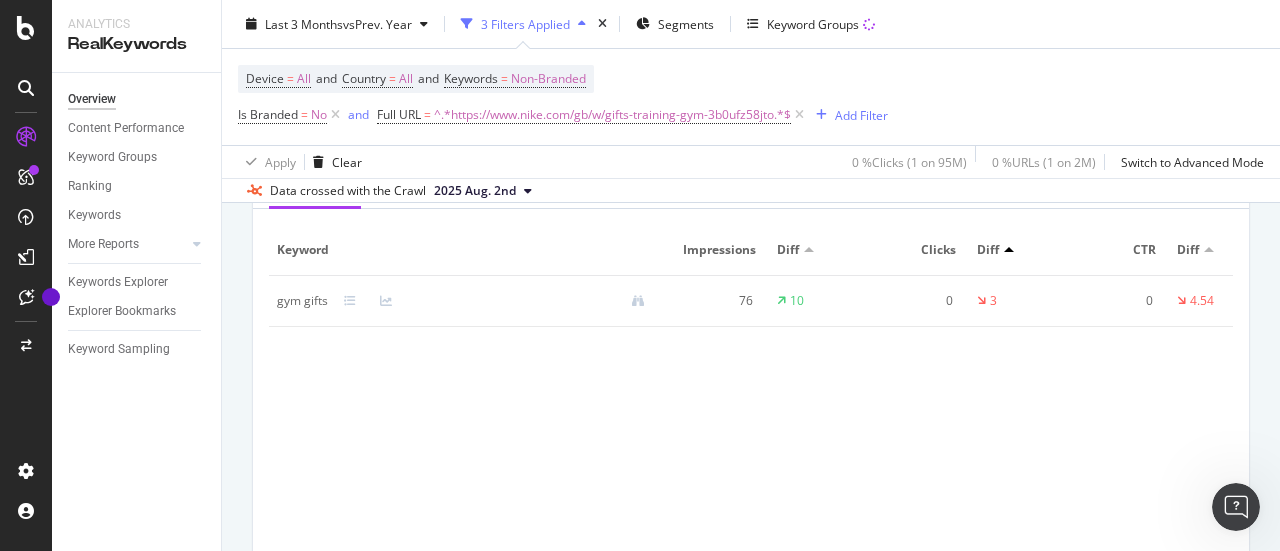 scroll, scrollTop: 2462, scrollLeft: 0, axis: vertical 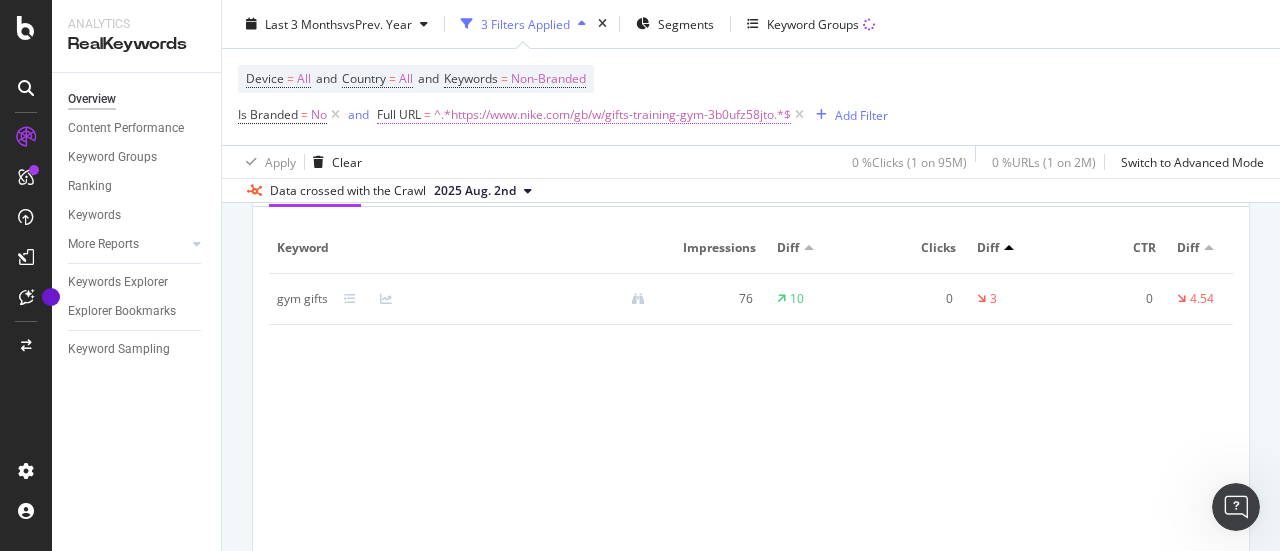click on "^.*https://www.nike.com/gb/w/gifts-training-gym-3b0ufz58jto.*$" at bounding box center [612, 115] 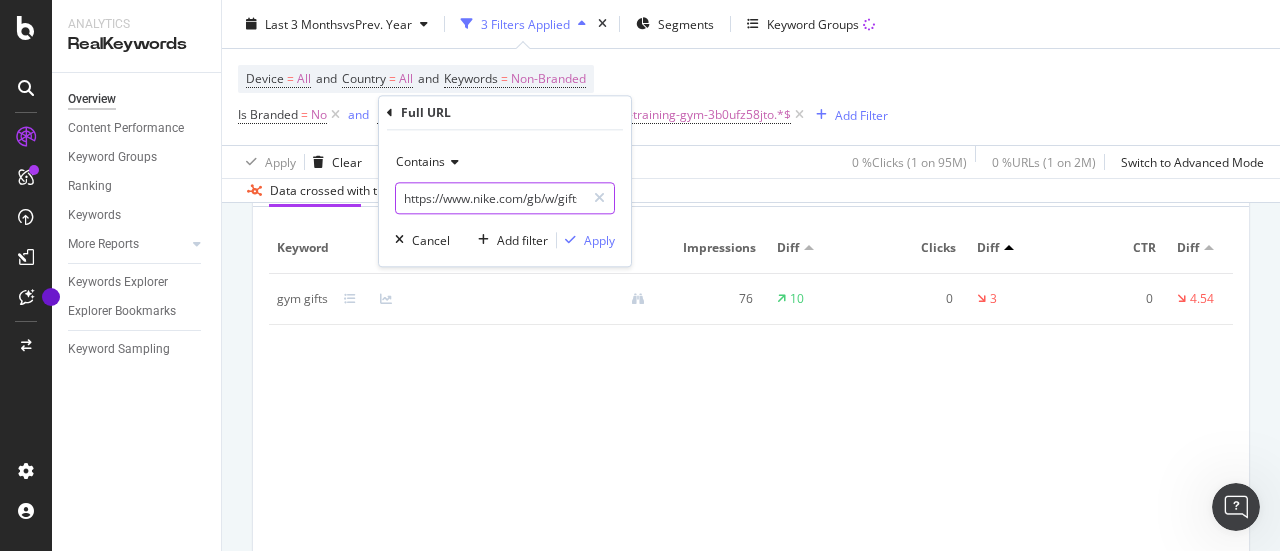 click on "https://www.nike.com/gb/w/gifts-training-gym-3b0ufz58jto" at bounding box center [490, 198] 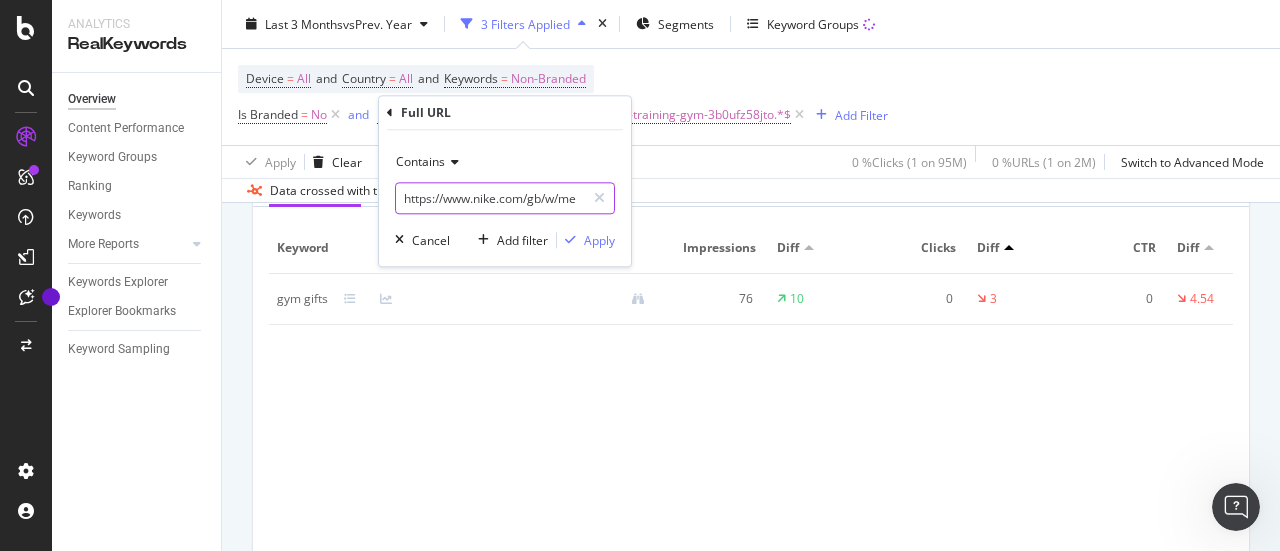 scroll, scrollTop: 0, scrollLeft: 307, axis: horizontal 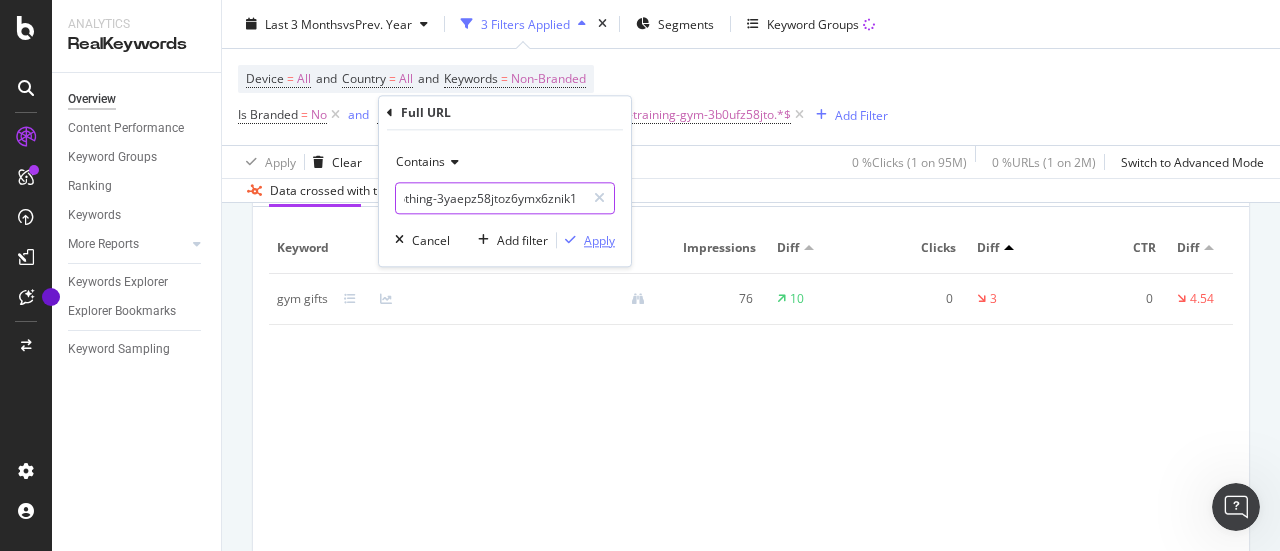 type on "https://www.nike.com/gb/w/mens-sale-training-gym-clothing-3yaepz58jtoz6ymx6znik1" 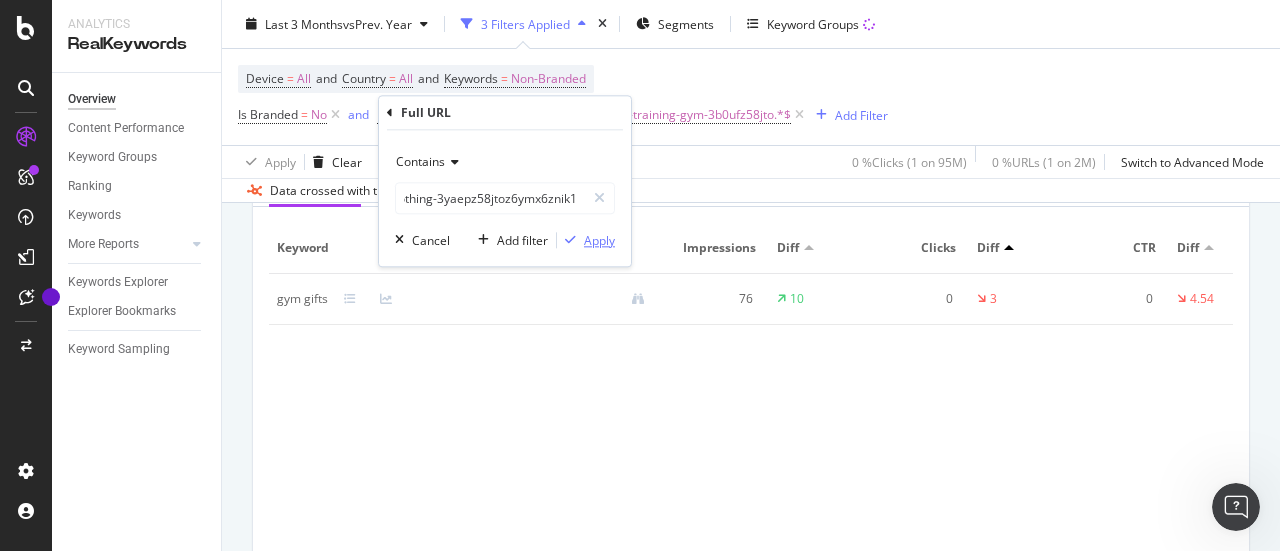 scroll, scrollTop: 0, scrollLeft: 0, axis: both 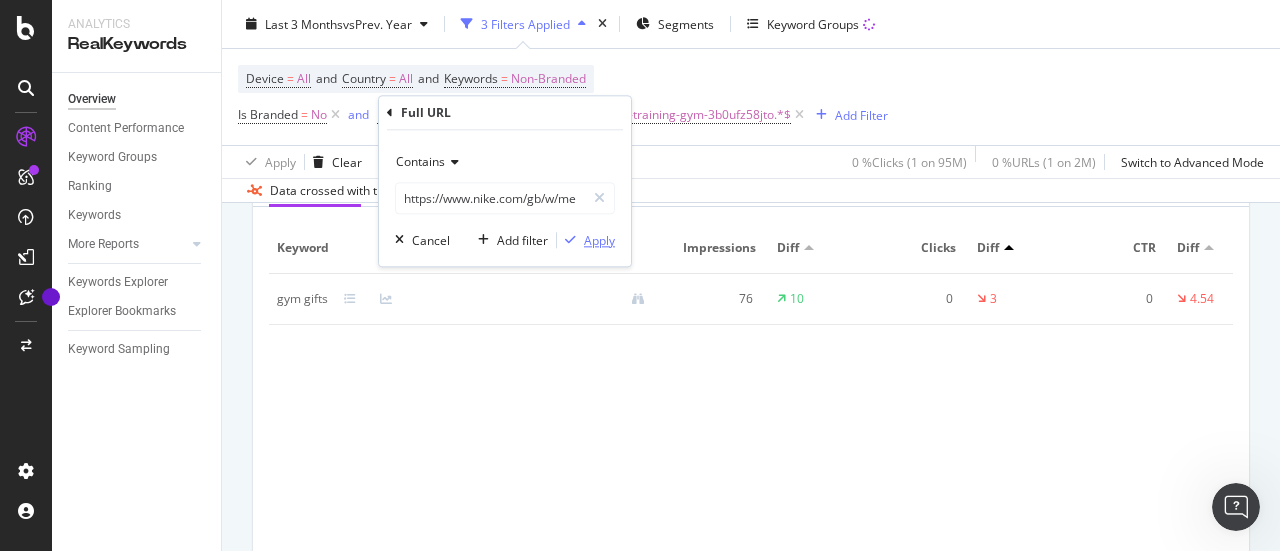 click on "Apply" at bounding box center [599, 240] 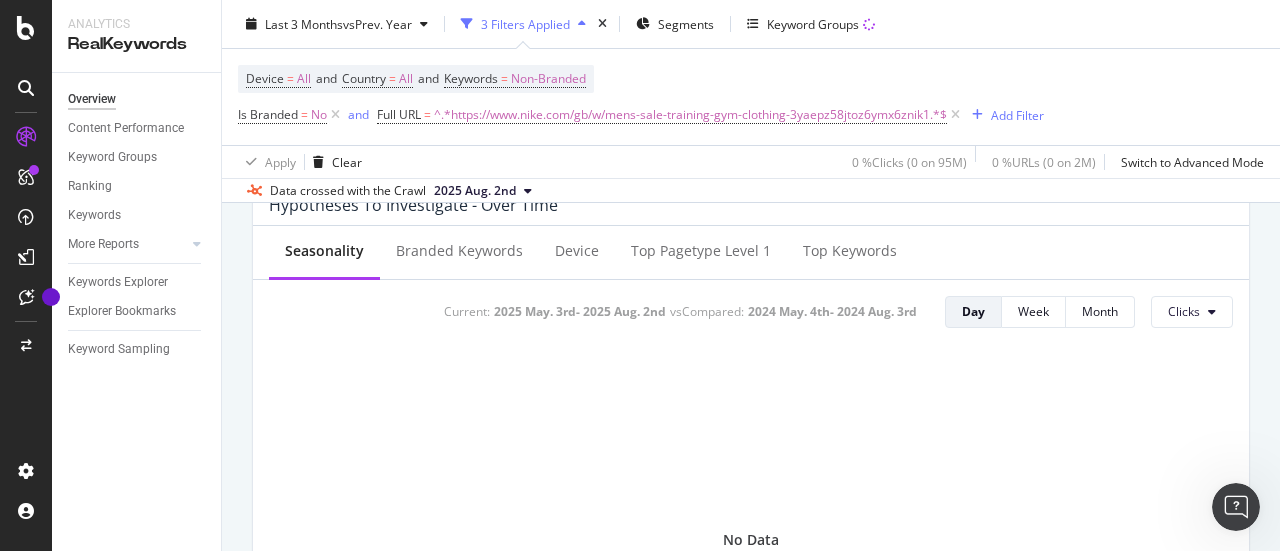 scroll, scrollTop: 790, scrollLeft: 0, axis: vertical 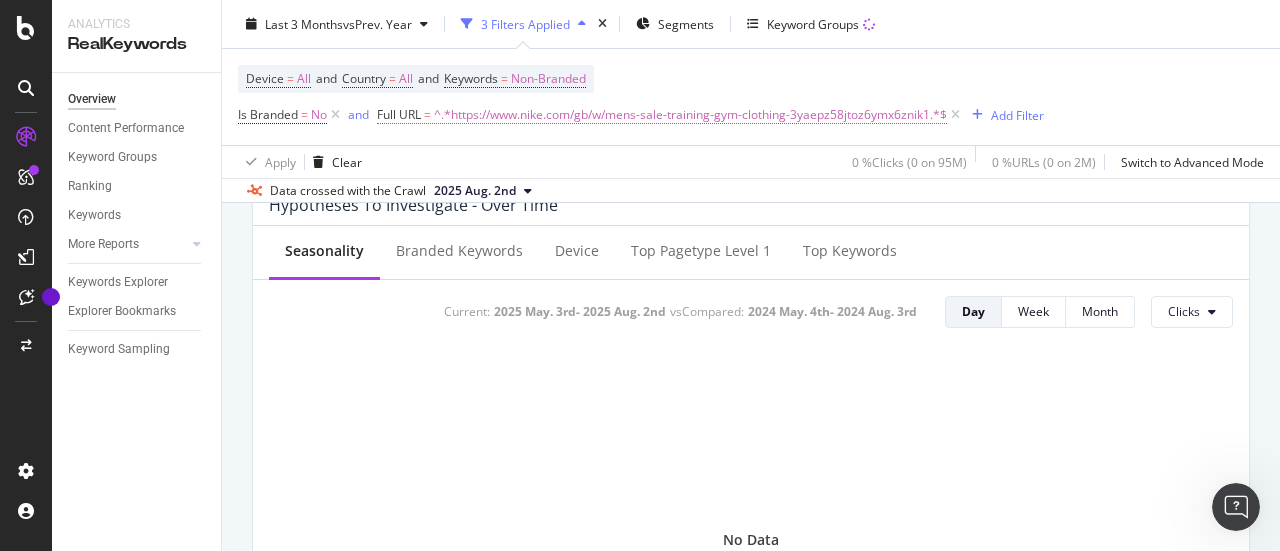 click on "^.*https://www.nike.com/gb/w/mens-sale-training-gym-clothing-3yaepz58jtoz6ymx6znik1.*$" at bounding box center (690, 115) 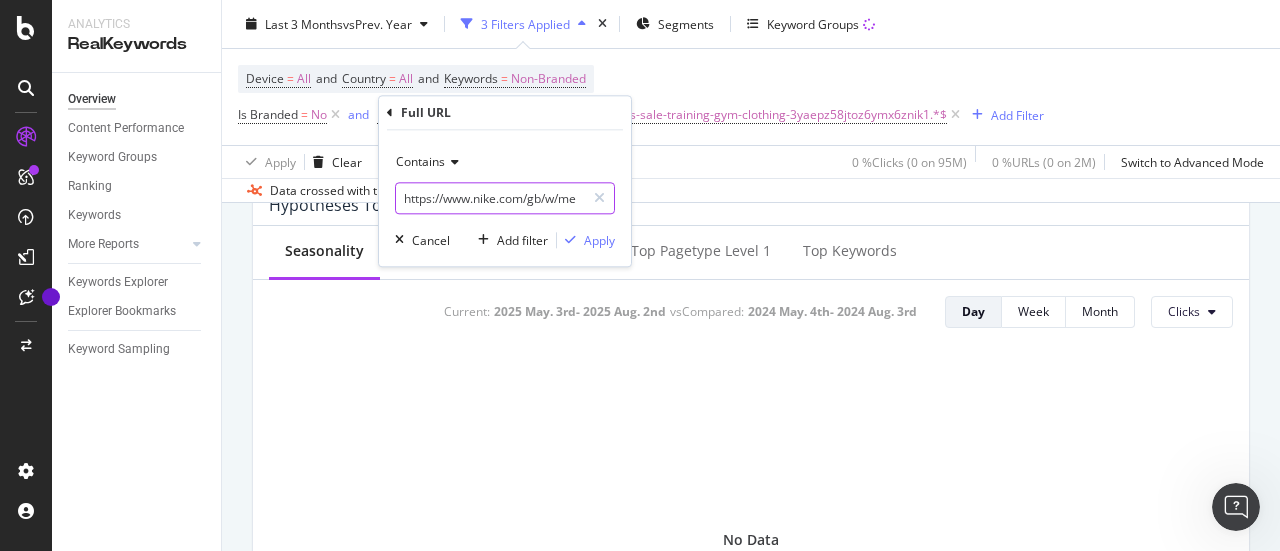 click on "https://www.nike.com/gb/w/mens-sale-training-gym-clothing-3yaepz58jtoz6ymx6znik1" at bounding box center [490, 198] 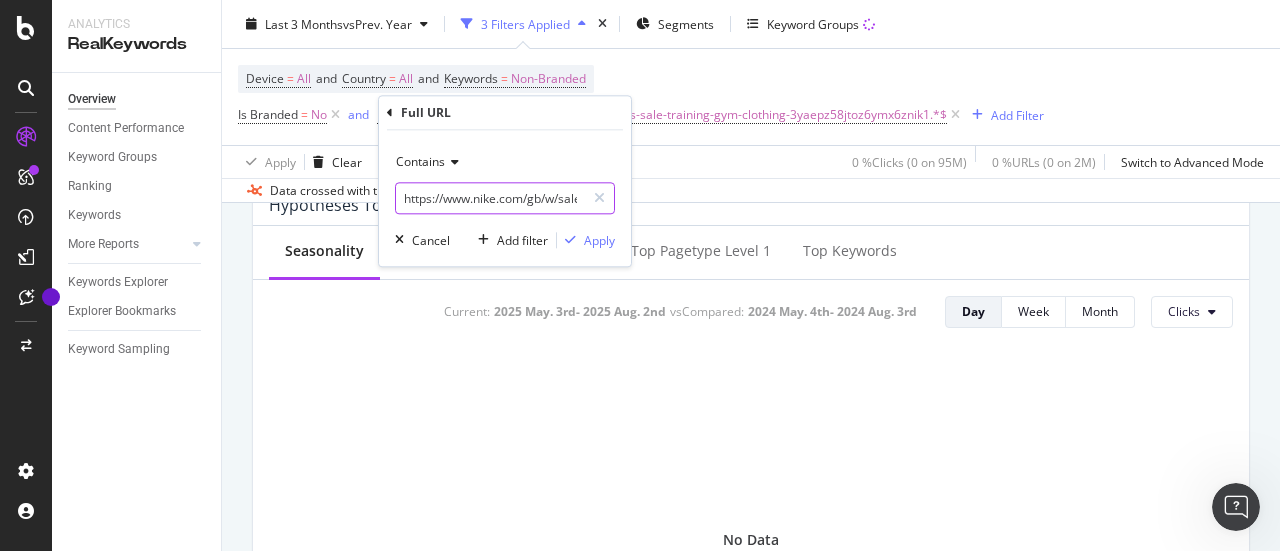 scroll, scrollTop: 0, scrollLeft: 220, axis: horizontal 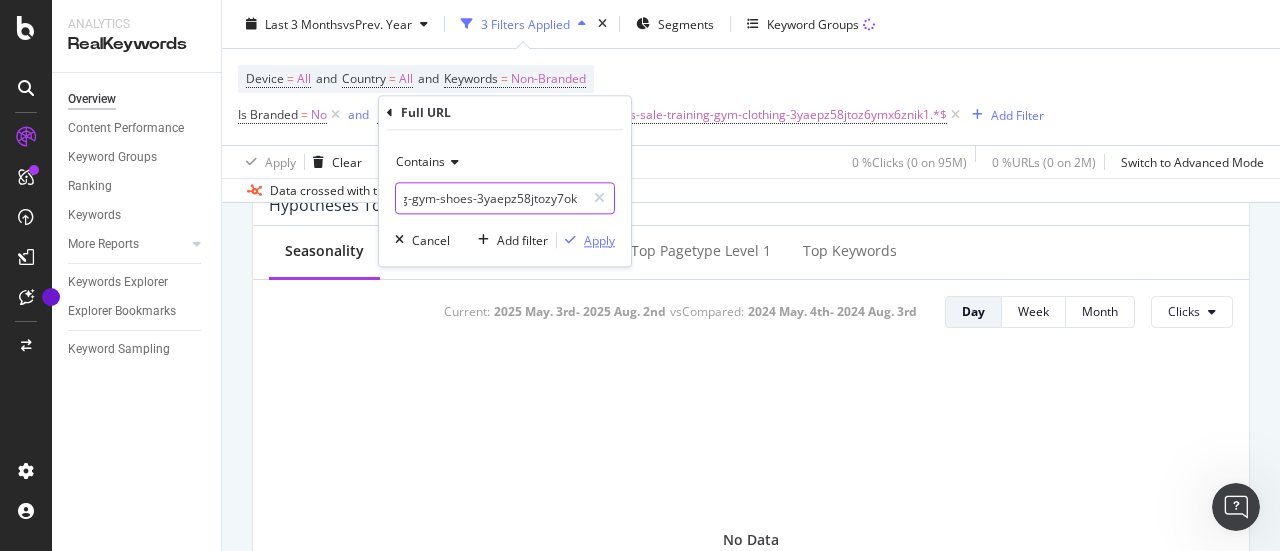 type on "https://www.nike.com/gb/w/sale-training-gym-shoes-3yaepz58jtozy7ok" 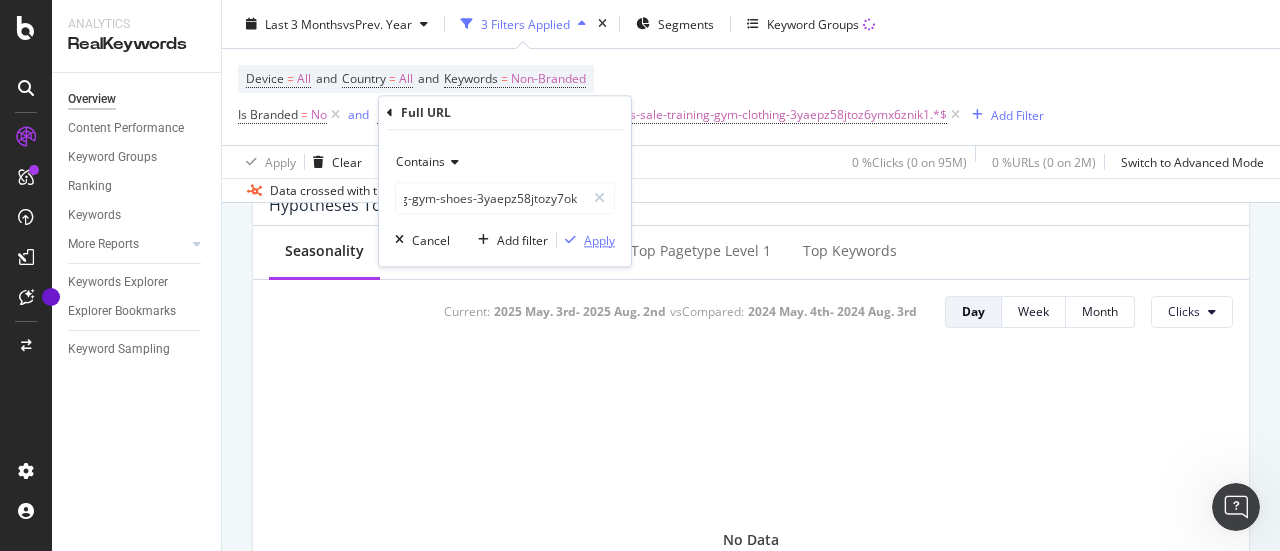 scroll, scrollTop: 0, scrollLeft: 0, axis: both 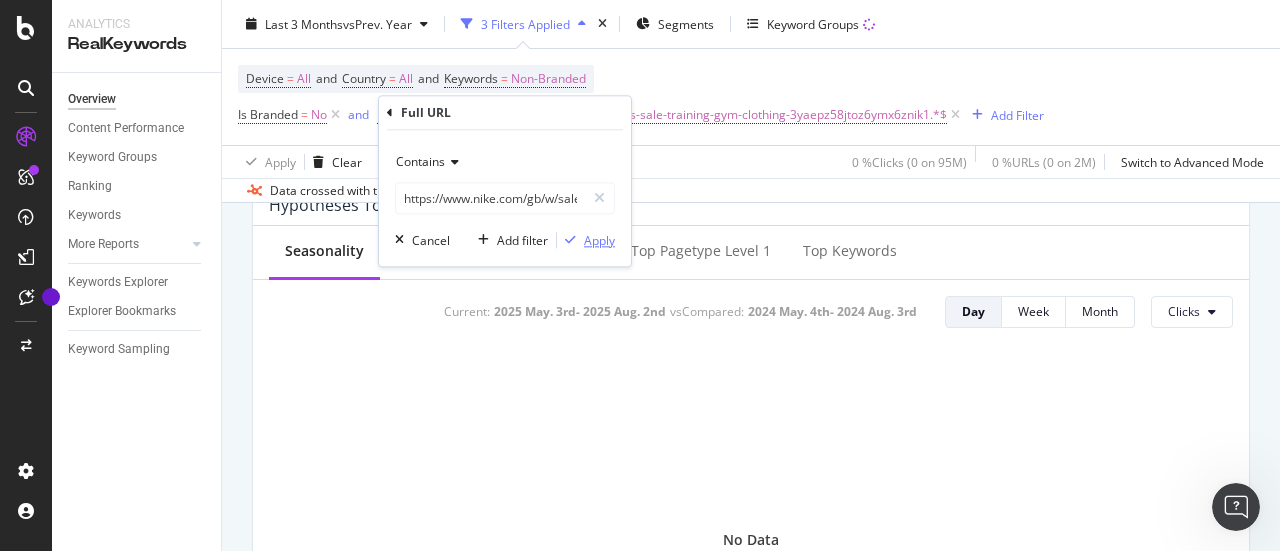 click on "Apply" at bounding box center (599, 240) 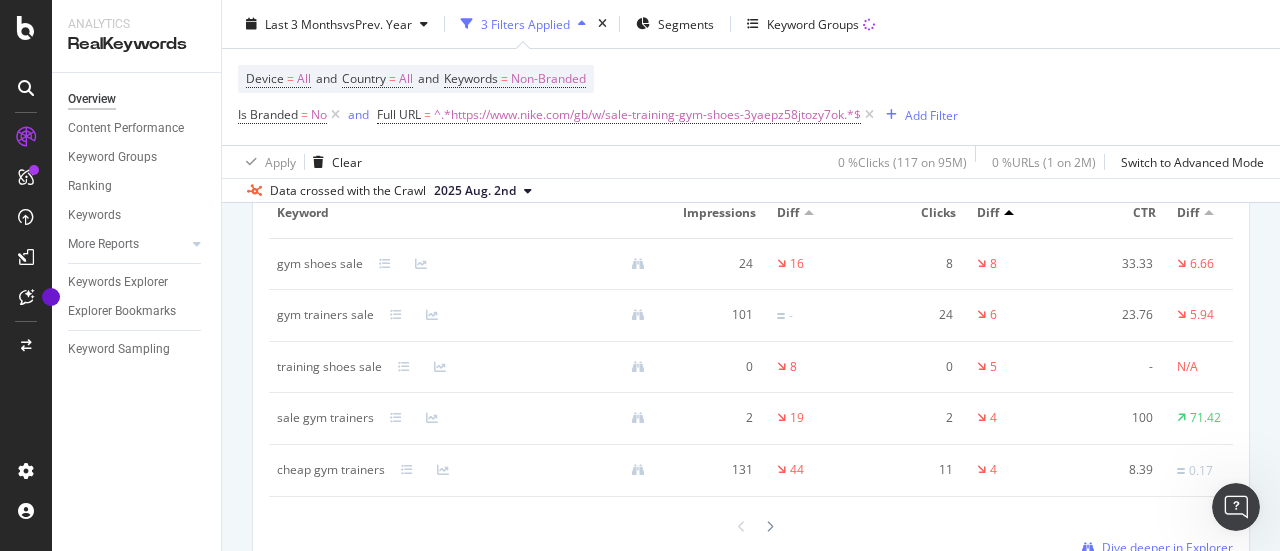 scroll, scrollTop: 2506, scrollLeft: 0, axis: vertical 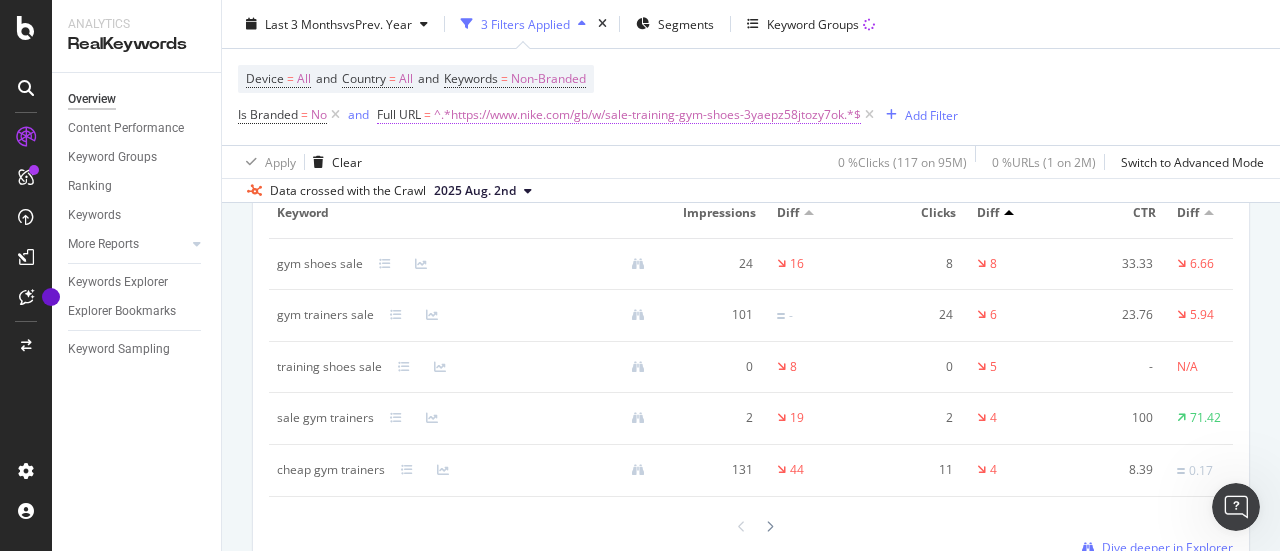 click on "^.*https://www.nike.com/gb/w/sale-training-gym-shoes-3yaepz58jtozy7ok.*$" at bounding box center (647, 115) 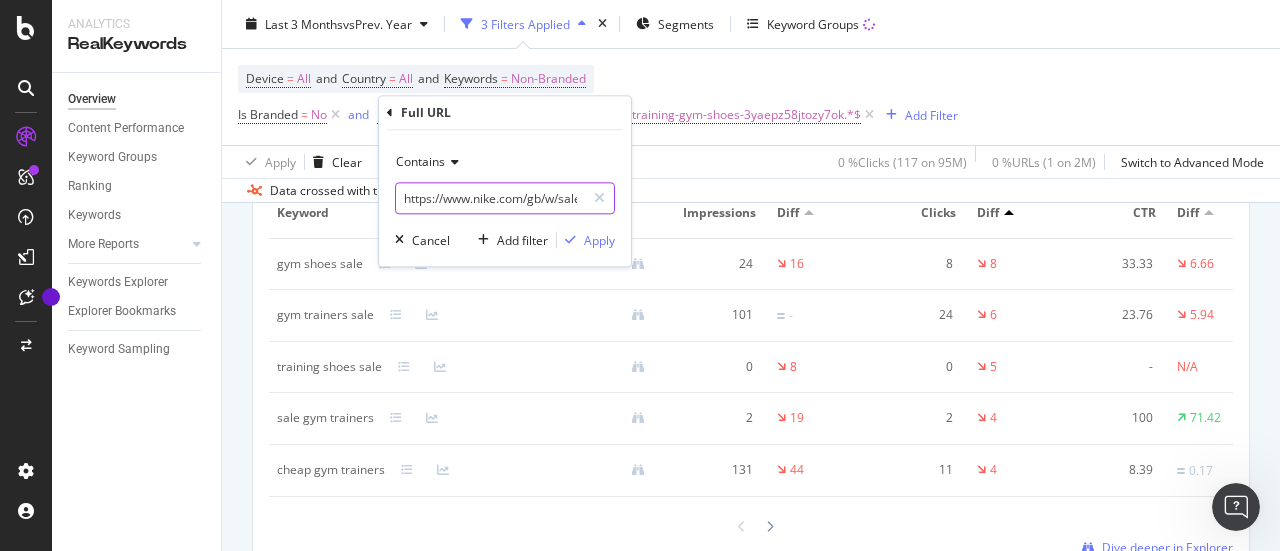 paste on "tights-leggings-29sh2z3yaepz58jto" 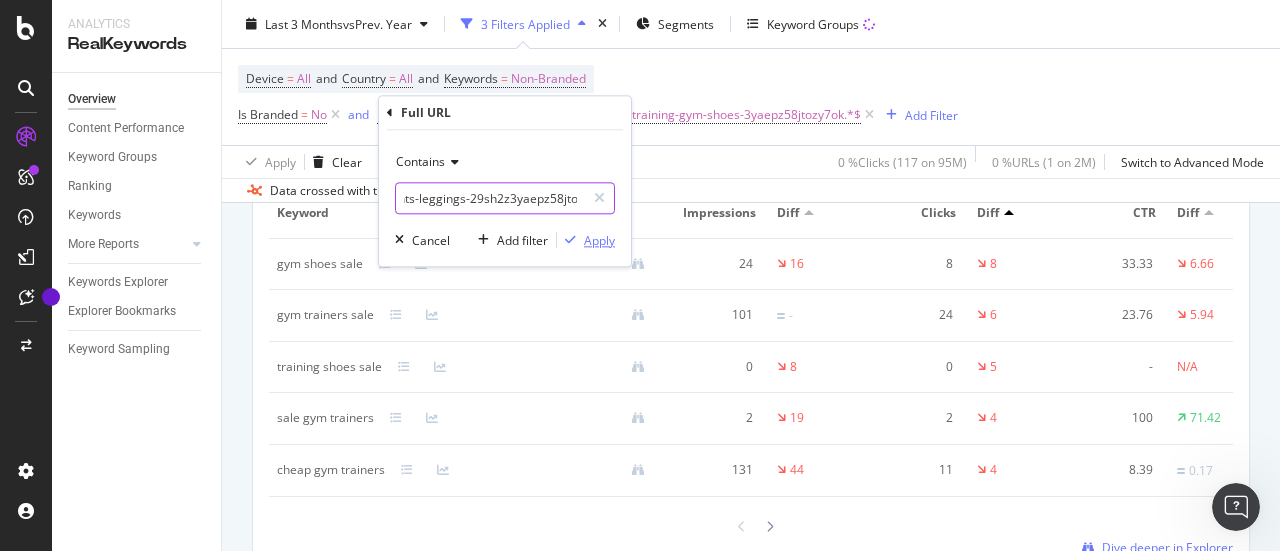 type on "https://www.nike.com/gb/w/sale-training-gym-tights-leggings-29sh2z3yaepz58jto" 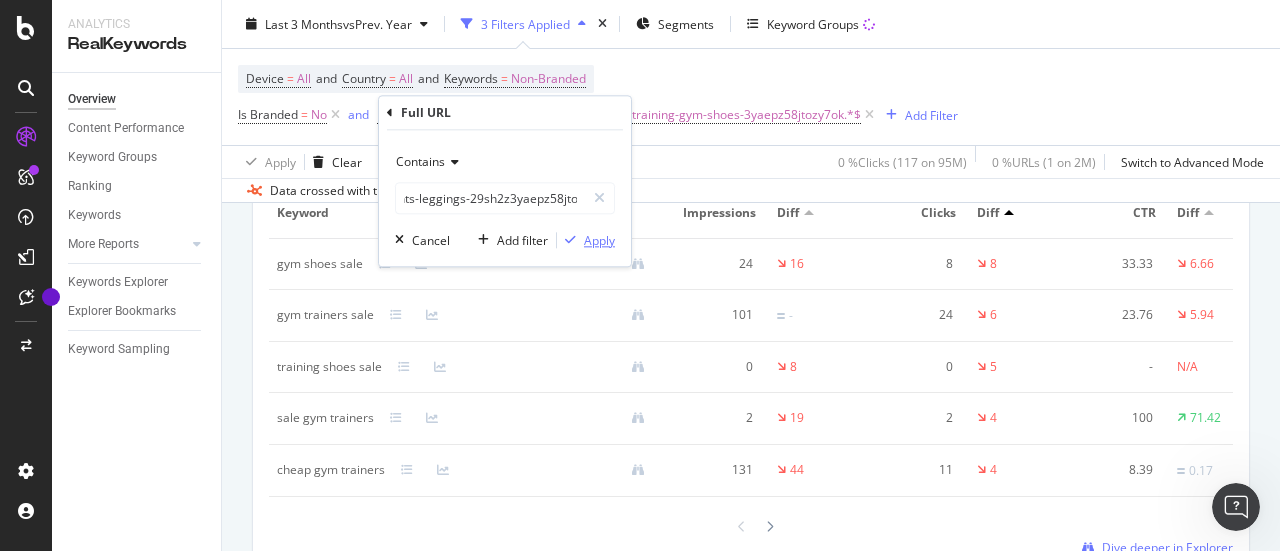 scroll, scrollTop: 0, scrollLeft: 0, axis: both 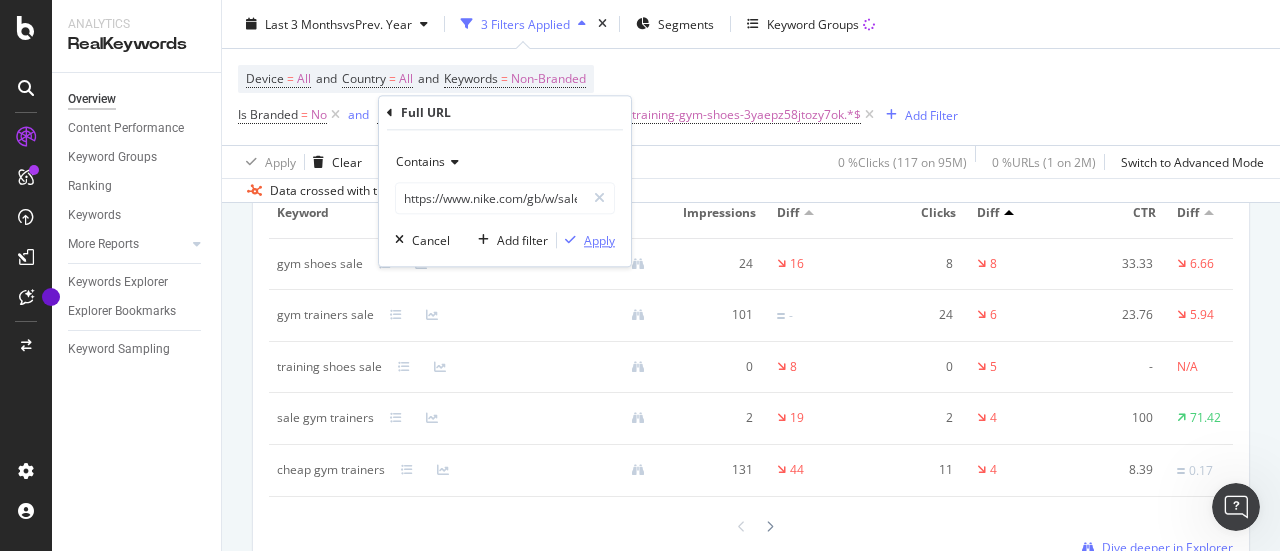 click on "Apply" at bounding box center (599, 240) 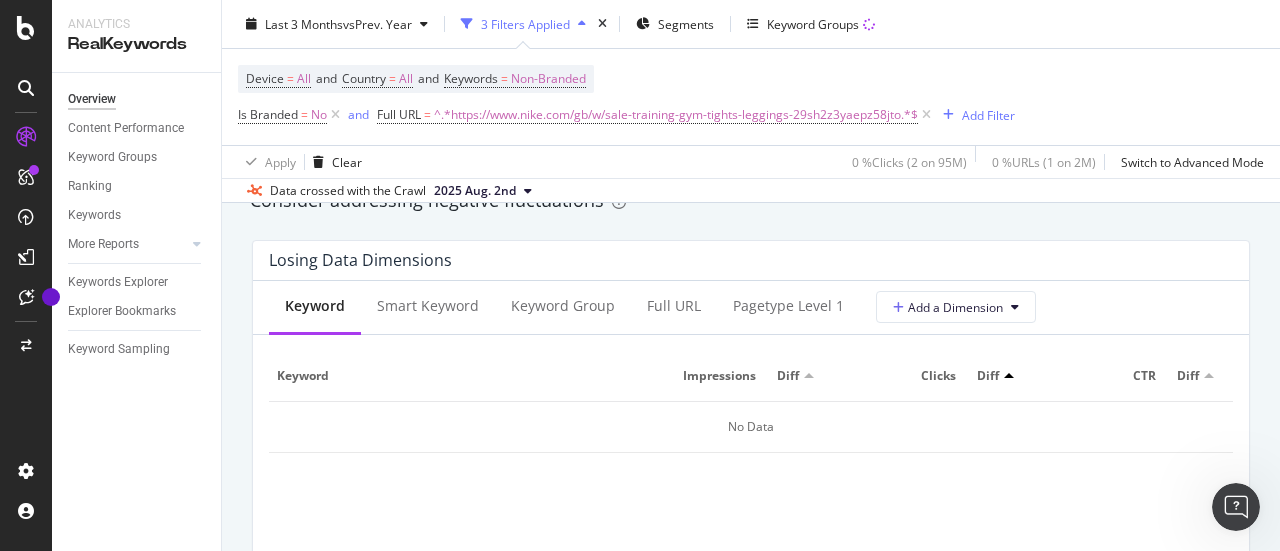 scroll, scrollTop: 2326, scrollLeft: 0, axis: vertical 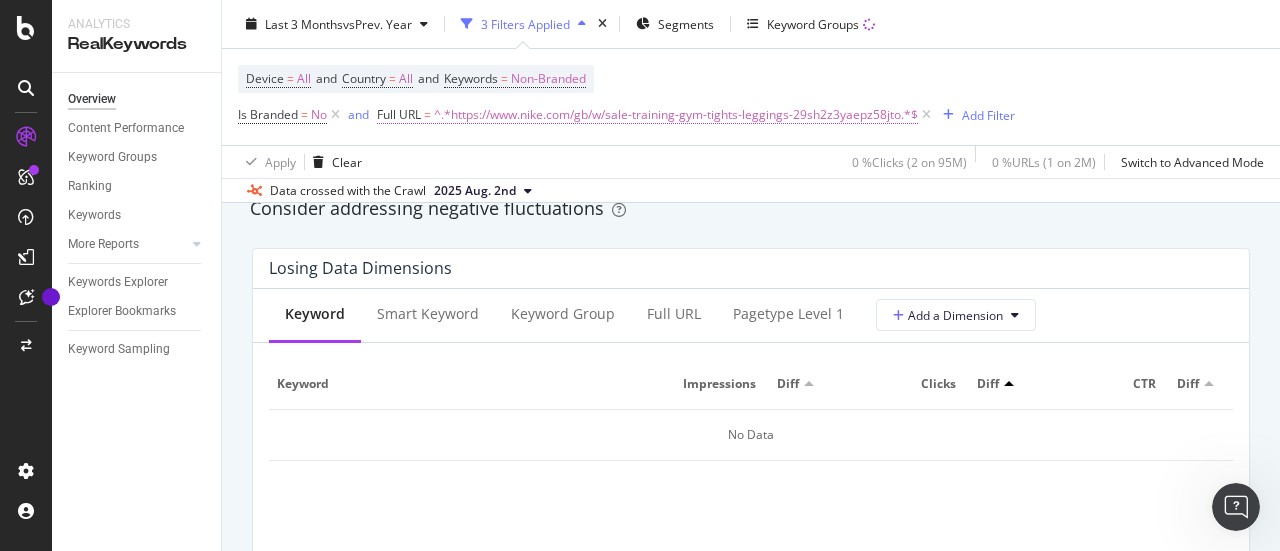 click on "^.*https://www.nike.com/gb/w/sale-training-gym-tights-leggings-29sh2z3yaepz58jto.*$" at bounding box center [676, 115] 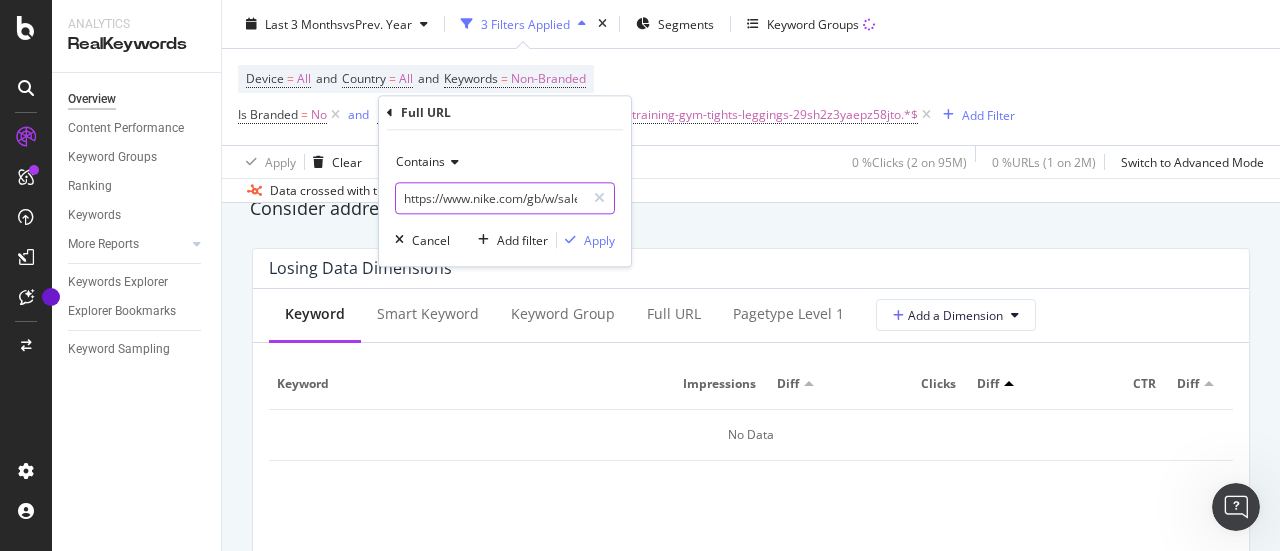 click on "https://www.nike.com/gb/w/sale-training-gym-tights-leggings-29sh2z3yaepz58jto" at bounding box center [490, 198] 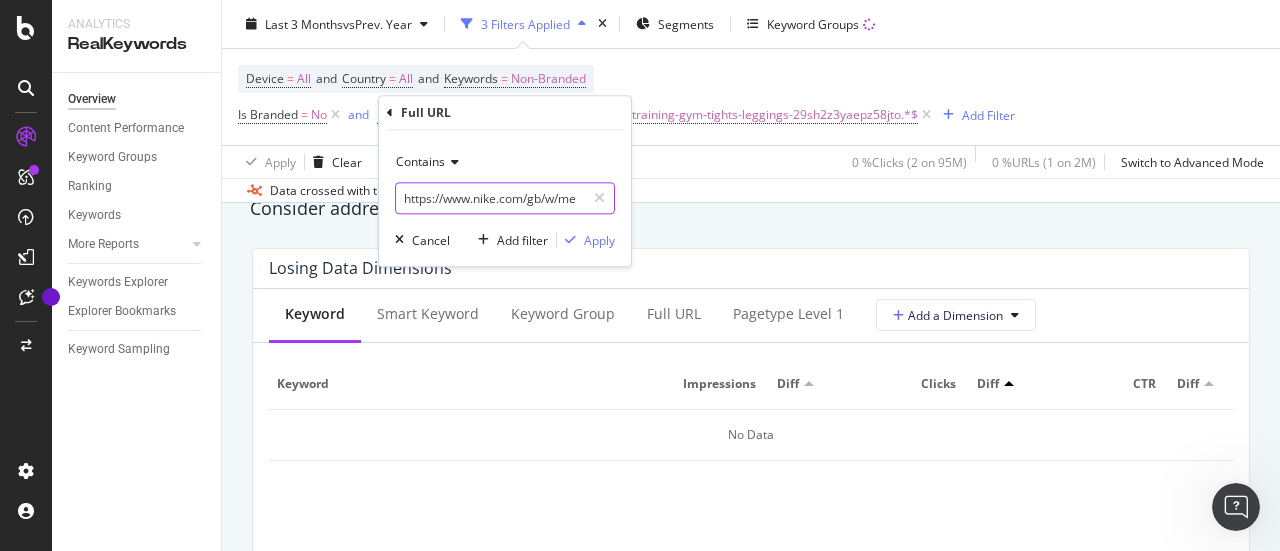 scroll, scrollTop: 0, scrollLeft: 276, axis: horizontal 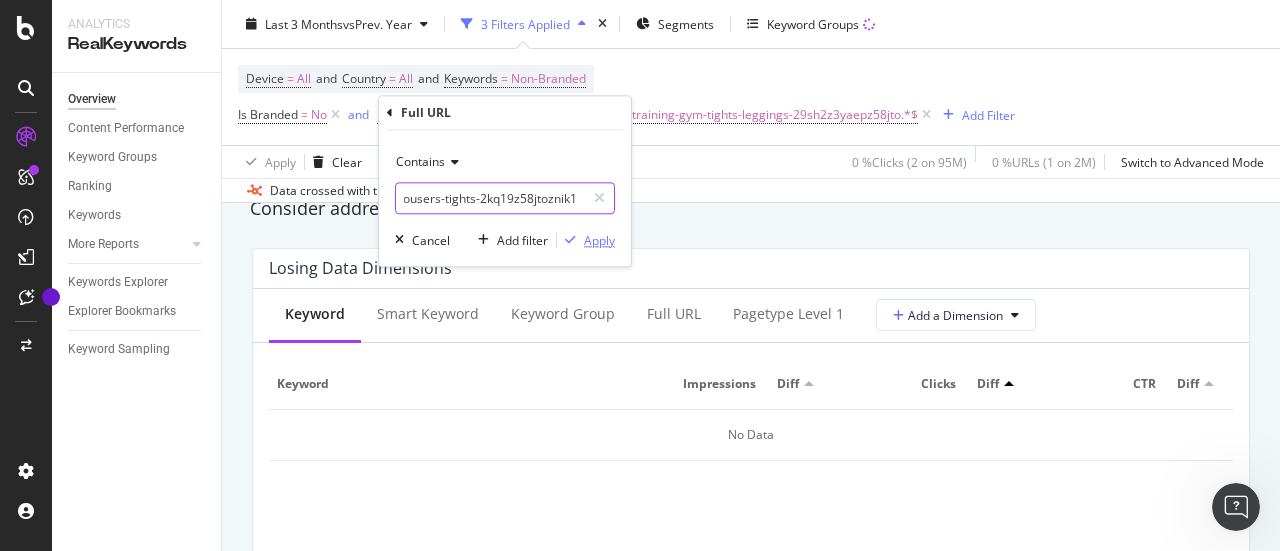 type on "https://www.nike.com/gb/w/mens-training-gym-trousers-tights-2kq19z58jtoznik1" 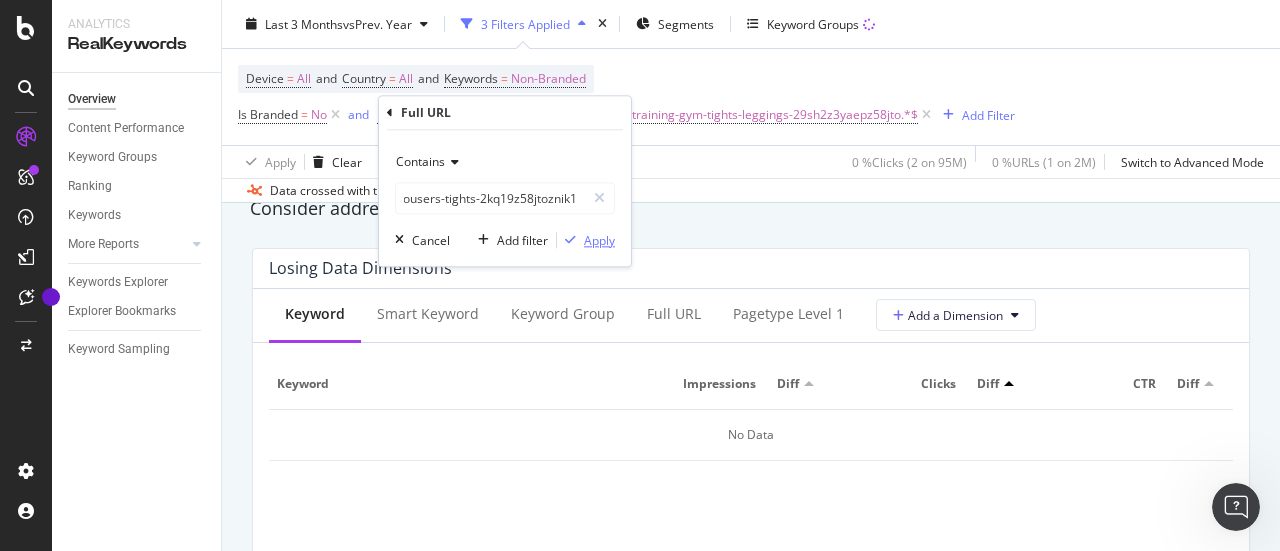 scroll, scrollTop: 0, scrollLeft: 0, axis: both 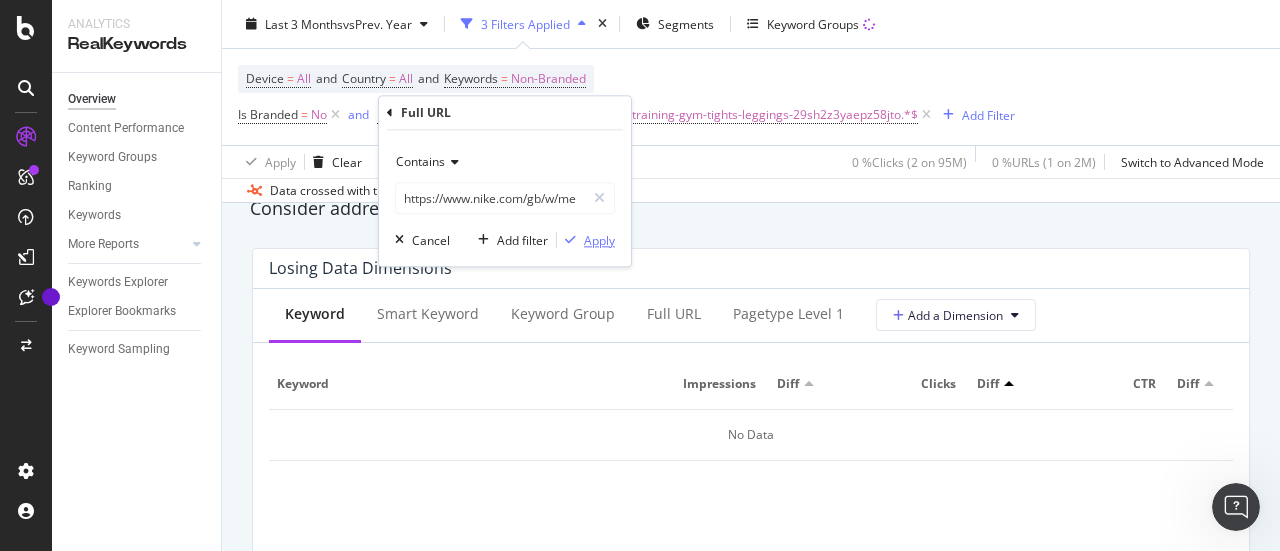 click on "Apply" at bounding box center [599, 240] 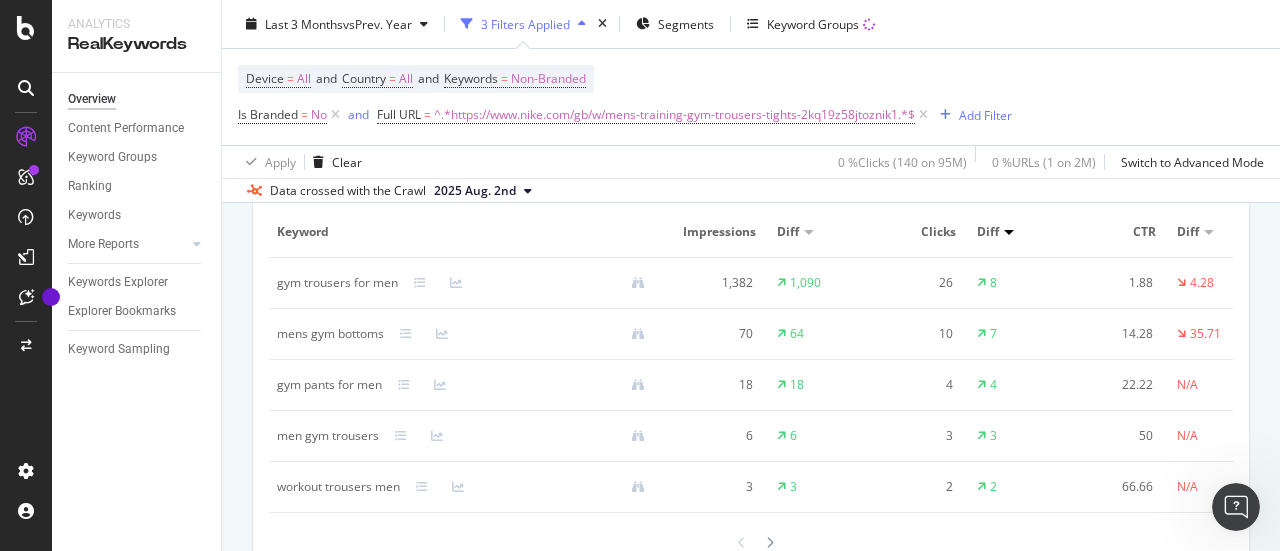 scroll, scrollTop: 1914, scrollLeft: 0, axis: vertical 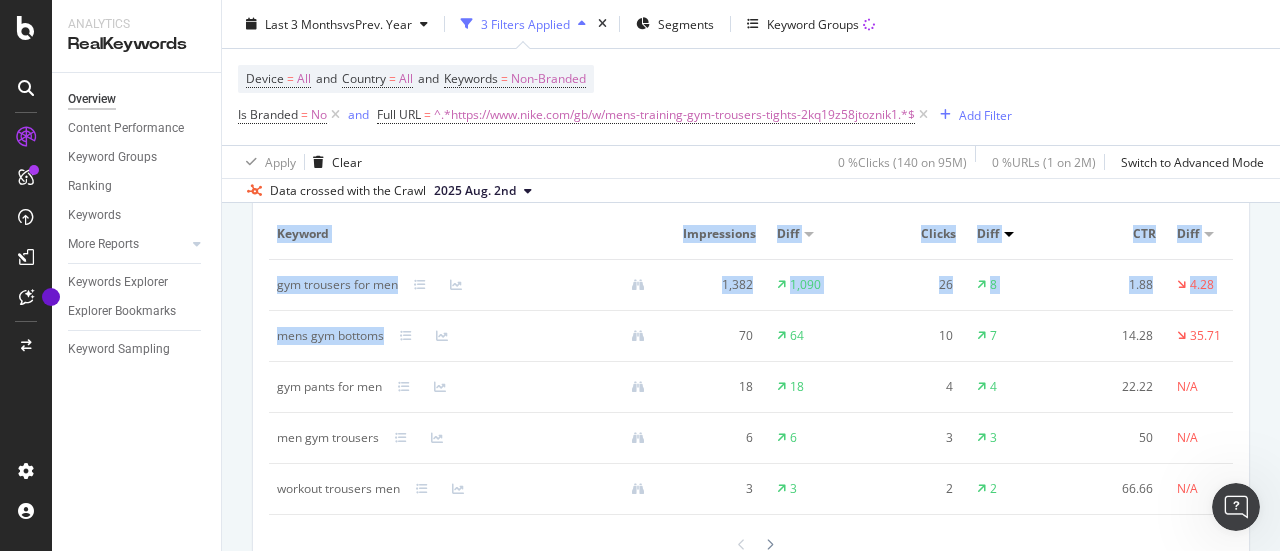 drag, startPoint x: 253, startPoint y: 294, endPoint x: 386, endPoint y: 310, distance: 133.95895 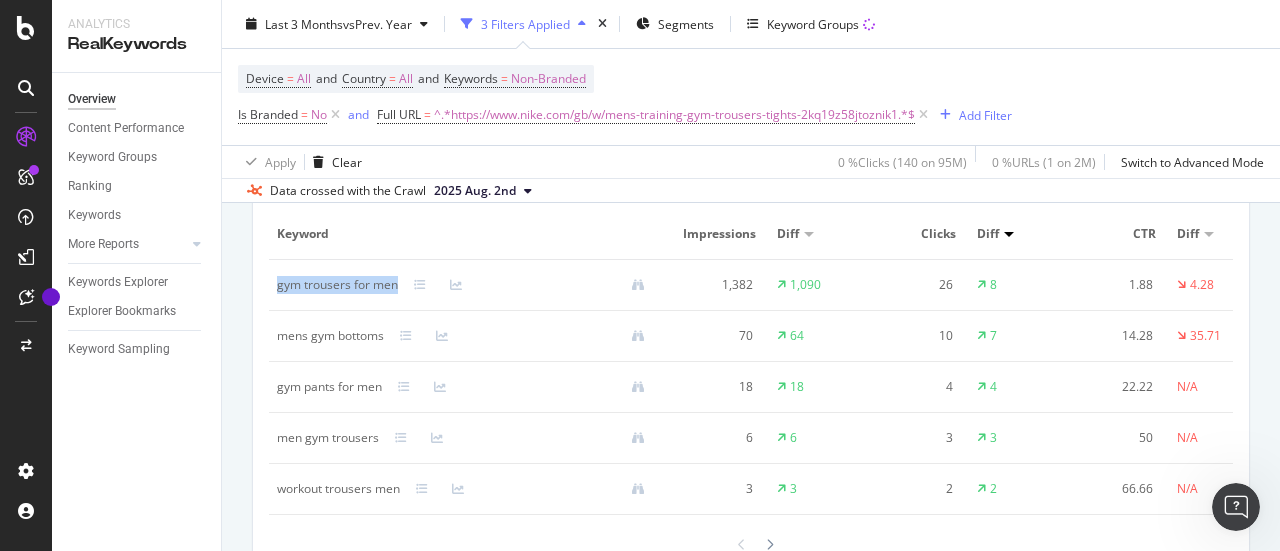 drag, startPoint x: 275, startPoint y: 286, endPoint x: 396, endPoint y: 288, distance: 121.016525 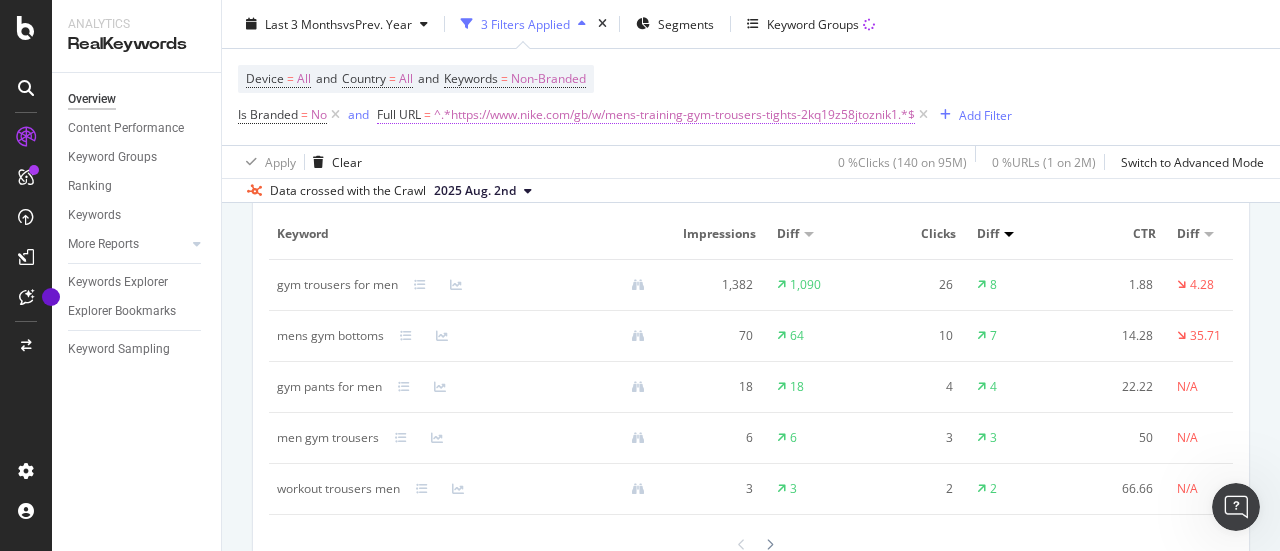 click on "^.*https://www.nike.com/gb/w/mens-training-gym-trousers-tights-2kq19z58jtoznik1.*$" at bounding box center (674, 115) 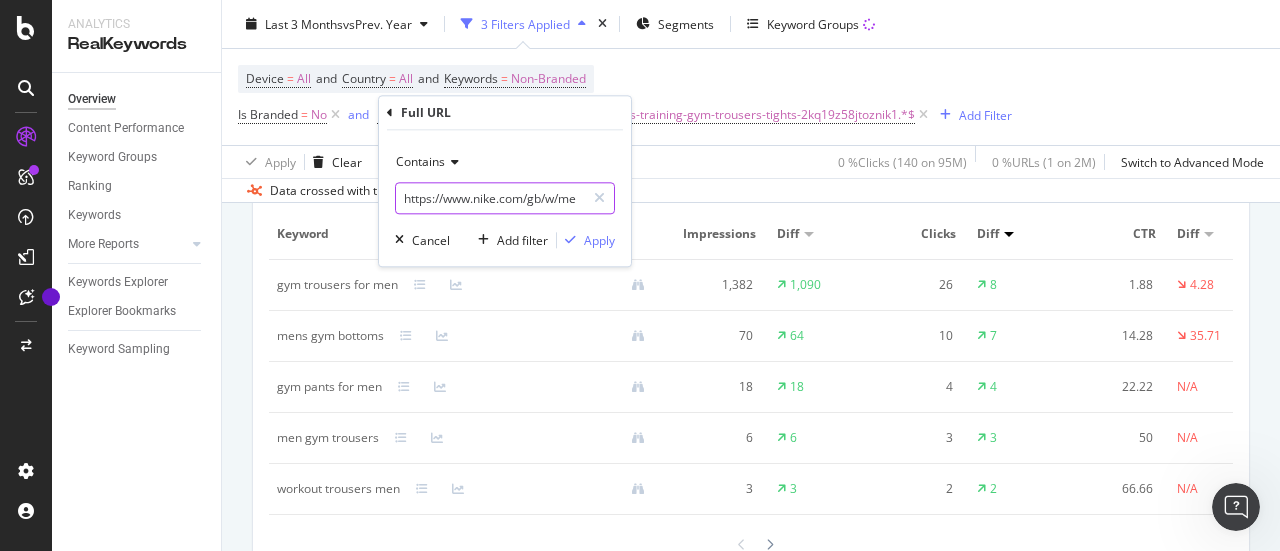 click on "https://www.nike.com/gb/w/mens-training-gym-trousers-tights-2kq19z58jtoznik1" at bounding box center (490, 198) 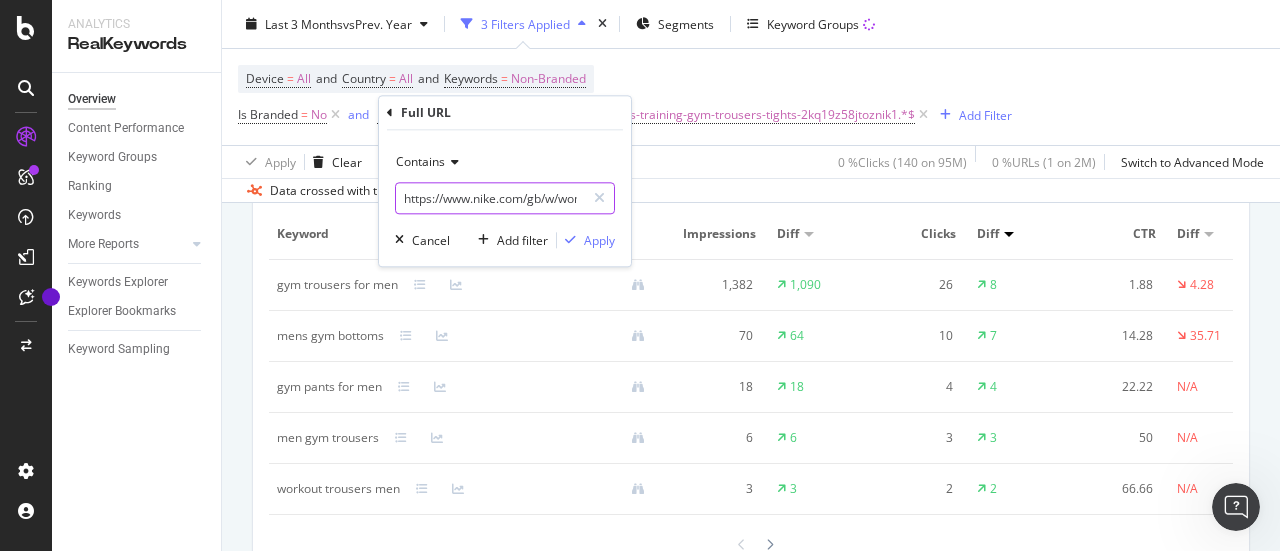scroll, scrollTop: 0, scrollLeft: 326, axis: horizontal 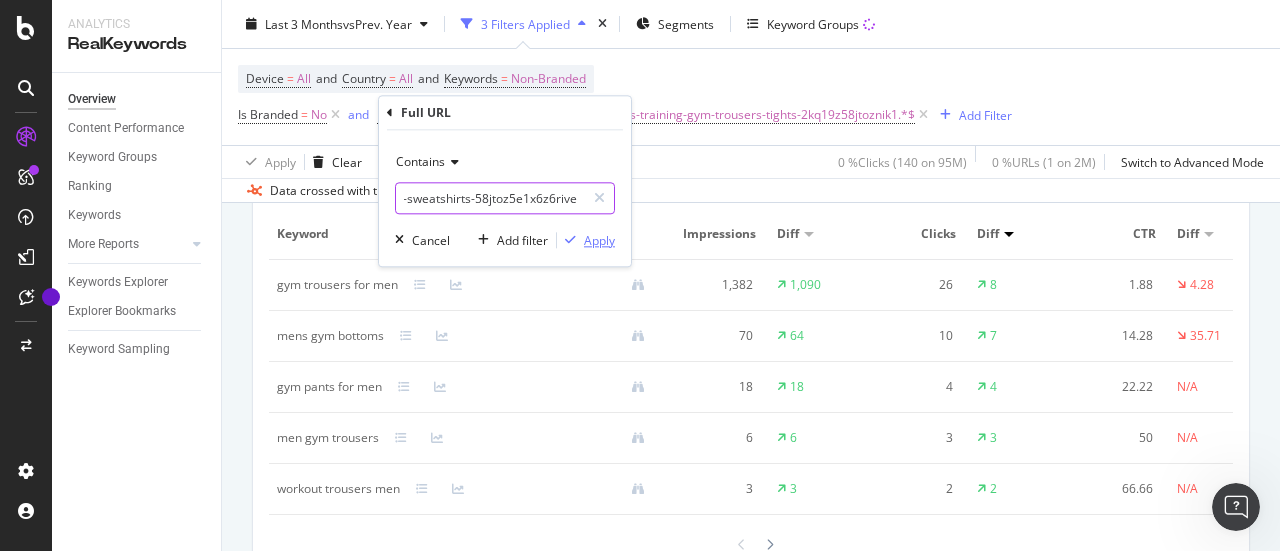 type on "https://www.nike.com/gb/w/womens-training-gym-hoodies-sweatshirts-58jtoz5e1x6z6rive" 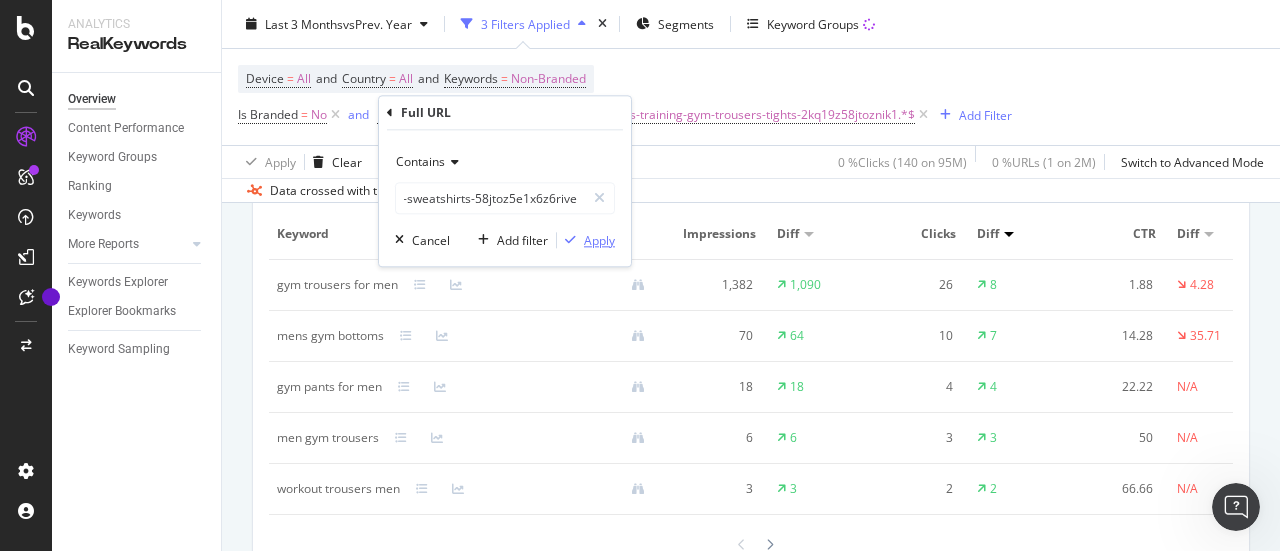 scroll, scrollTop: 0, scrollLeft: 0, axis: both 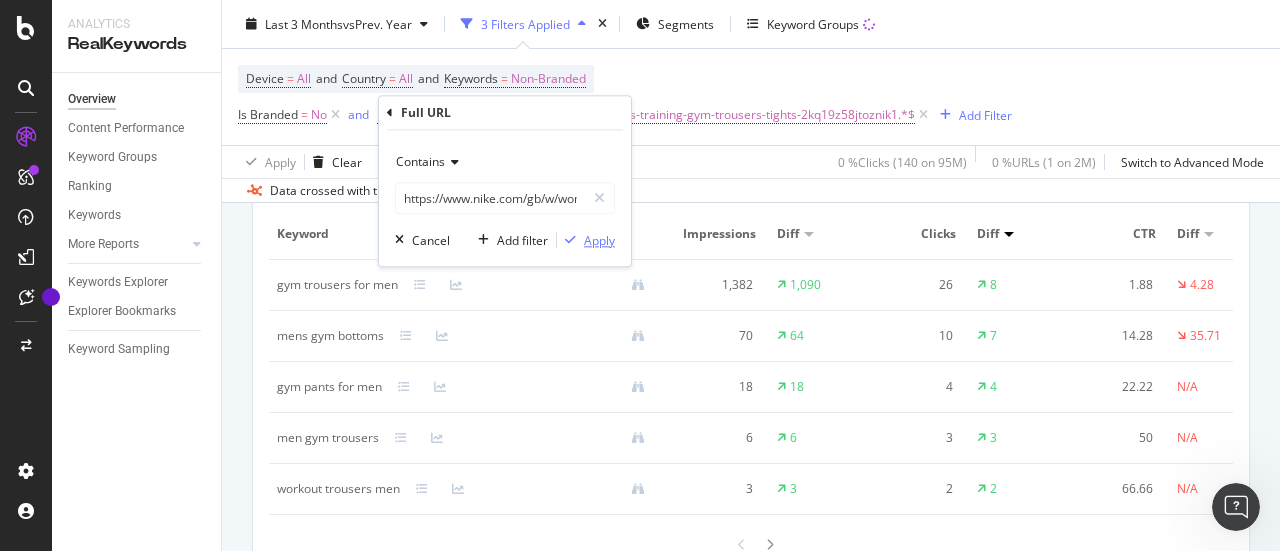 click on "Apply" at bounding box center (599, 240) 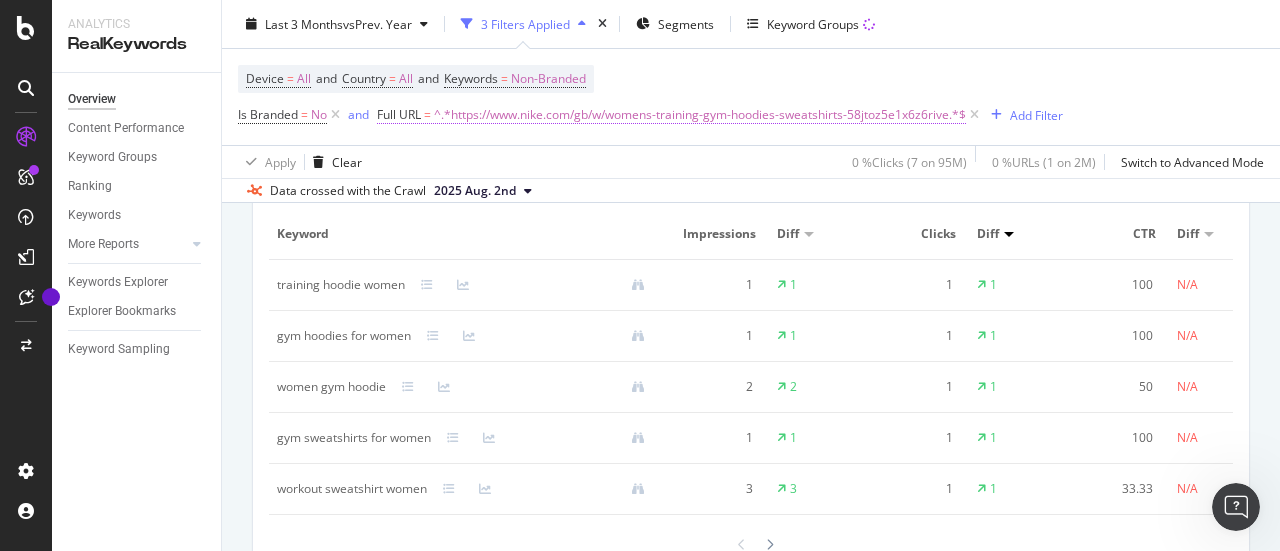 click on "^.*https://www.nike.com/gb/w/womens-training-gym-hoodies-sweatshirts-58jtoz5e1x6z6rive.*$" at bounding box center (700, 115) 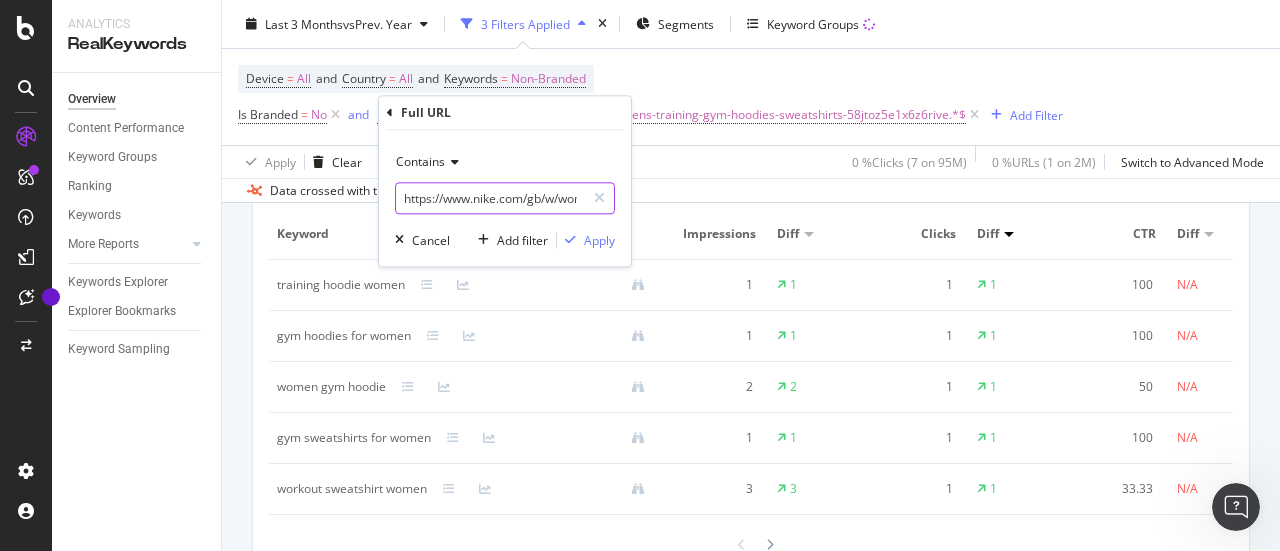 click on "https://www.nike.com/gb/w/womens-training-gym-hoodies-sweatshirts-58jtoz5e1x6z6rive" at bounding box center (490, 198) 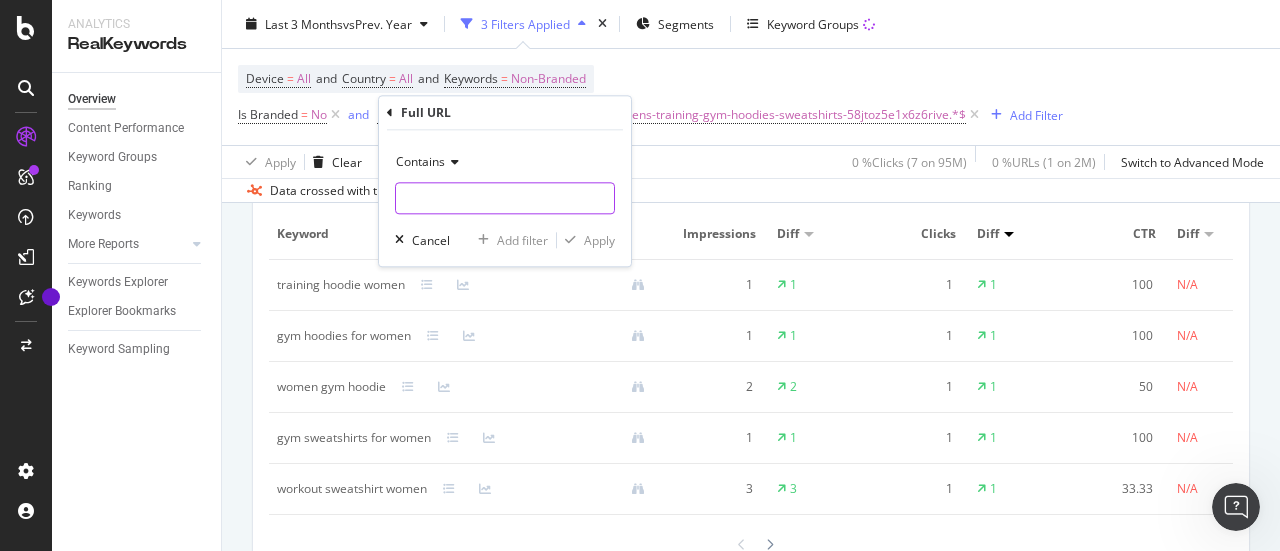paste on "https://www.nike.com/gb/w/womens-training-gym-trousers-tights-2kq19z58jtoz5e1x6" 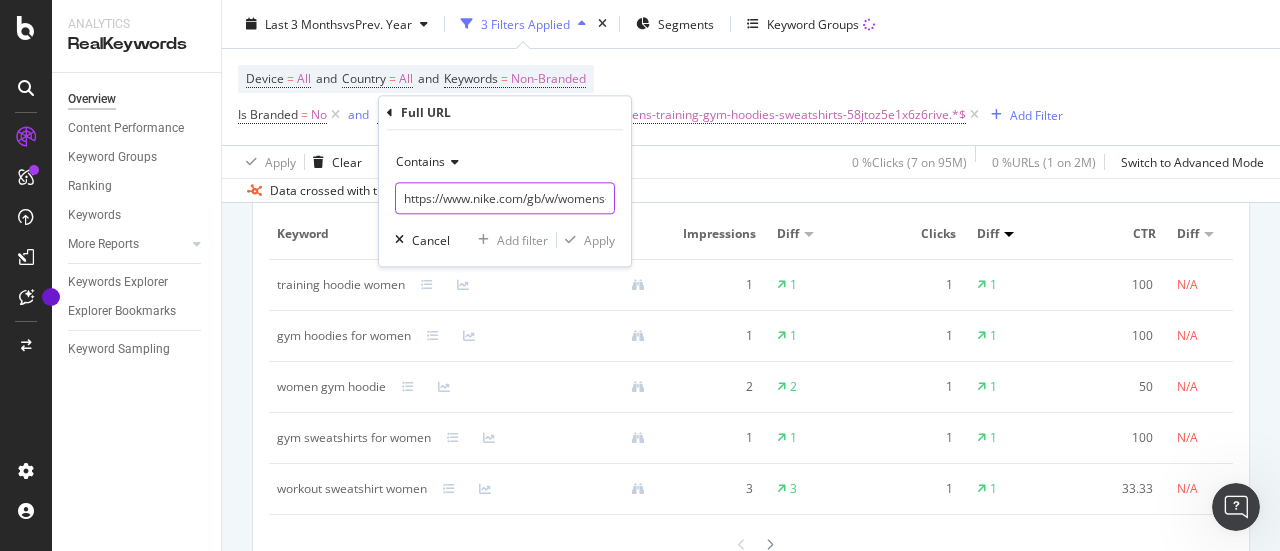 scroll, scrollTop: 0, scrollLeft: 303, axis: horizontal 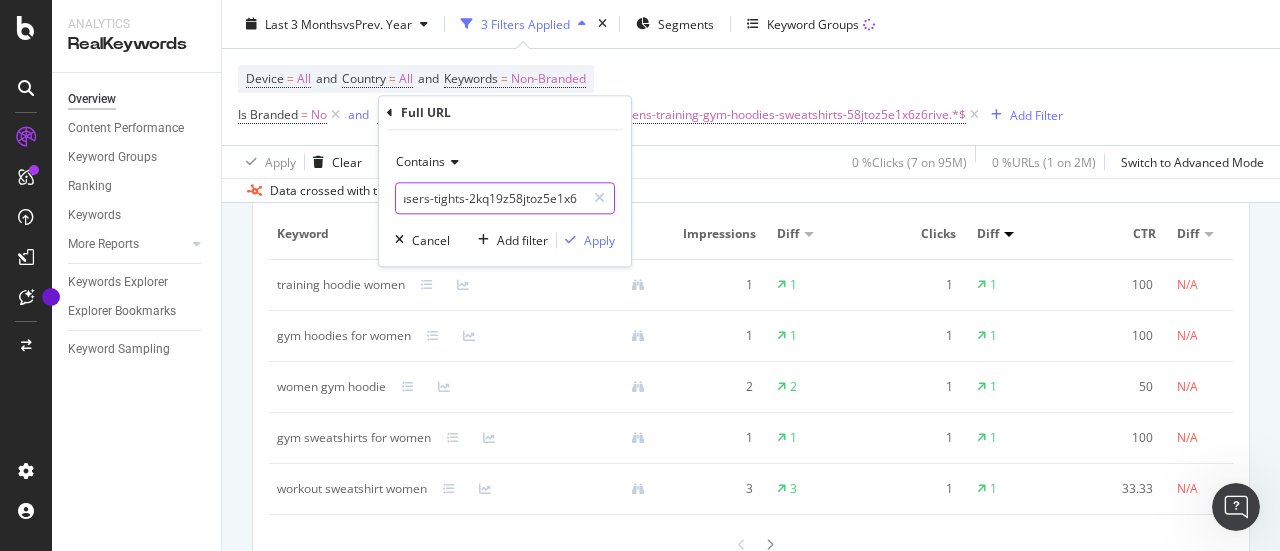 type on "https://www.nike.com/gb/w/womens-training-gym-trousers-tights-2kq19z58jtoz5e1x6" 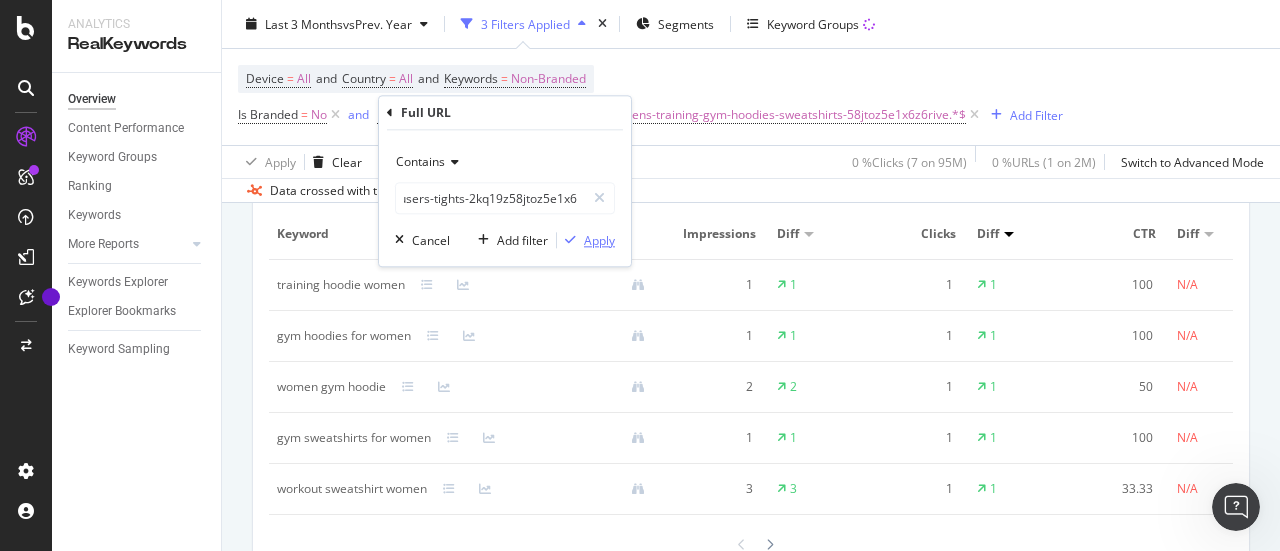 scroll, scrollTop: 0, scrollLeft: 0, axis: both 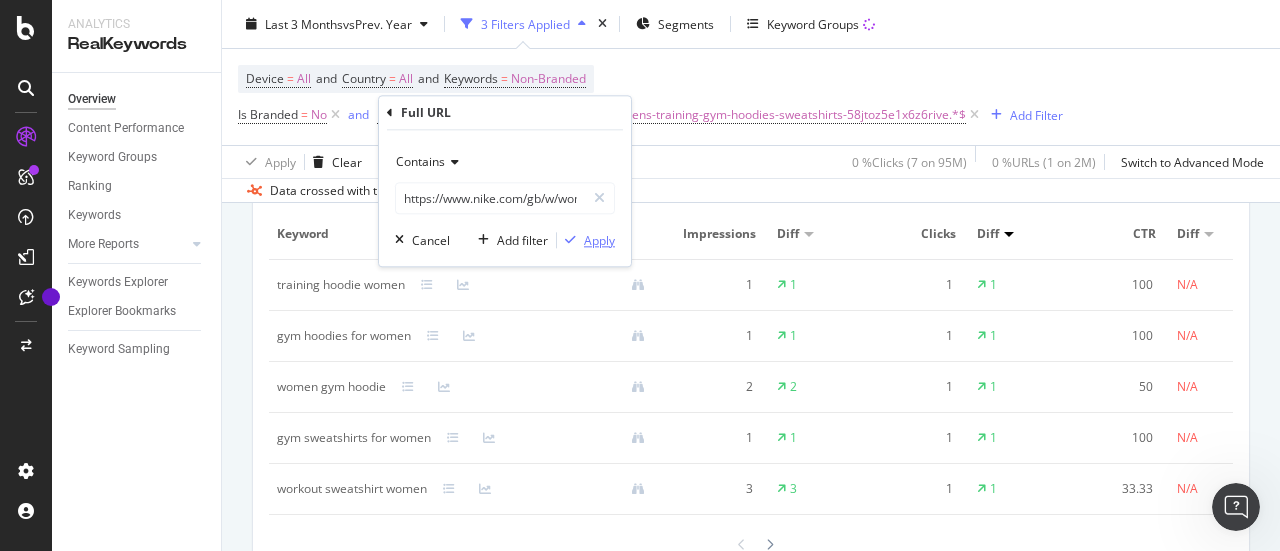 click on "Apply" at bounding box center (599, 240) 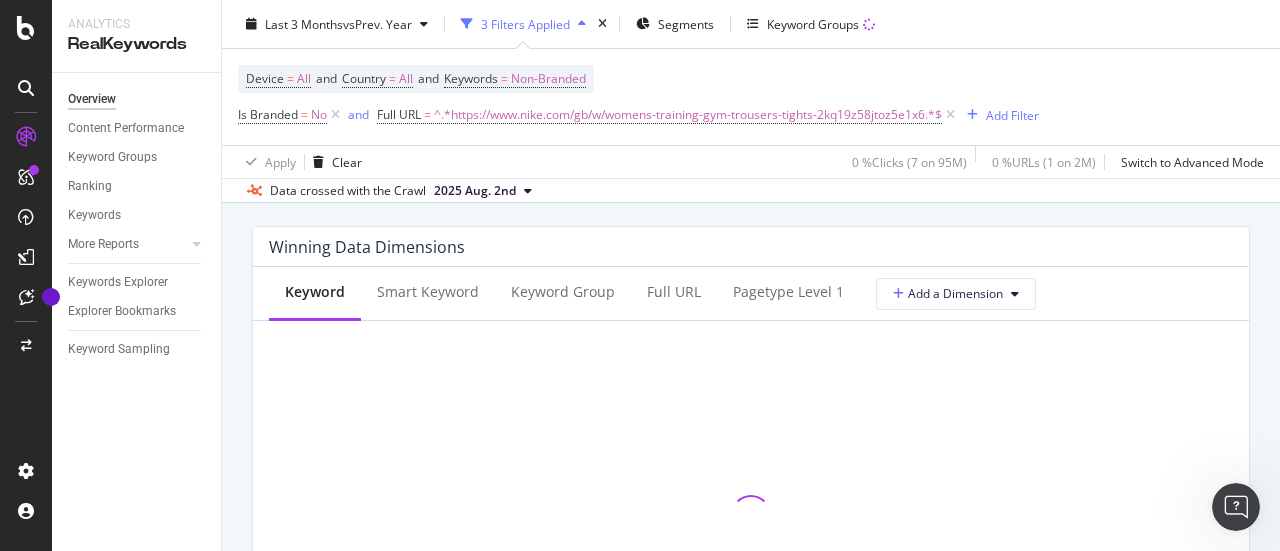 scroll, scrollTop: 1788, scrollLeft: 0, axis: vertical 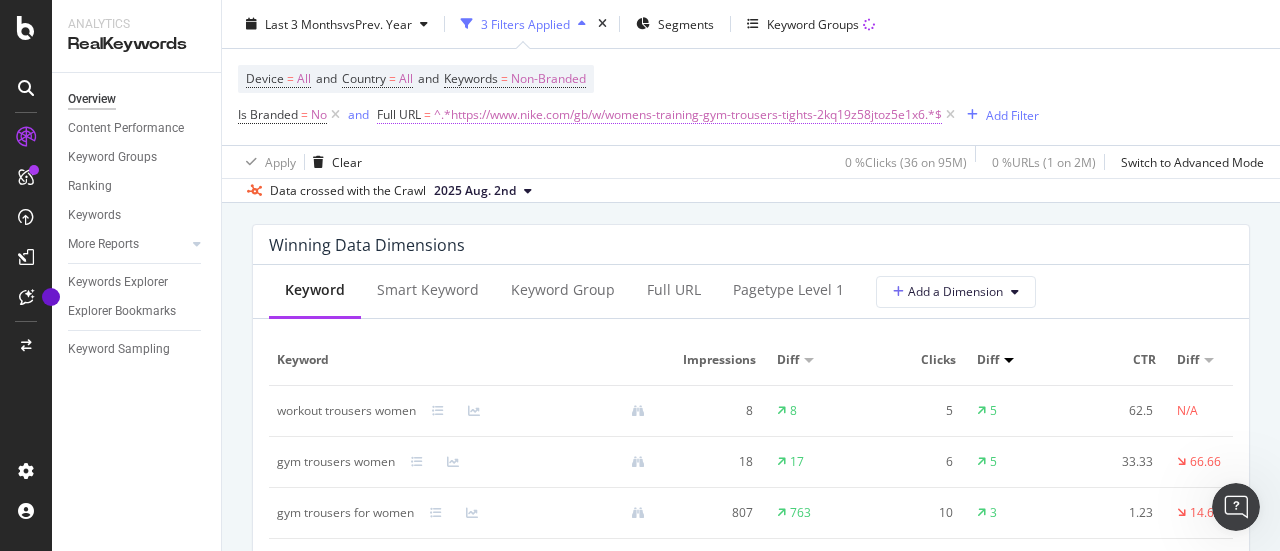 click on "^.*https://www.nike.com/gb/w/womens-training-gym-trousers-tights-2kq19z58jtoz5e1x6.*$" at bounding box center [688, 115] 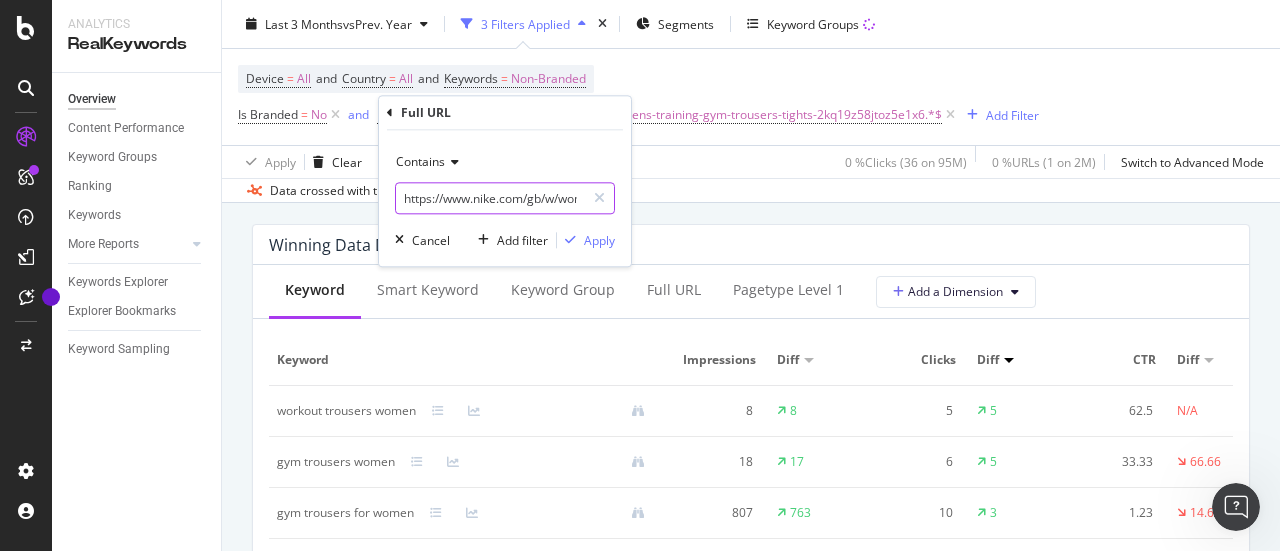 click on "https://www.nike.com/gb/w/womens-training-gym-trousers-tights-2kq19z58jtoz5e1x6" at bounding box center (490, 198) 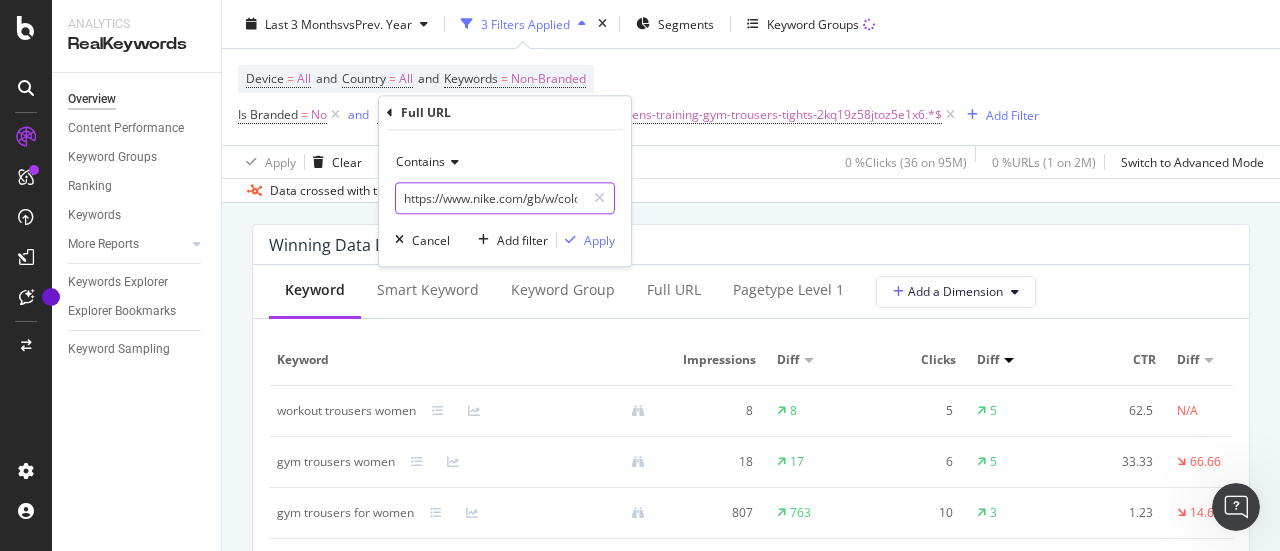 scroll, scrollTop: 0, scrollLeft: 202, axis: horizontal 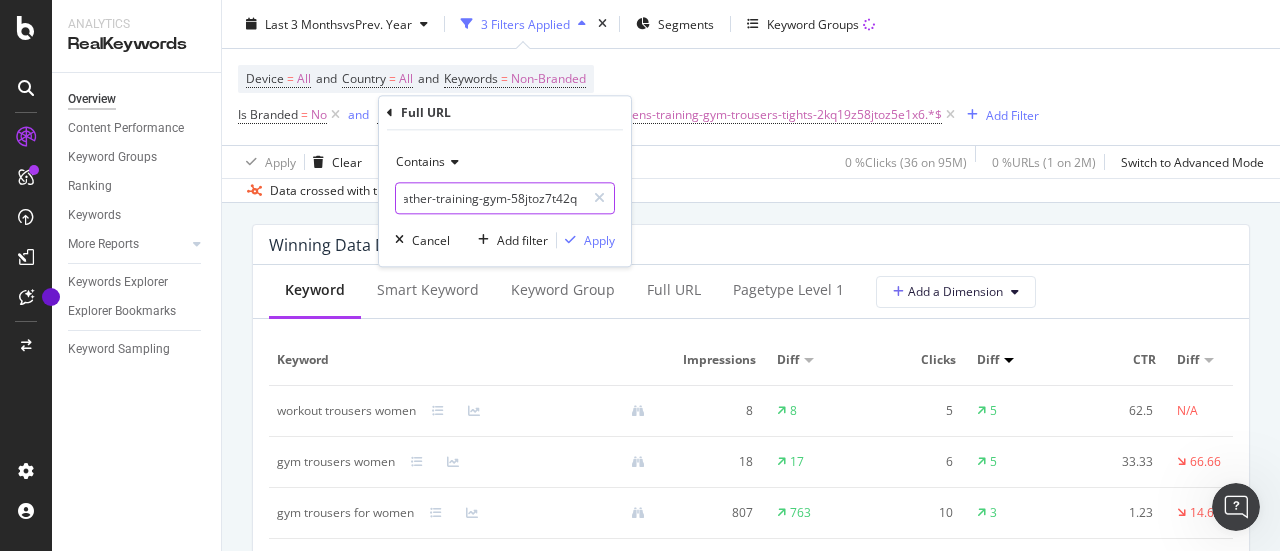 type on "https://www.nike.com/gb/w/cold-weather-training-gym-58jtoz7t42q" 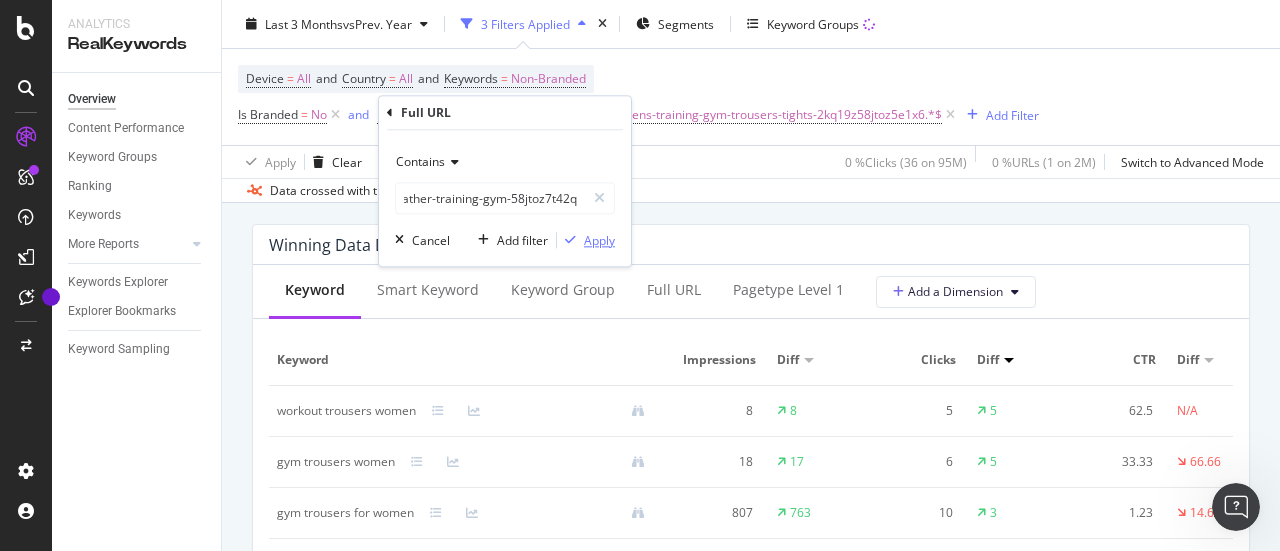 scroll, scrollTop: 0, scrollLeft: 0, axis: both 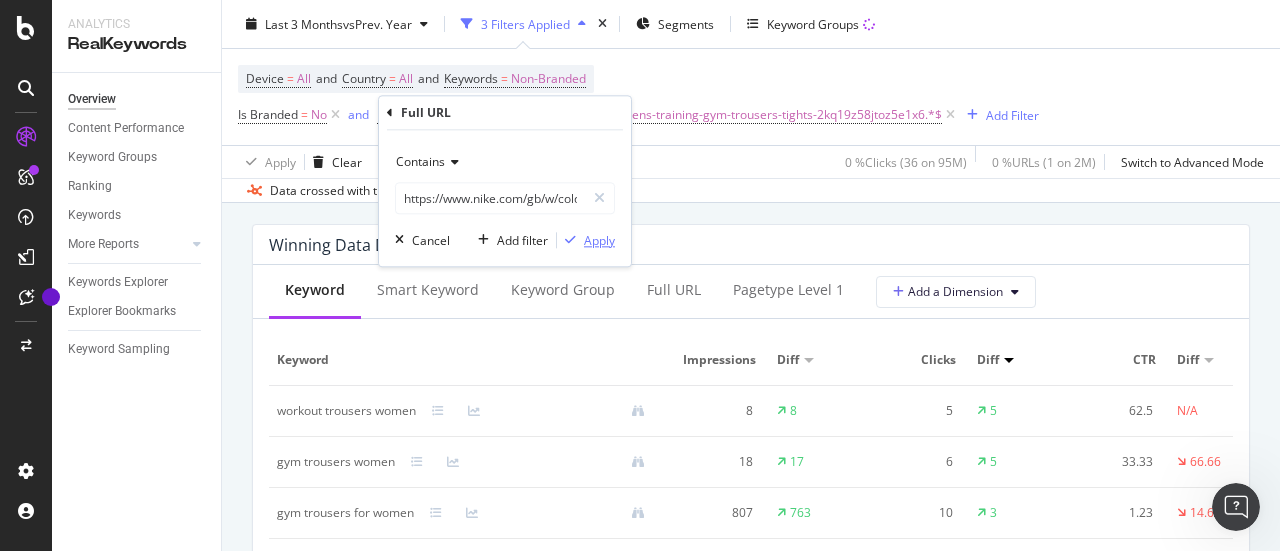 click on "Apply" at bounding box center [599, 240] 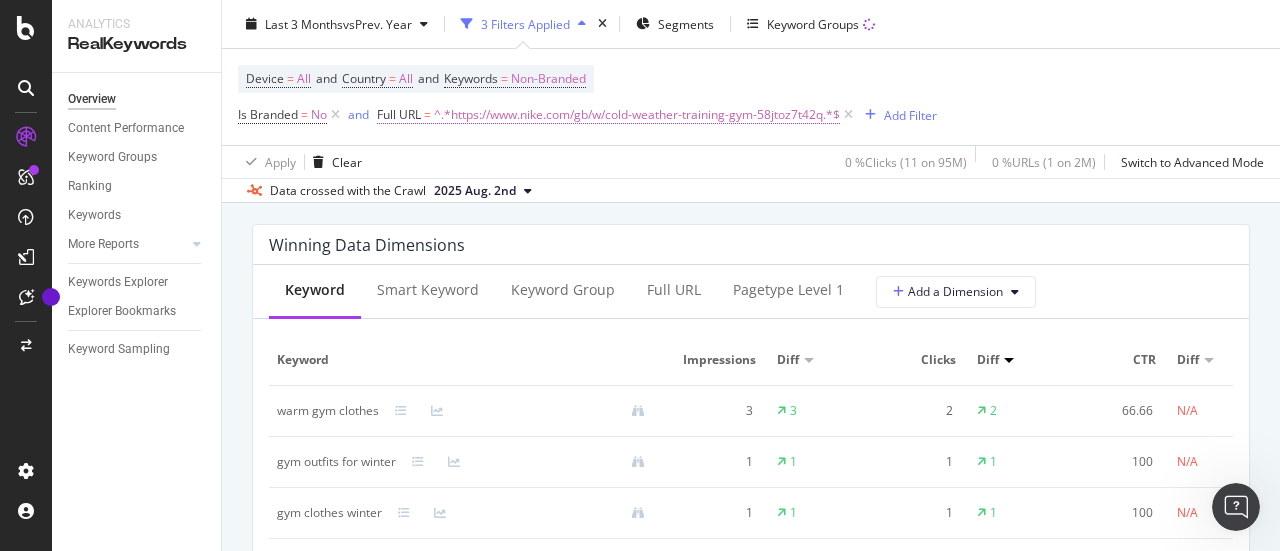 click on "^.*https://www.nike.com/gb/w/cold-weather-training-gym-58jtoz7t42q.*$" at bounding box center (637, 115) 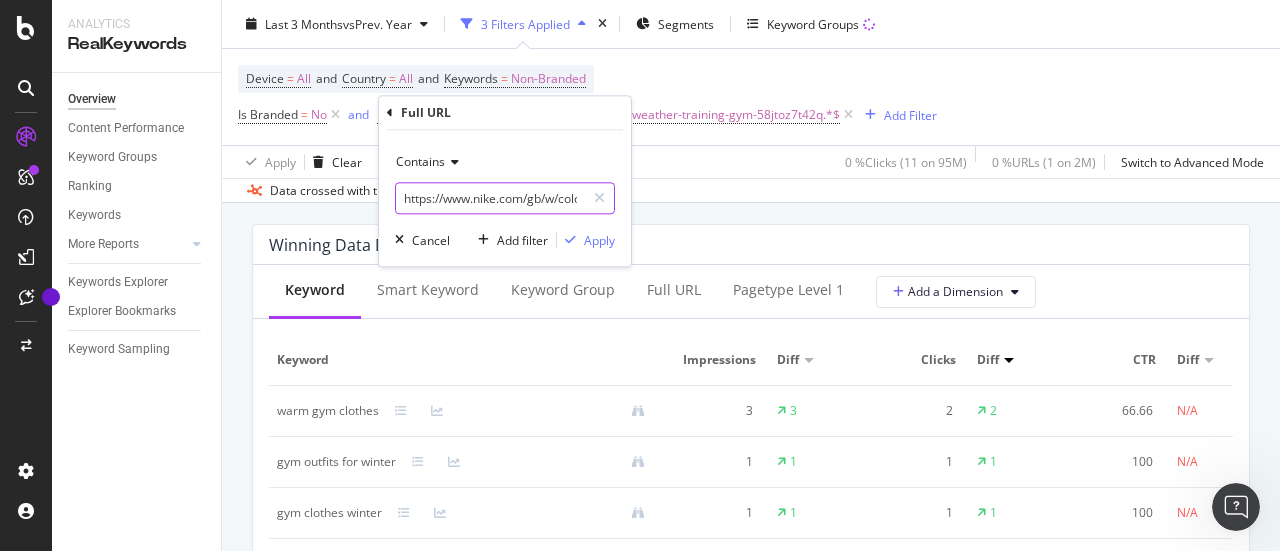 paste on "mens-training-gym-long-sleeve-shirts-4cvaez58jtoznik1" 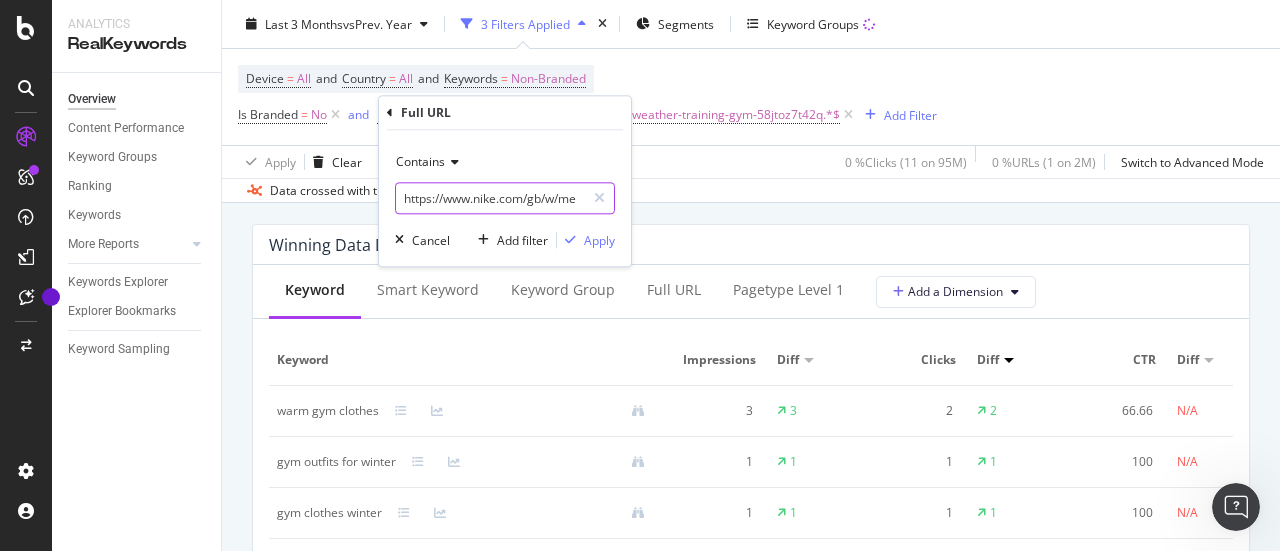 click on "https://www.nike.com/gb/w/mens-training-gym-long-sleeve-shirts-4cvaez58jtoznik1" at bounding box center [490, 198] 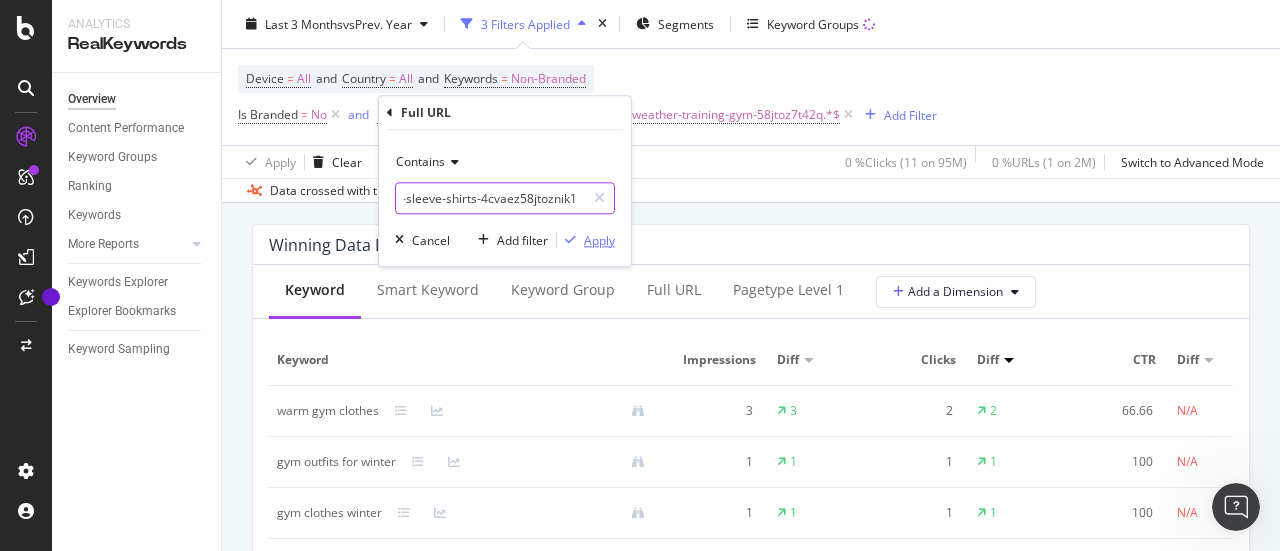 type on "https://www.nike.com/gb/w/mens-training-gym-long-sleeve-shirts-4cvaez58jtoznik1" 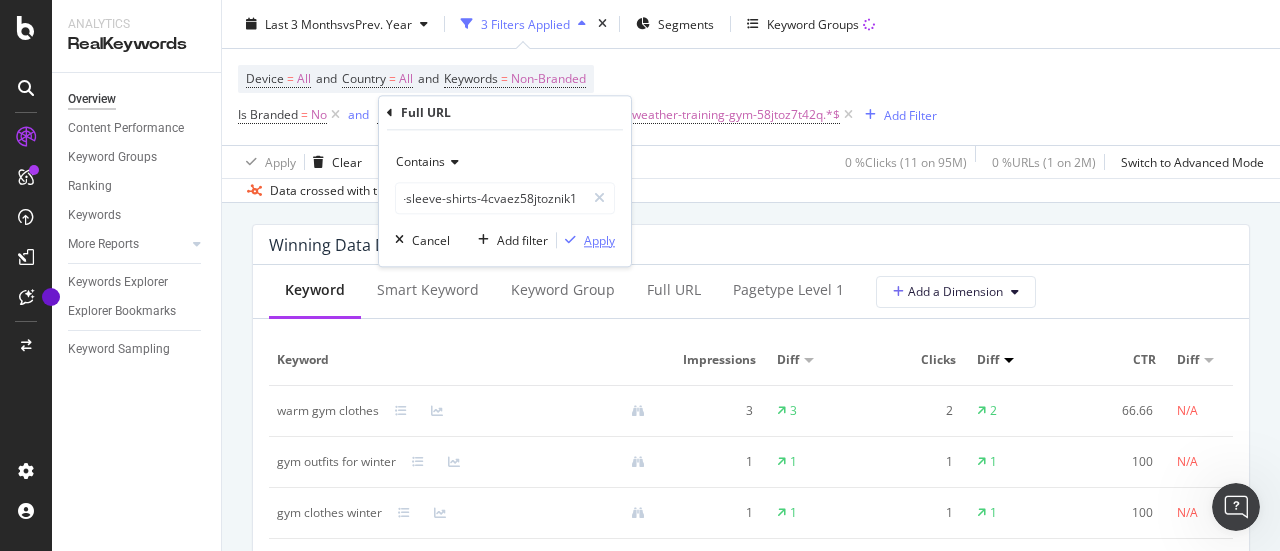 scroll, scrollTop: 0, scrollLeft: 0, axis: both 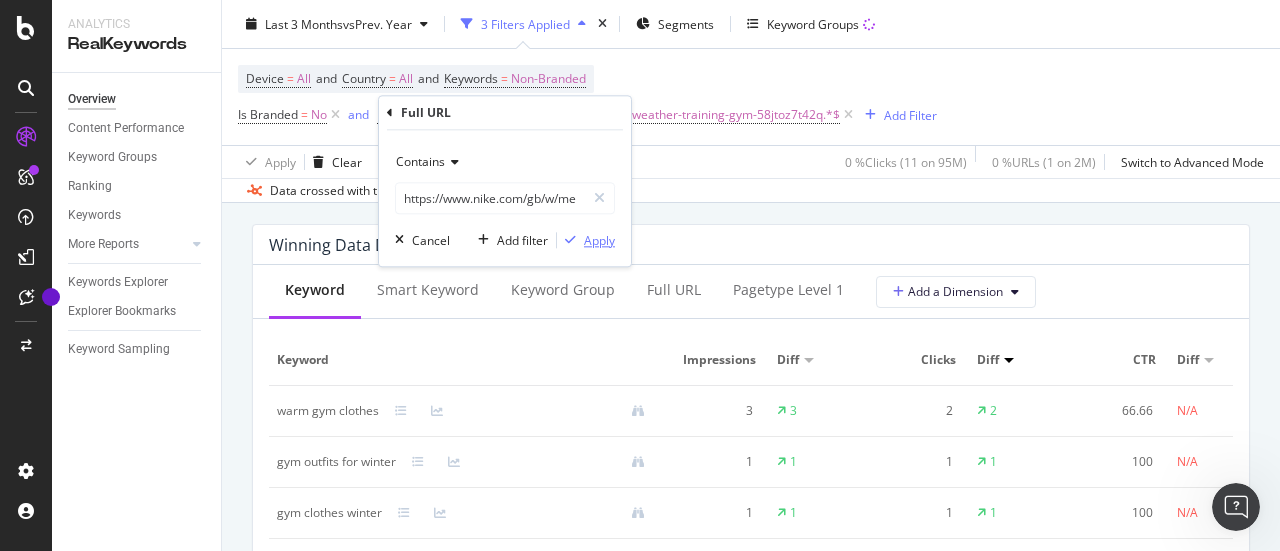 click on "Apply" at bounding box center (599, 240) 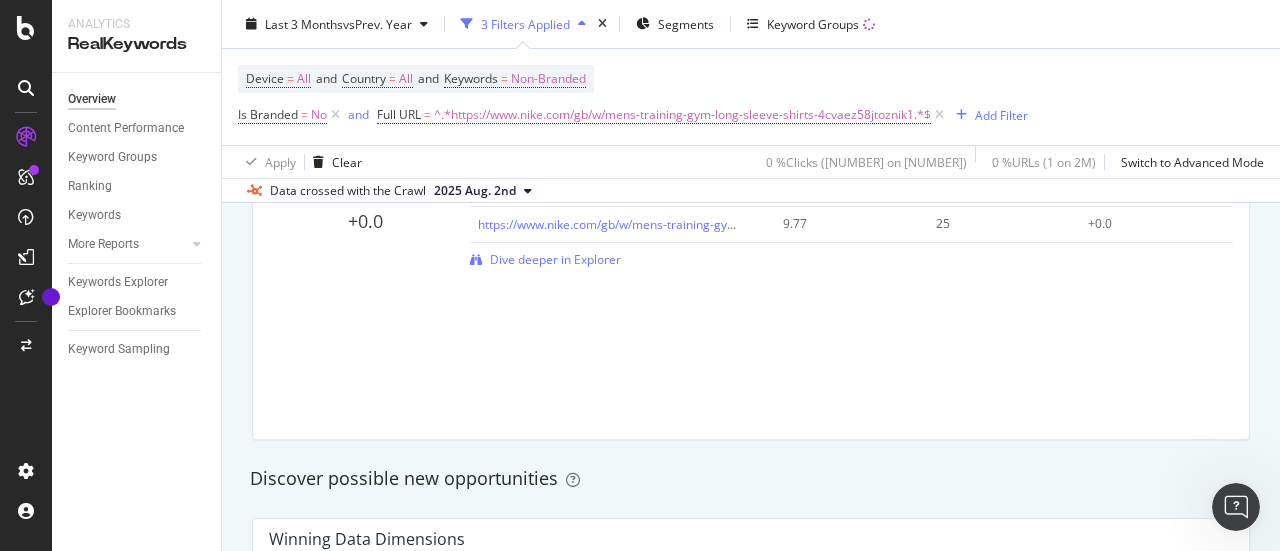 scroll, scrollTop: 1276, scrollLeft: 0, axis: vertical 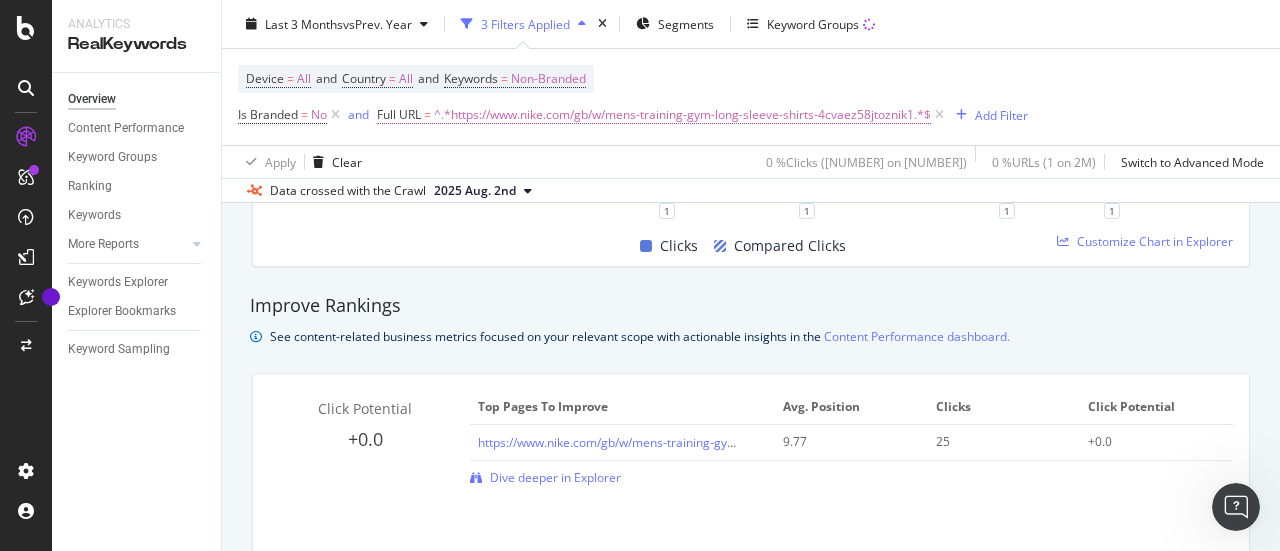 click on "^.*https://www.nike.com/gb/w/mens-training-gym-long-sleeve-shirts-4cvaez58jtoznik1.*$" at bounding box center (682, 115) 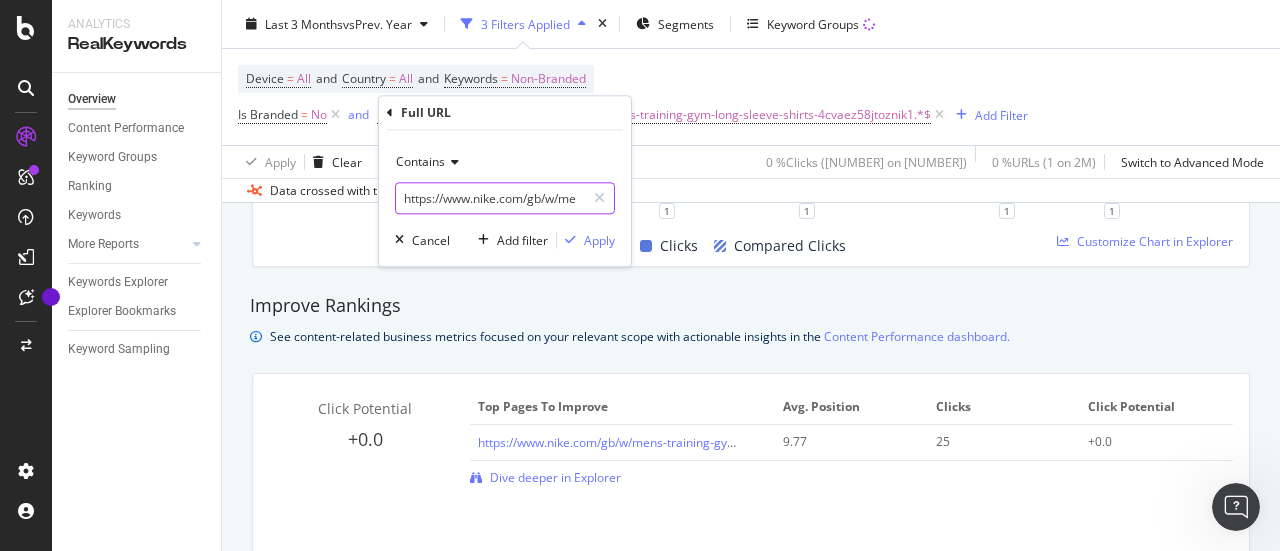 click on "https://www.nike.com/gb/w/mens-training-gym-long-sleeve-shirts-4cvaez58jtoznik1" at bounding box center [490, 198] 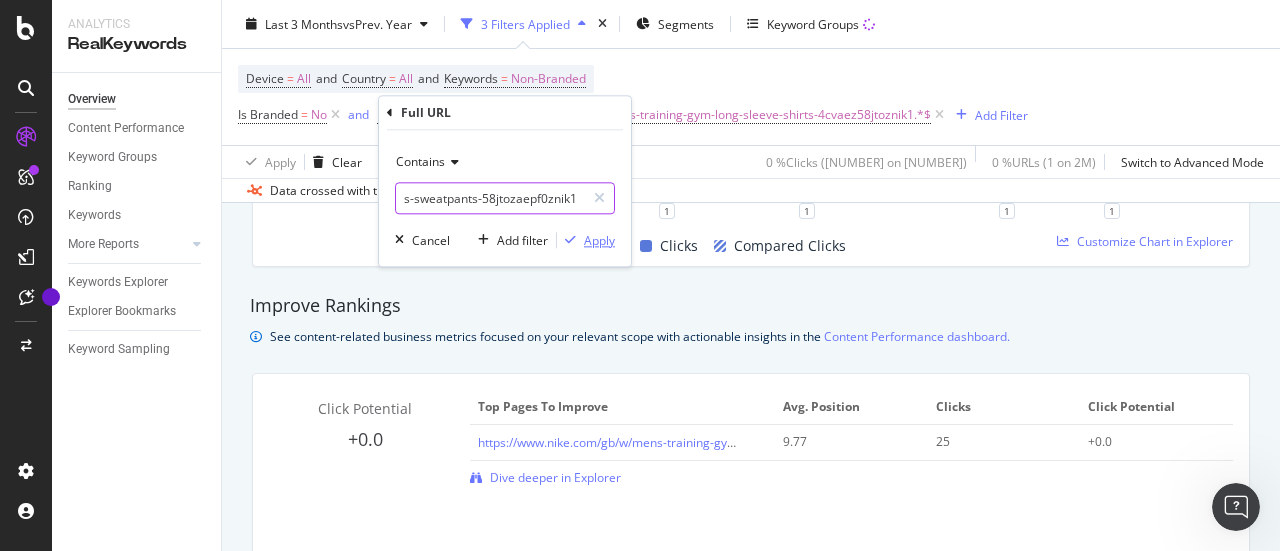 type on "https://www.nike.com/gb/w/mens-training-gym-joggers-sweatpants-58jtozaepf0znik1" 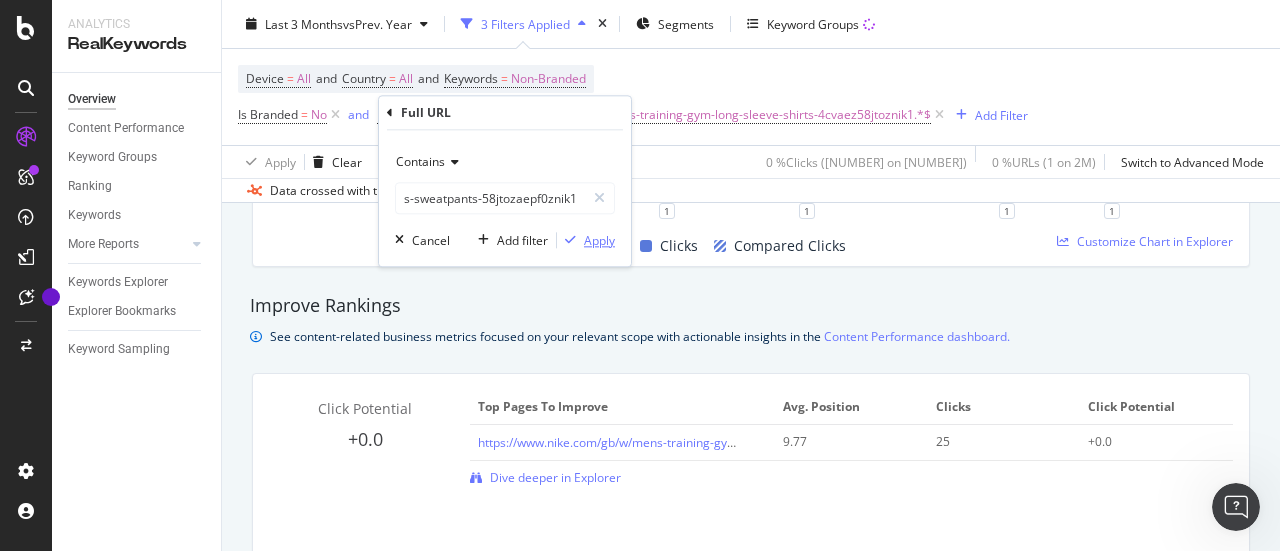 scroll, scrollTop: 0, scrollLeft: 0, axis: both 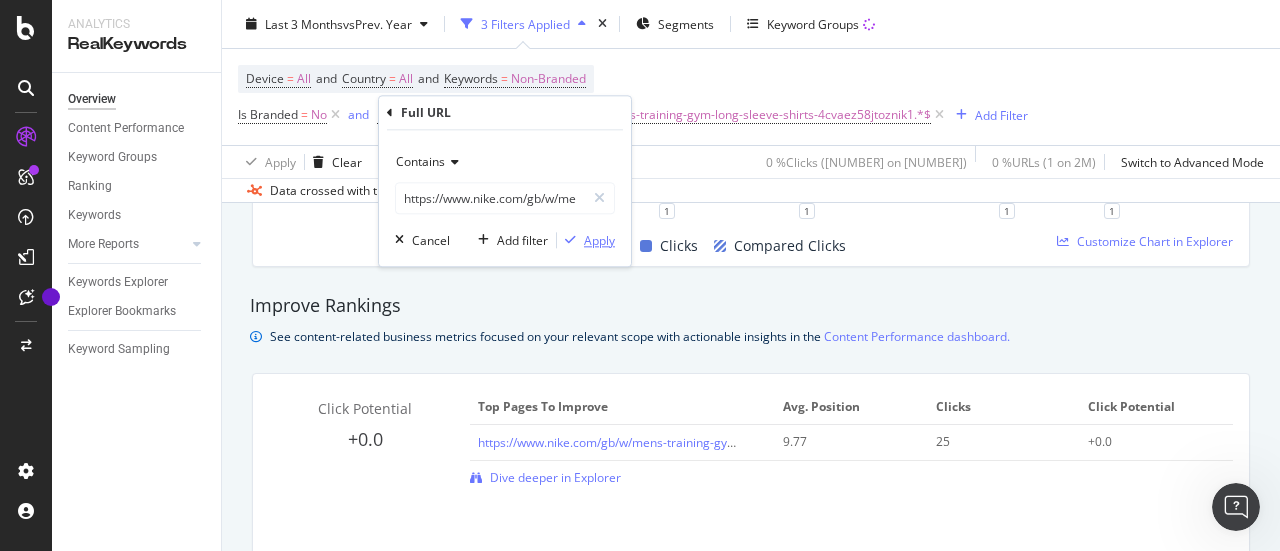 click on "Apply" at bounding box center [599, 240] 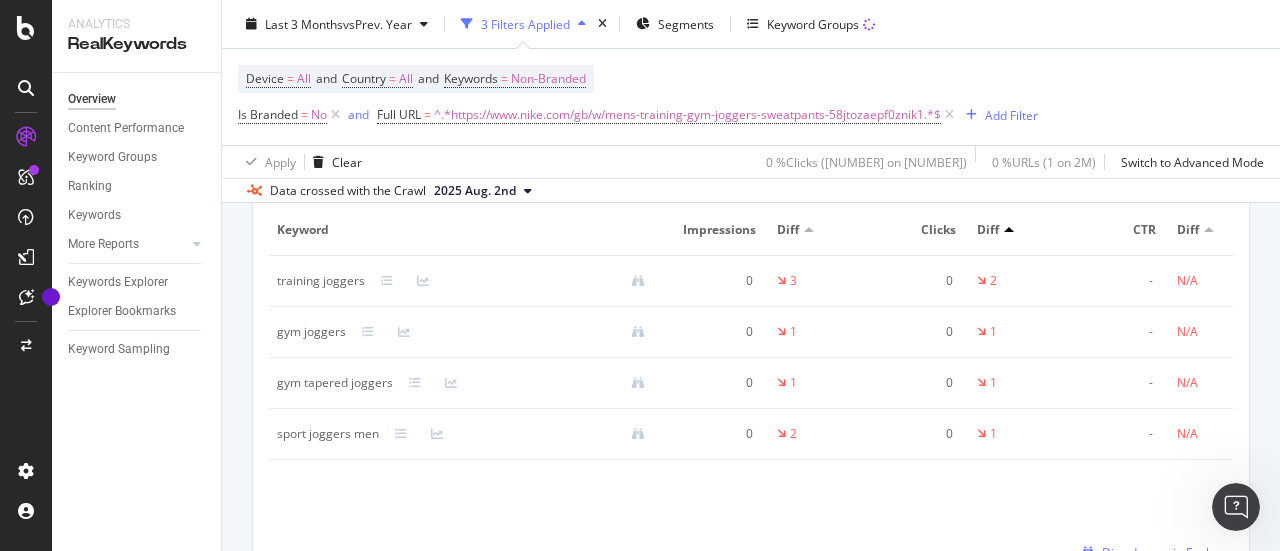 scroll, scrollTop: 2482, scrollLeft: 0, axis: vertical 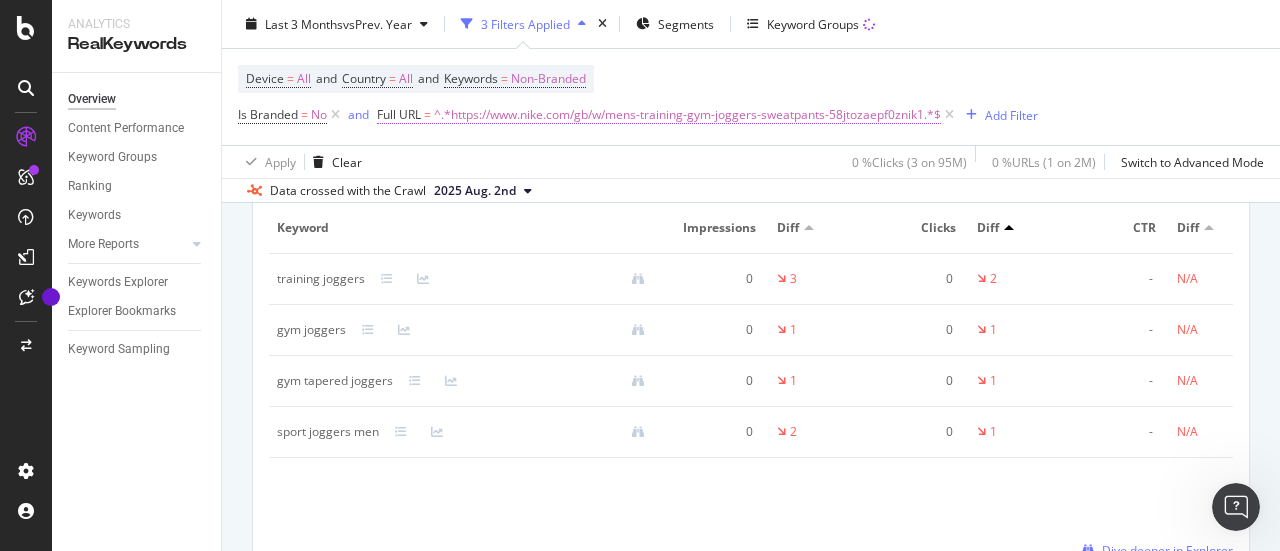 click on "^.*https://www.nike.com/gb/w/mens-training-gym-joggers-sweatpants-58jtozaepf0znik1.*$" at bounding box center (687, 115) 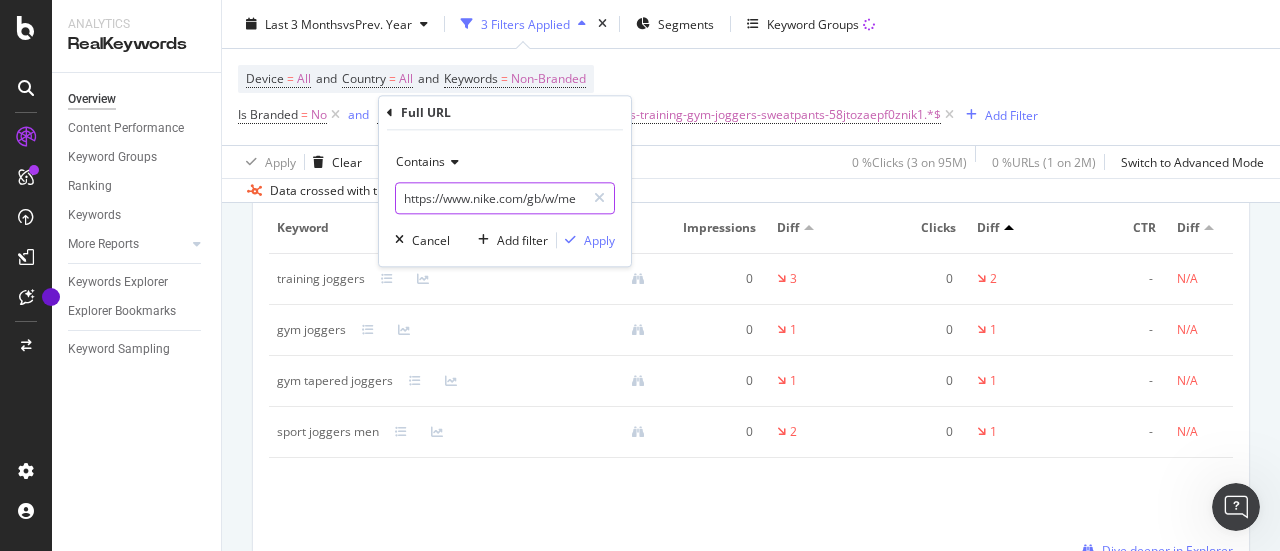 click on "https://www.nike.com/gb/w/mens-training-gym-joggers-sweatpants-58jtozaepf0znik1" at bounding box center [490, 198] 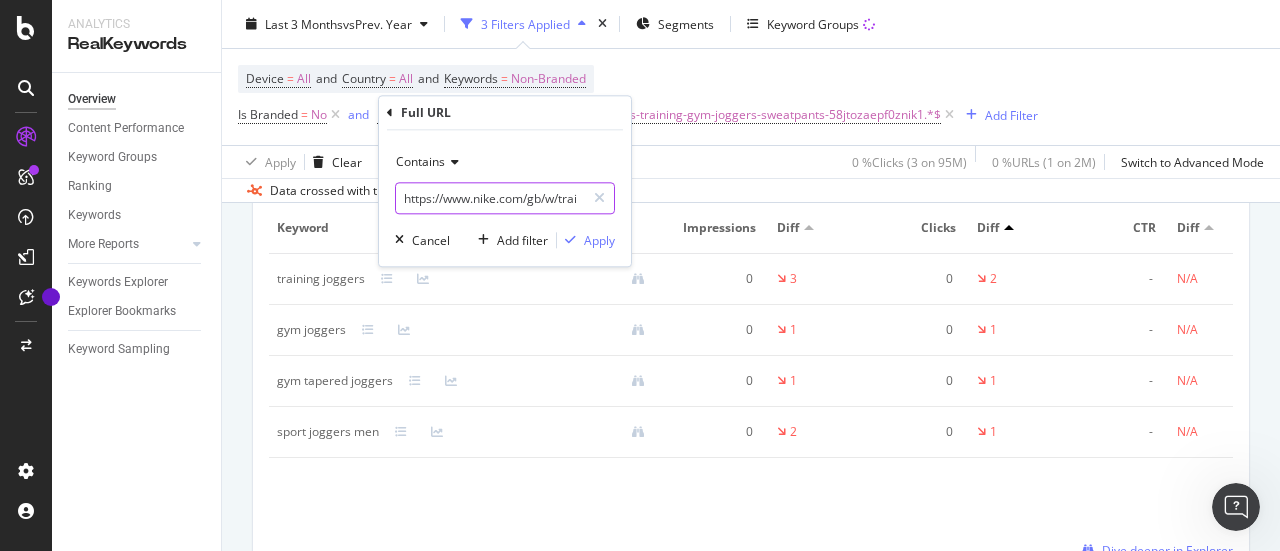 scroll, scrollTop: 0, scrollLeft: 212, axis: horizontal 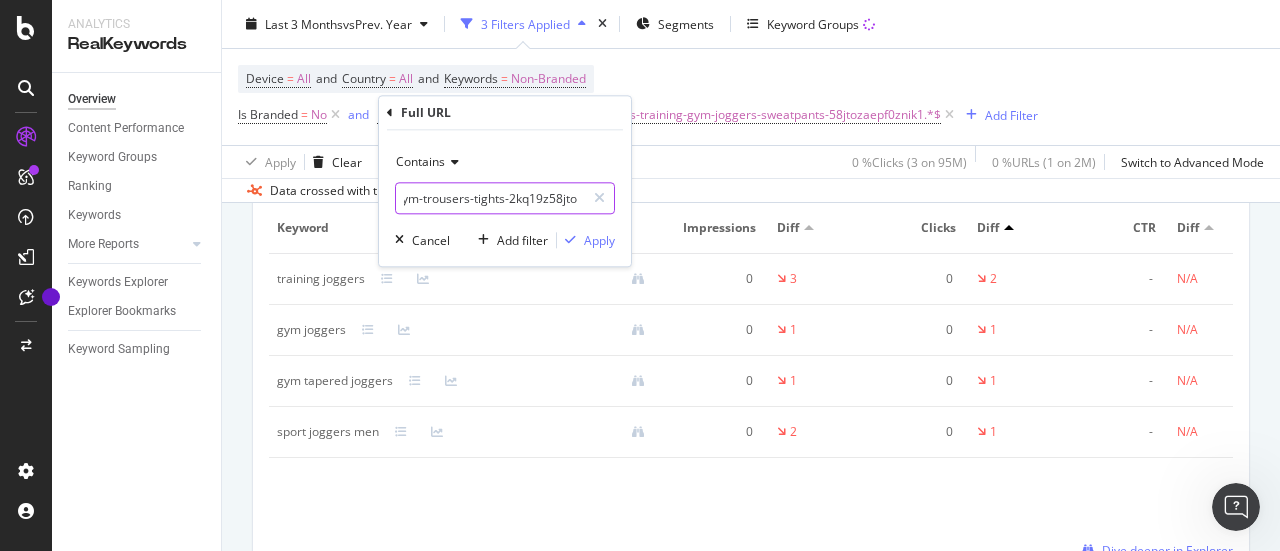 type on "https://www.nike.com/gb/w/training-gym-trousers-tights-2kq19z58jto" 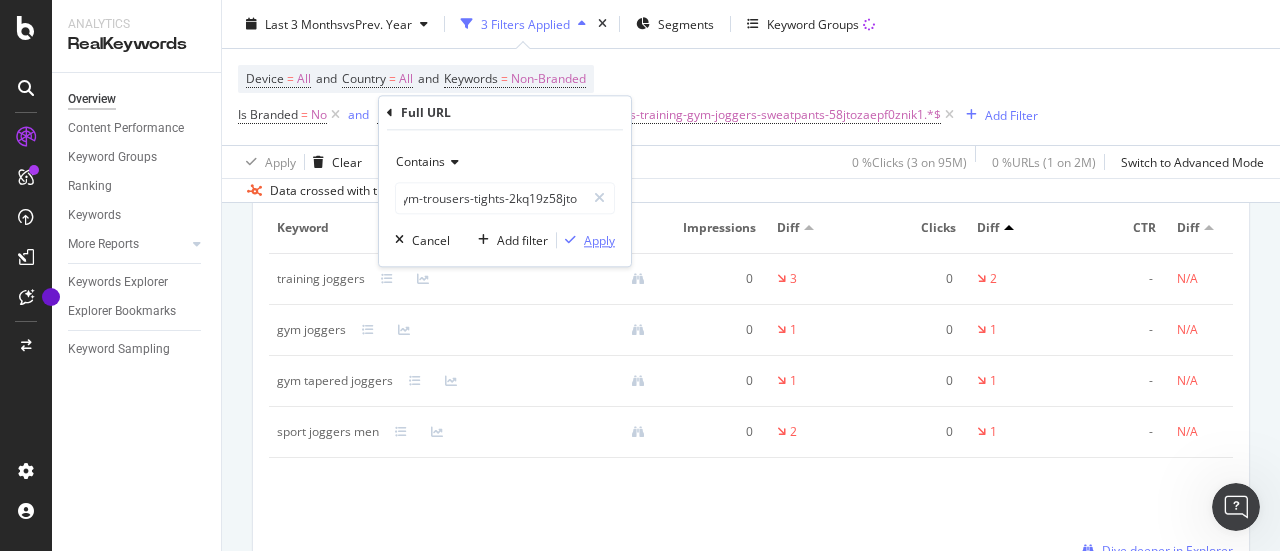 scroll, scrollTop: 0, scrollLeft: 0, axis: both 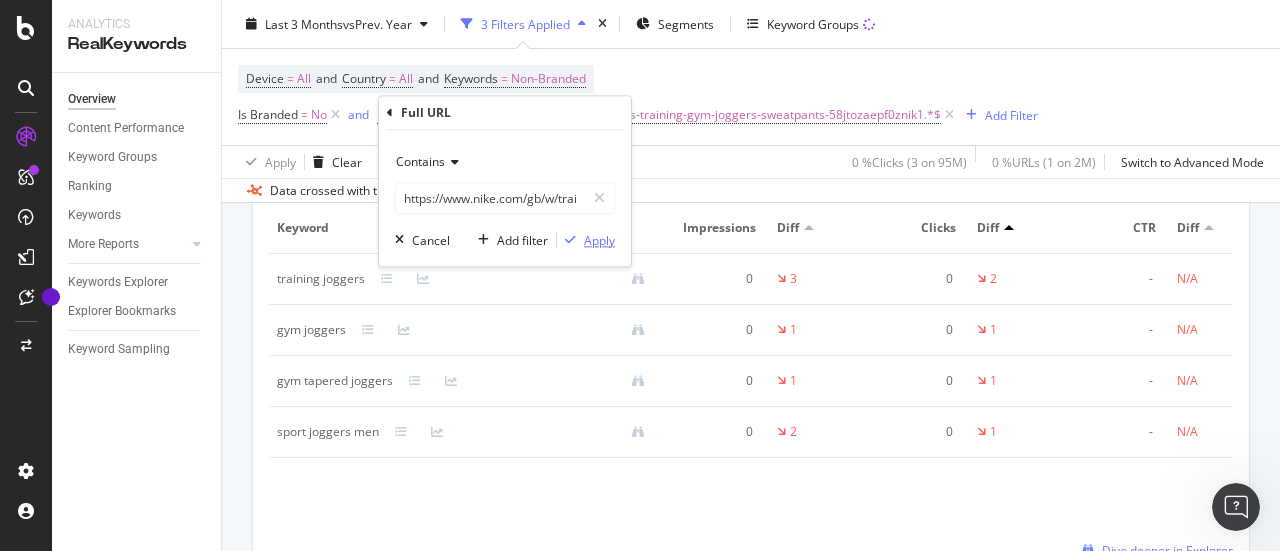 click on "Apply" at bounding box center [599, 240] 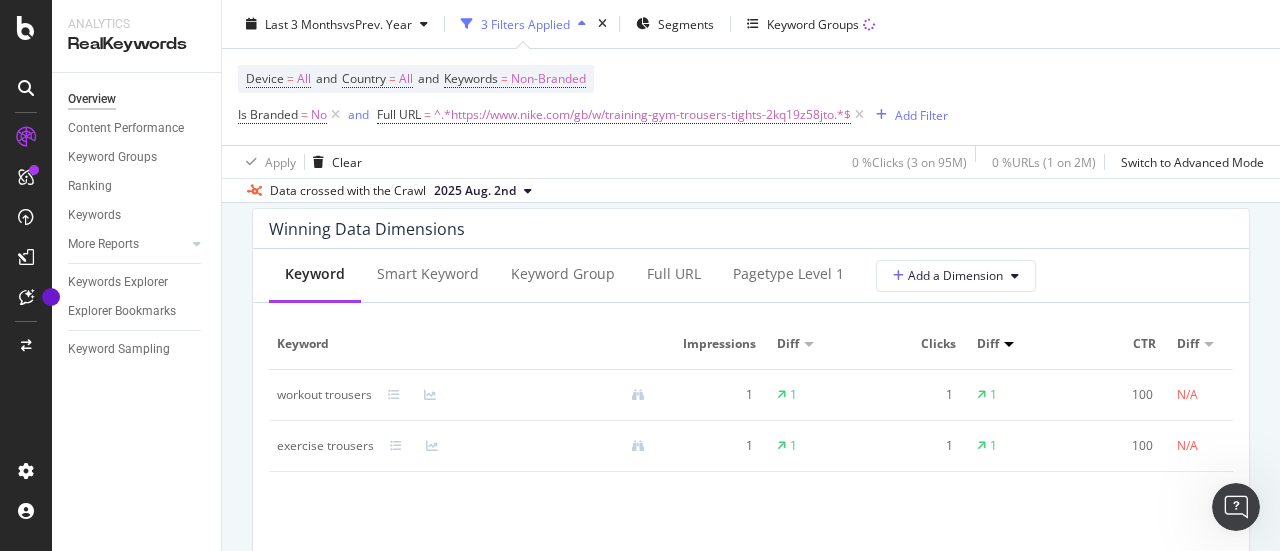 scroll, scrollTop: 1802, scrollLeft: 0, axis: vertical 